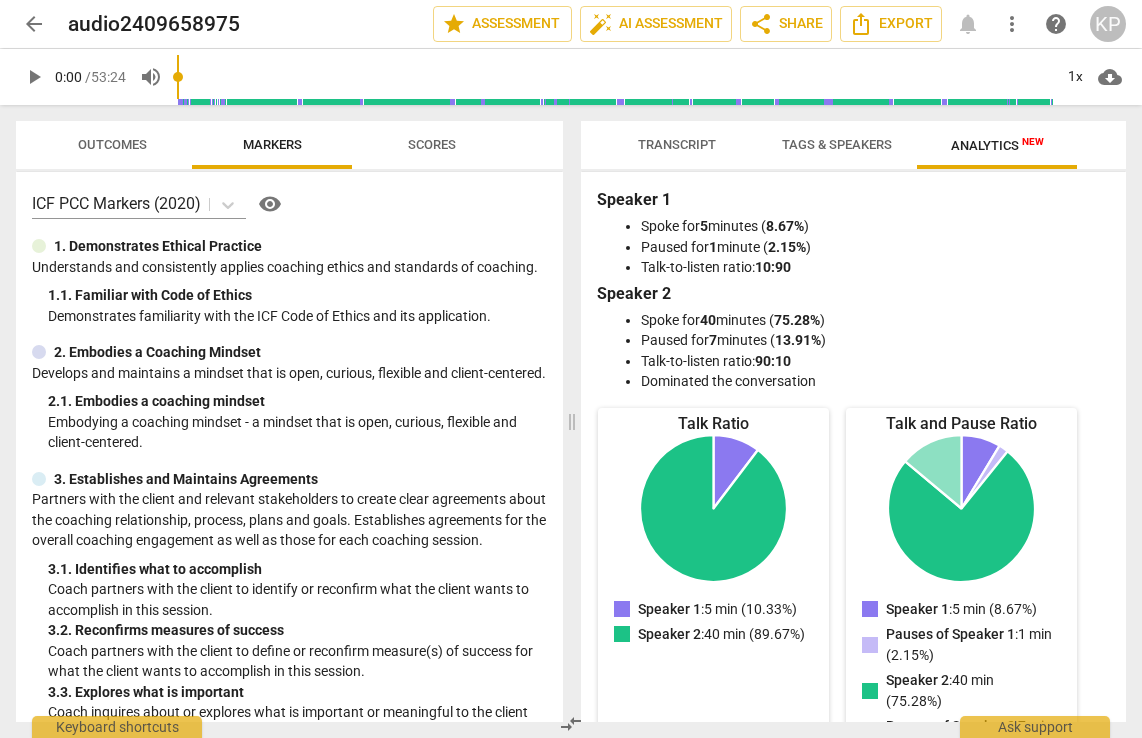 scroll, scrollTop: 0, scrollLeft: 0, axis: both 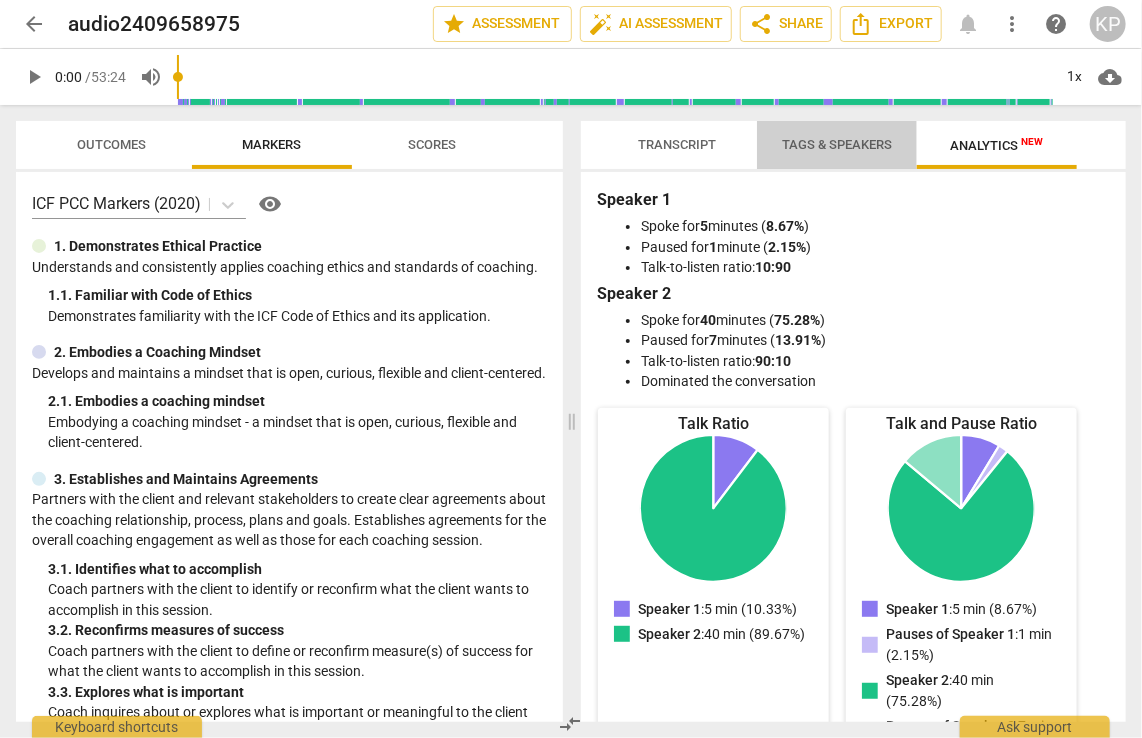 click on "Tags & Speakers" at bounding box center [837, 145] 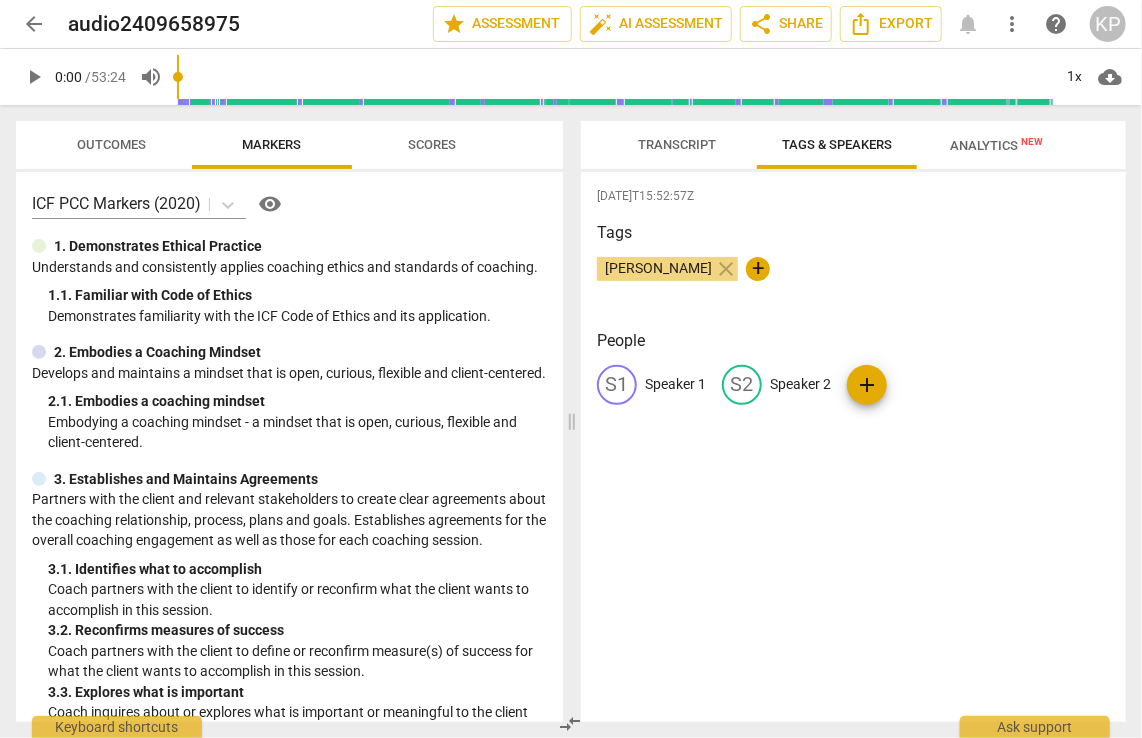 click on "Speaker 1" at bounding box center (675, 384) 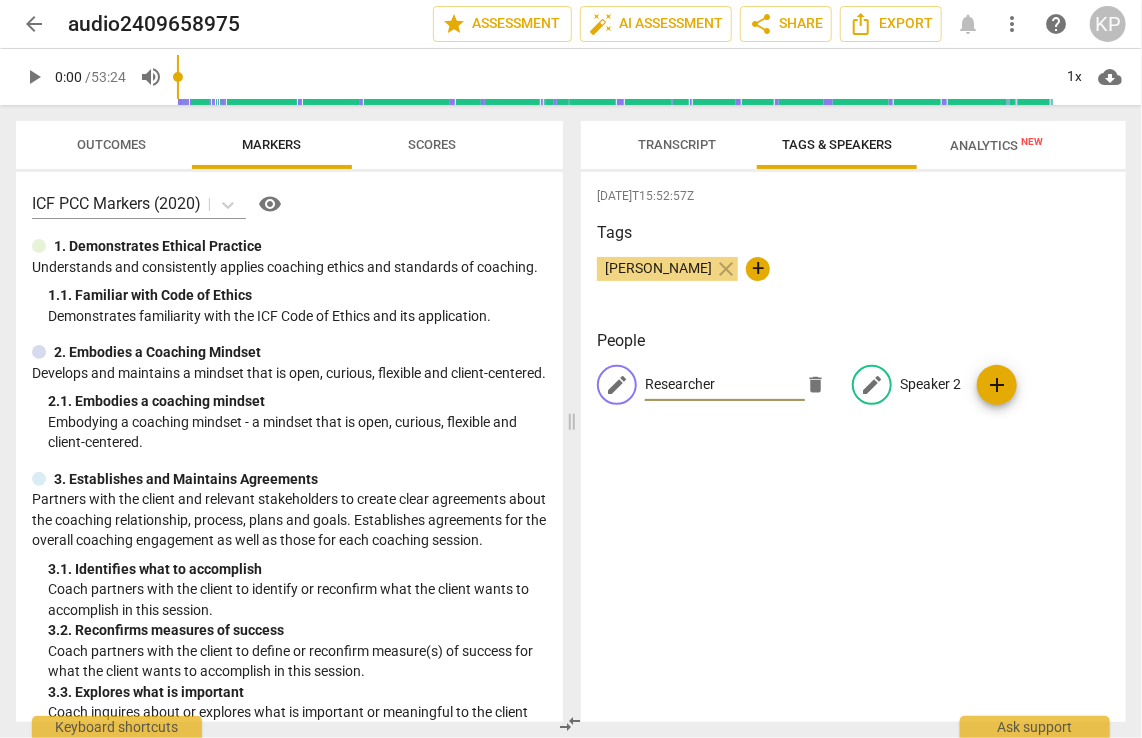 type on "Researcher" 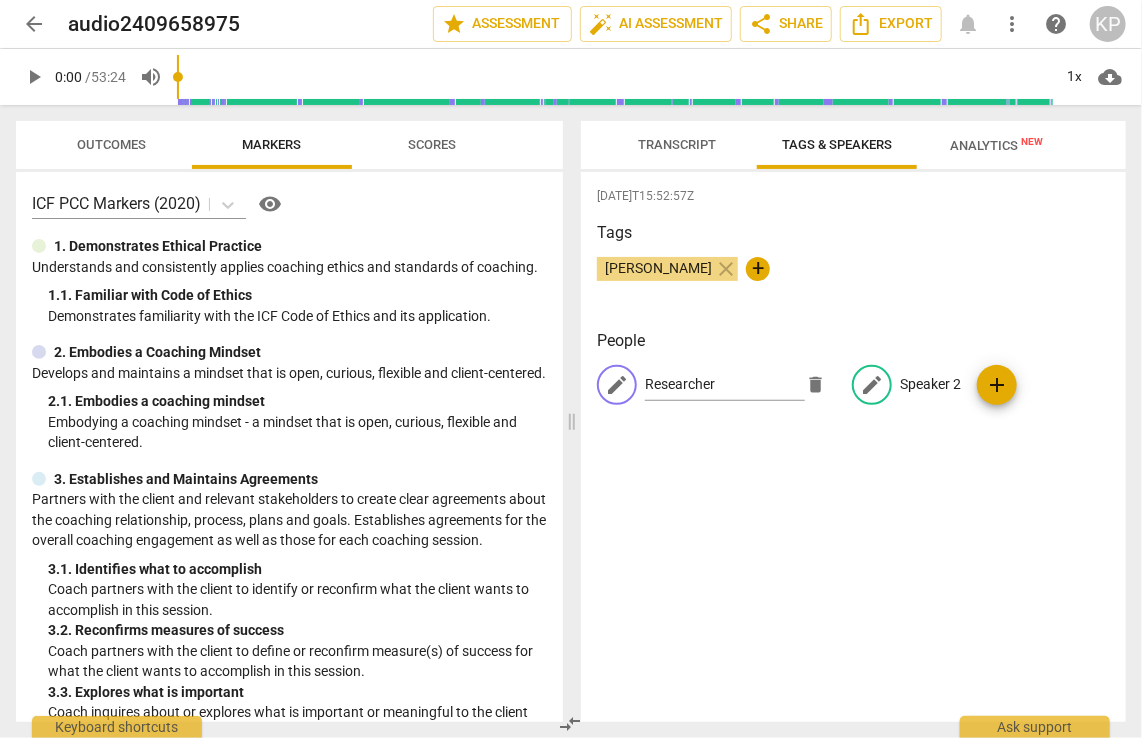 click on "Speaker 2" at bounding box center (930, 384) 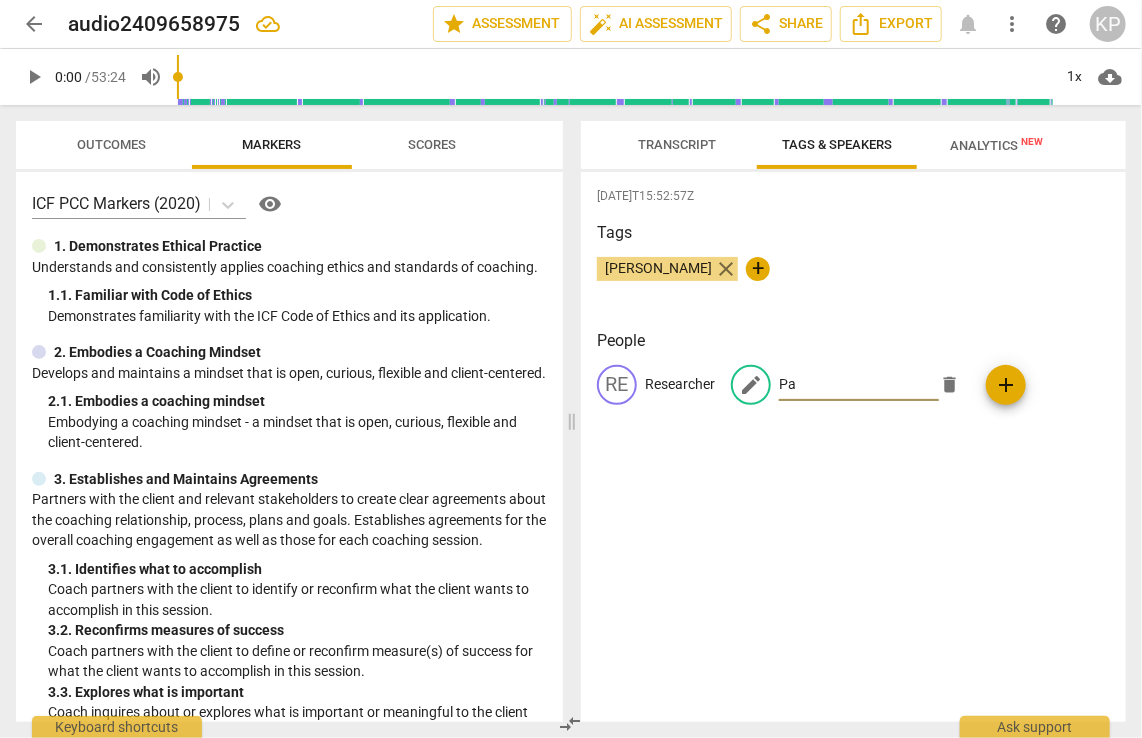 type on "P" 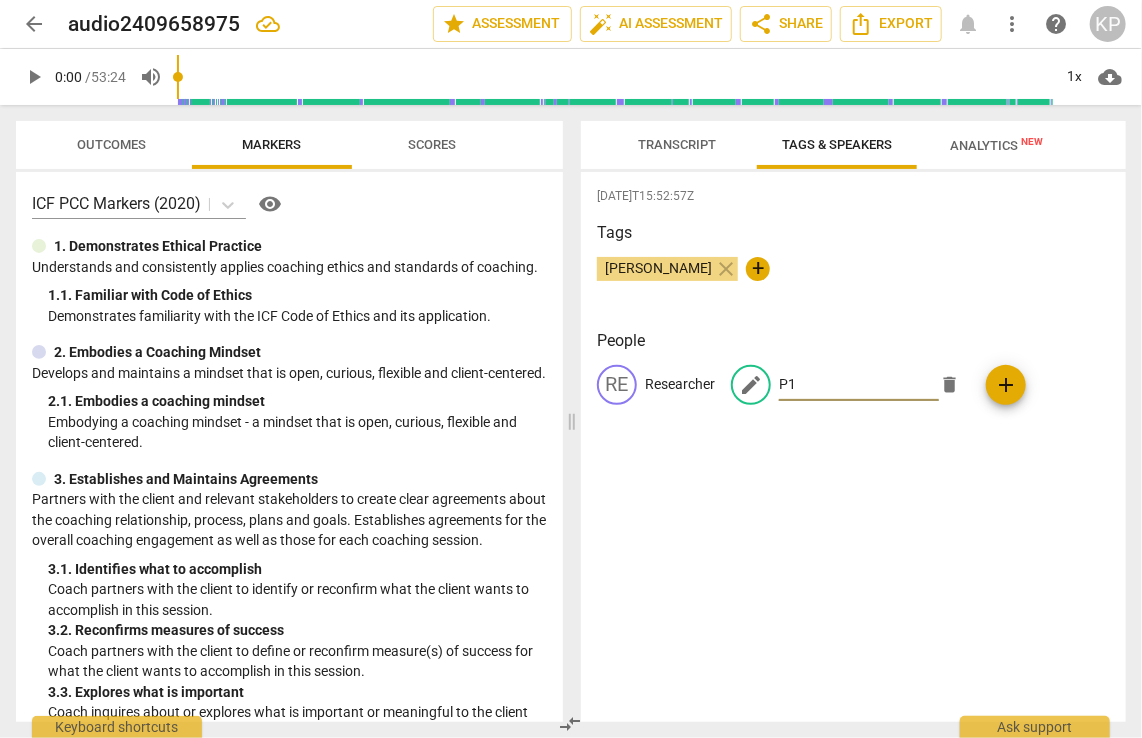 type on "P1" 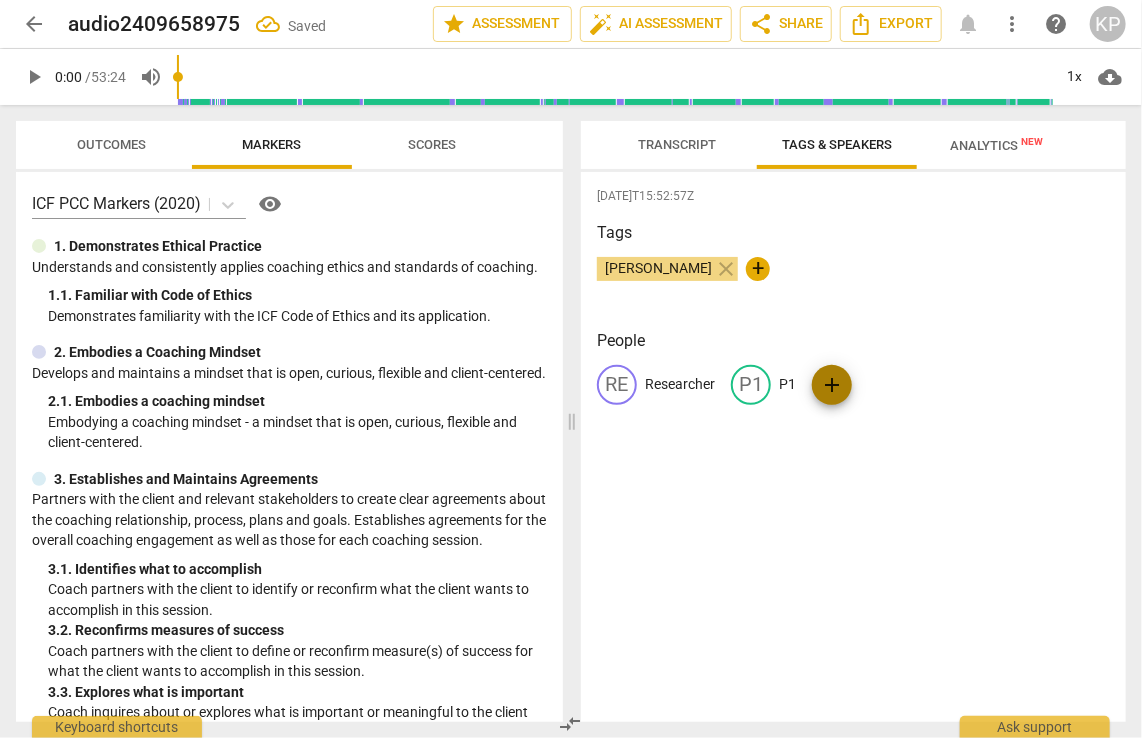 click on "add" at bounding box center (832, 385) 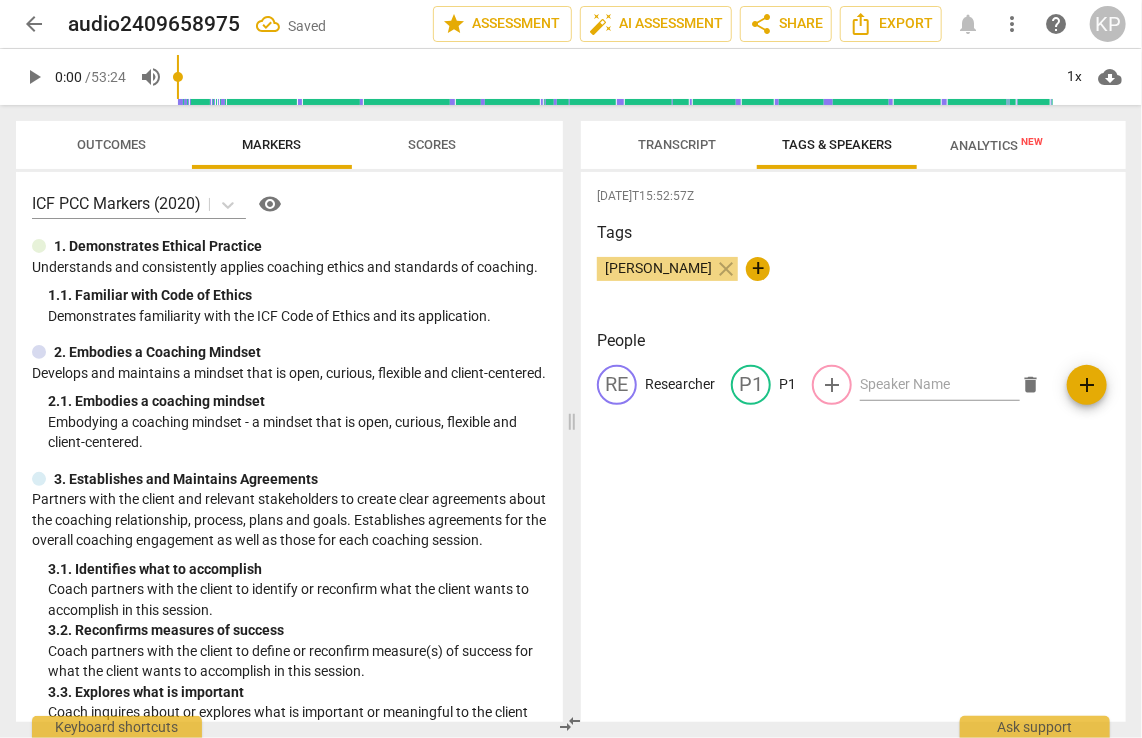 click on "add" at bounding box center [832, 385] 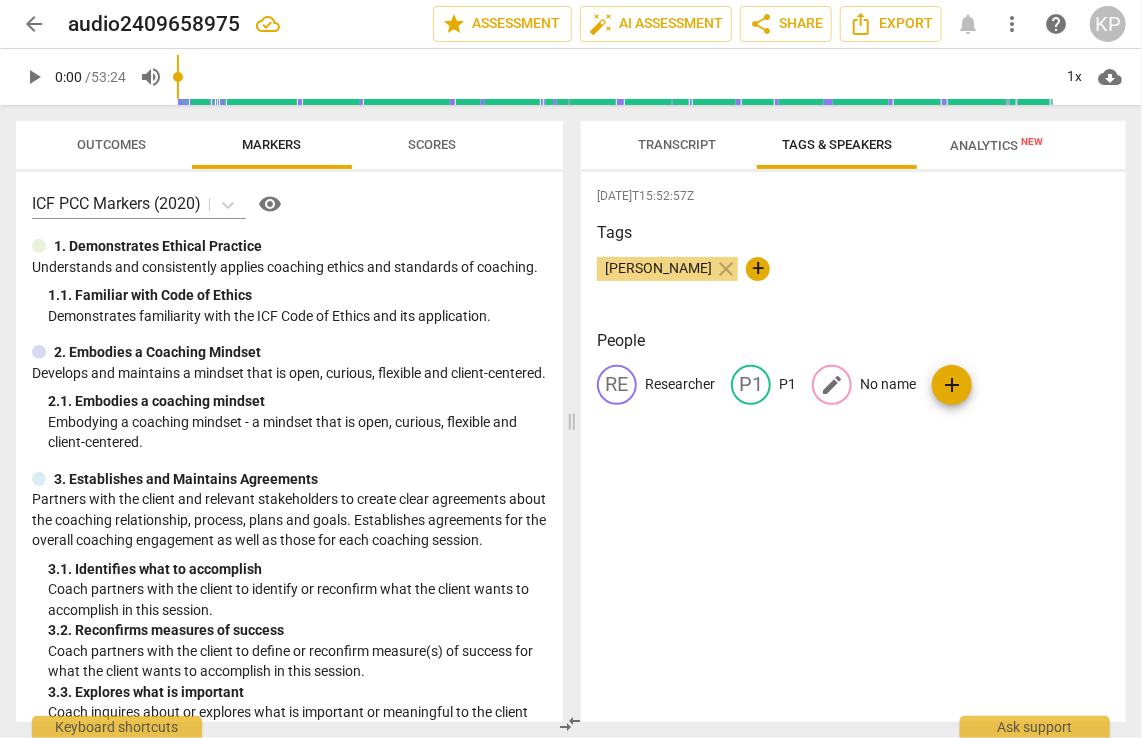 click on "No name" at bounding box center [888, 384] 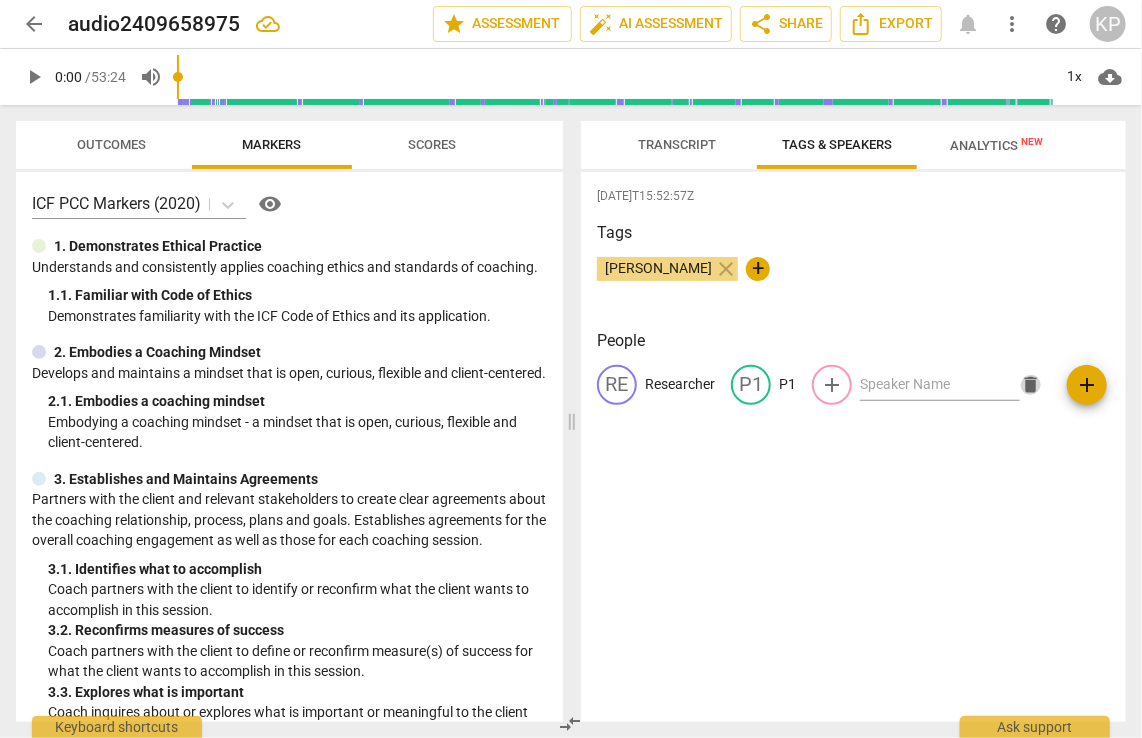 click on "delete" at bounding box center [1030, 384] 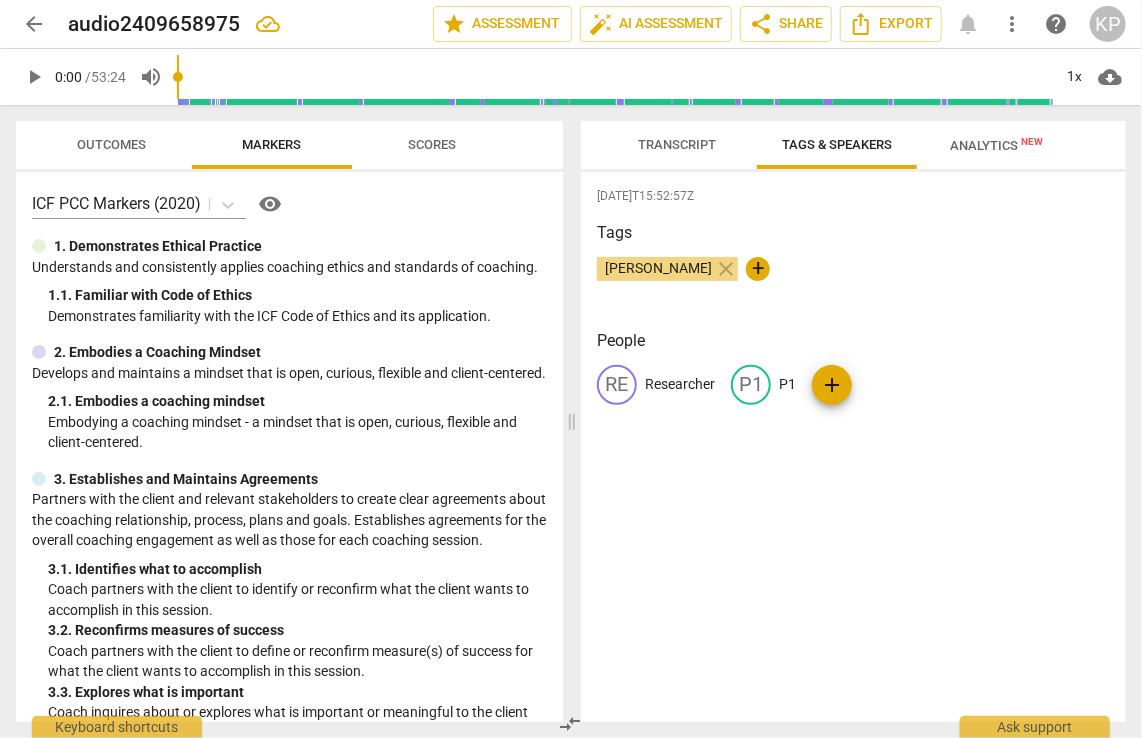click on "[DATE]T15:52:57Z Tags [PERSON_NAME] close + People RE Researcher P1 P1 add" at bounding box center [853, 447] 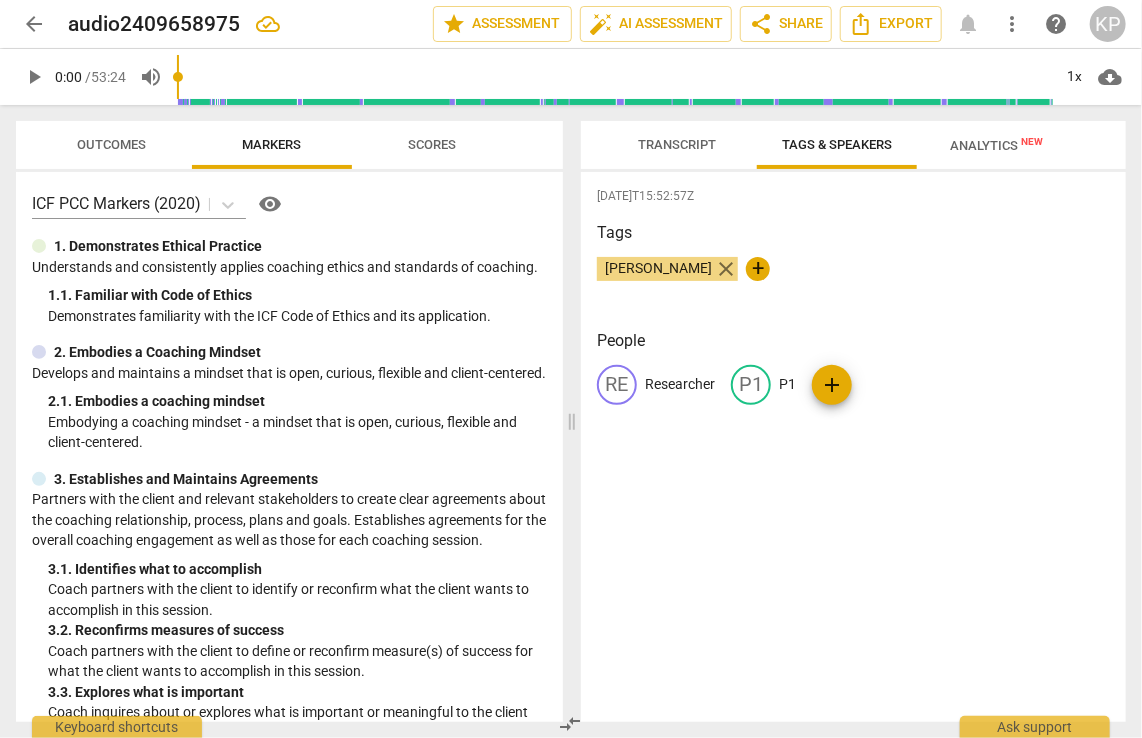 click on "close" at bounding box center (726, 269) 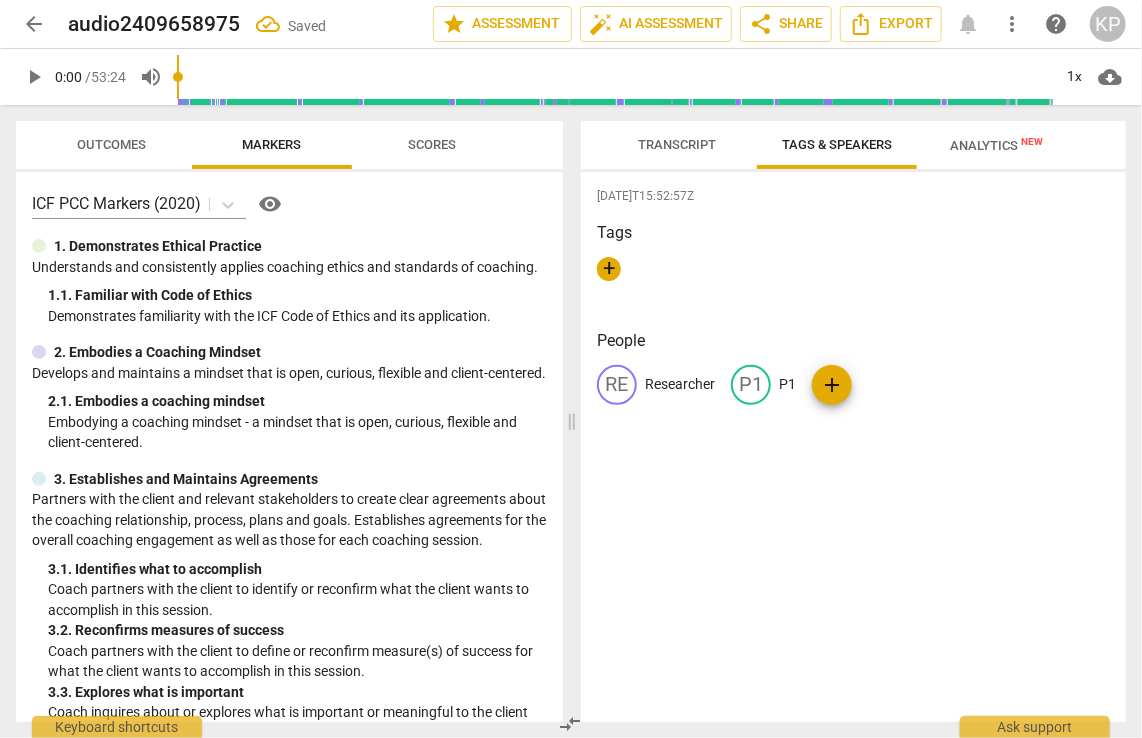 click on "+" at bounding box center [853, 277] 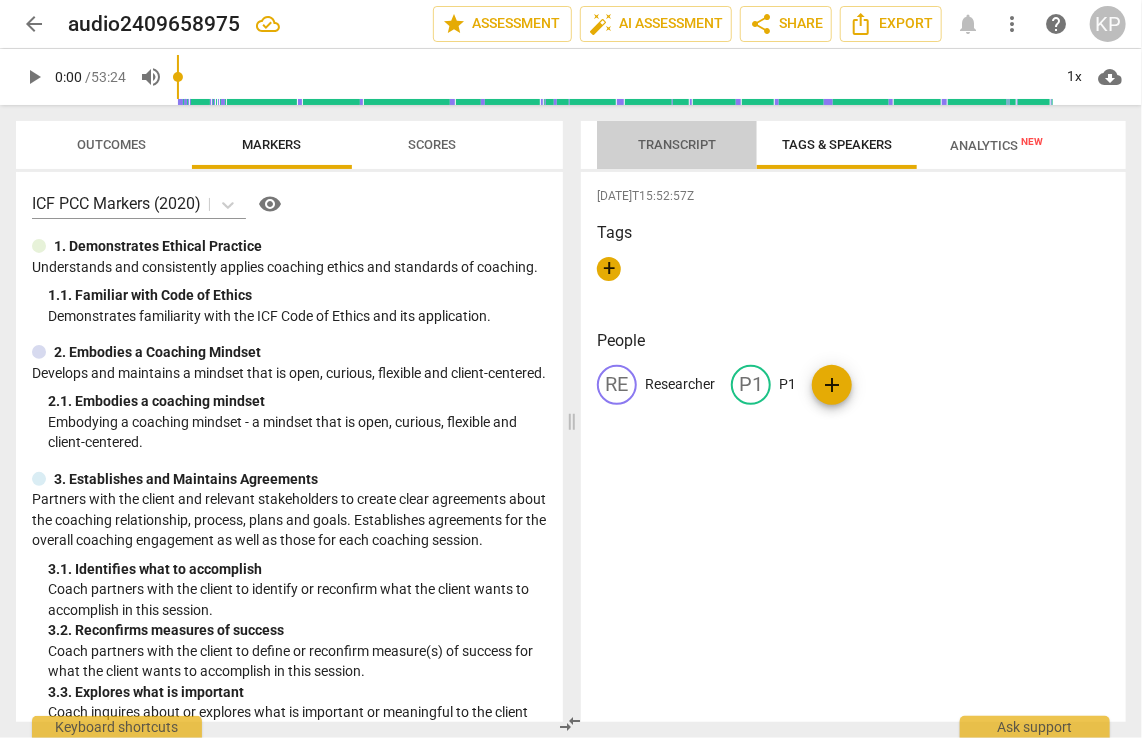 click on "Transcript" at bounding box center [677, 144] 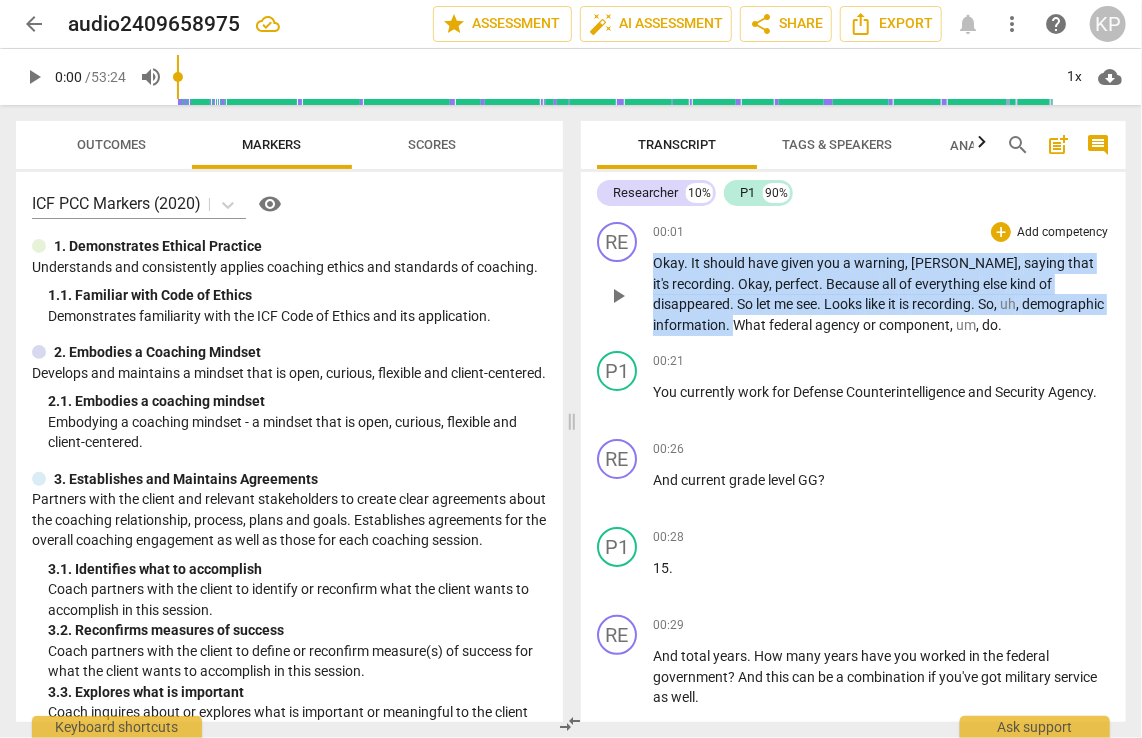 drag, startPoint x: 1072, startPoint y: 306, endPoint x: 651, endPoint y: 271, distance: 422.45236 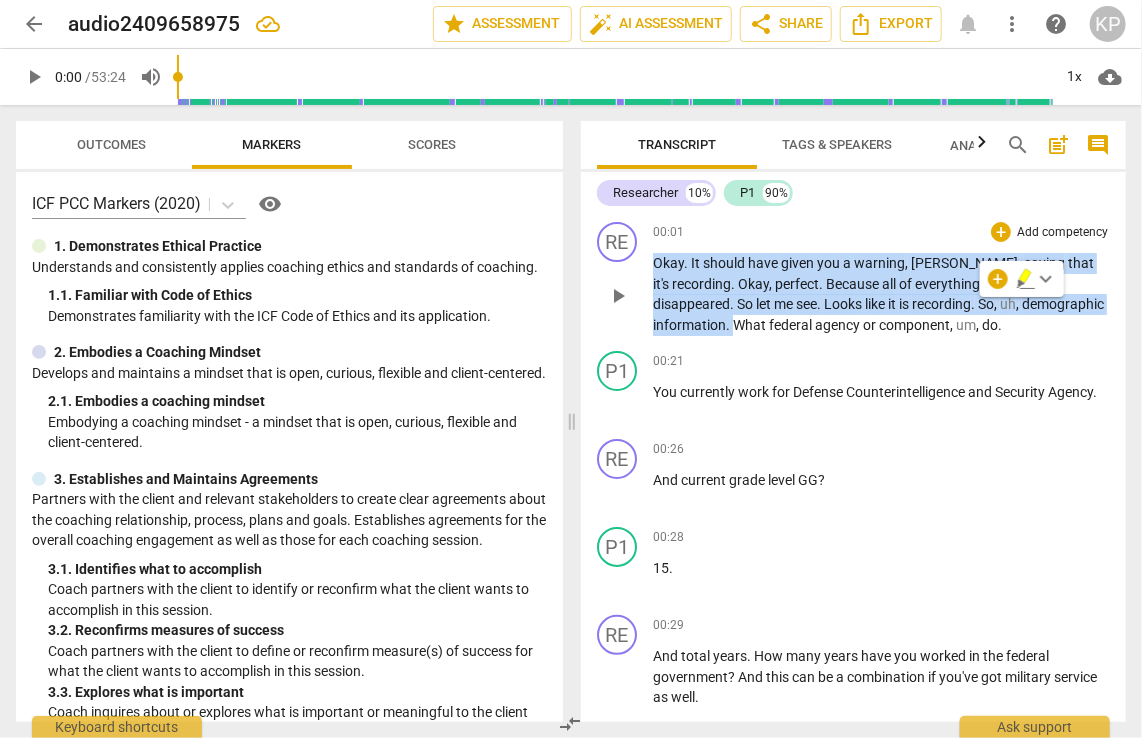 type 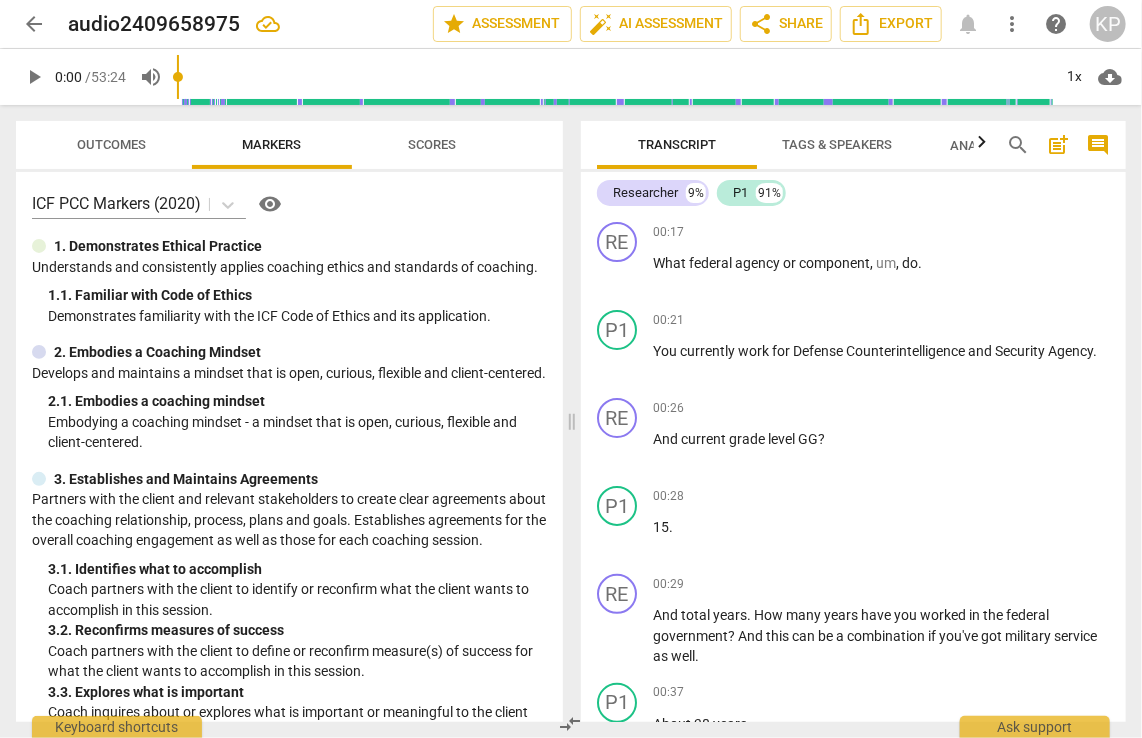 drag, startPoint x: 554, startPoint y: 196, endPoint x: 552, endPoint y: 206, distance: 10.198039 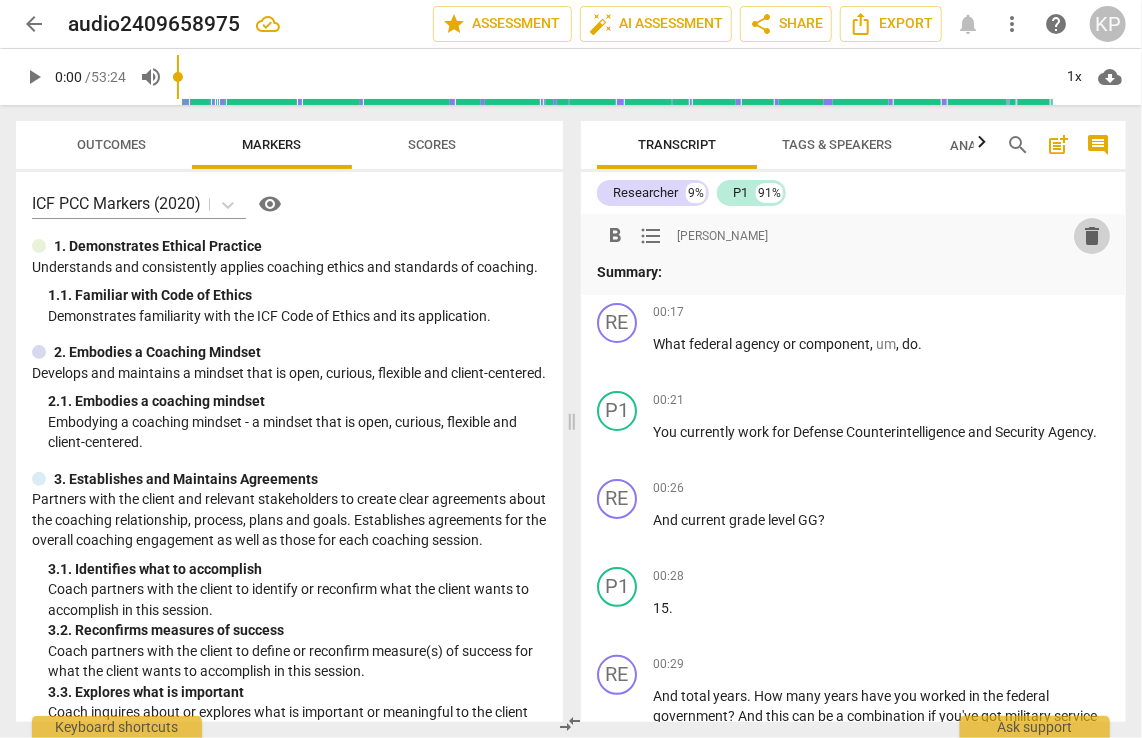 click on "delete" at bounding box center (1092, 236) 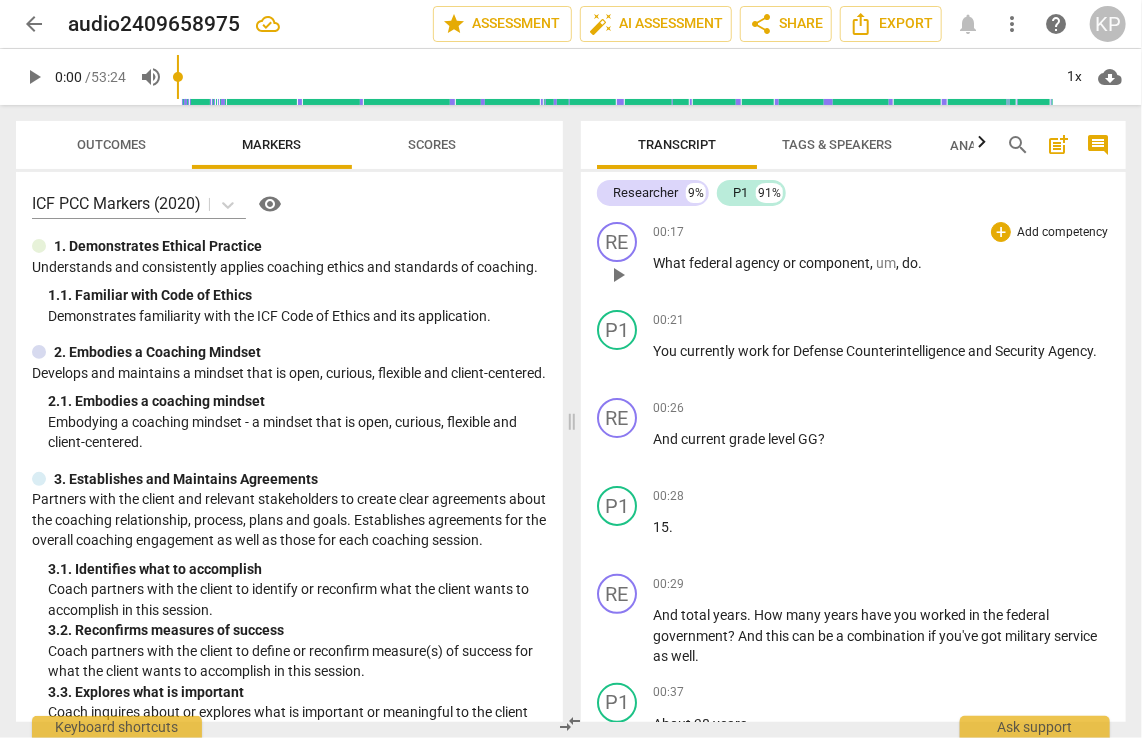 drag, startPoint x: 1117, startPoint y: 217, endPoint x: 1086, endPoint y: 233, distance: 34.88553 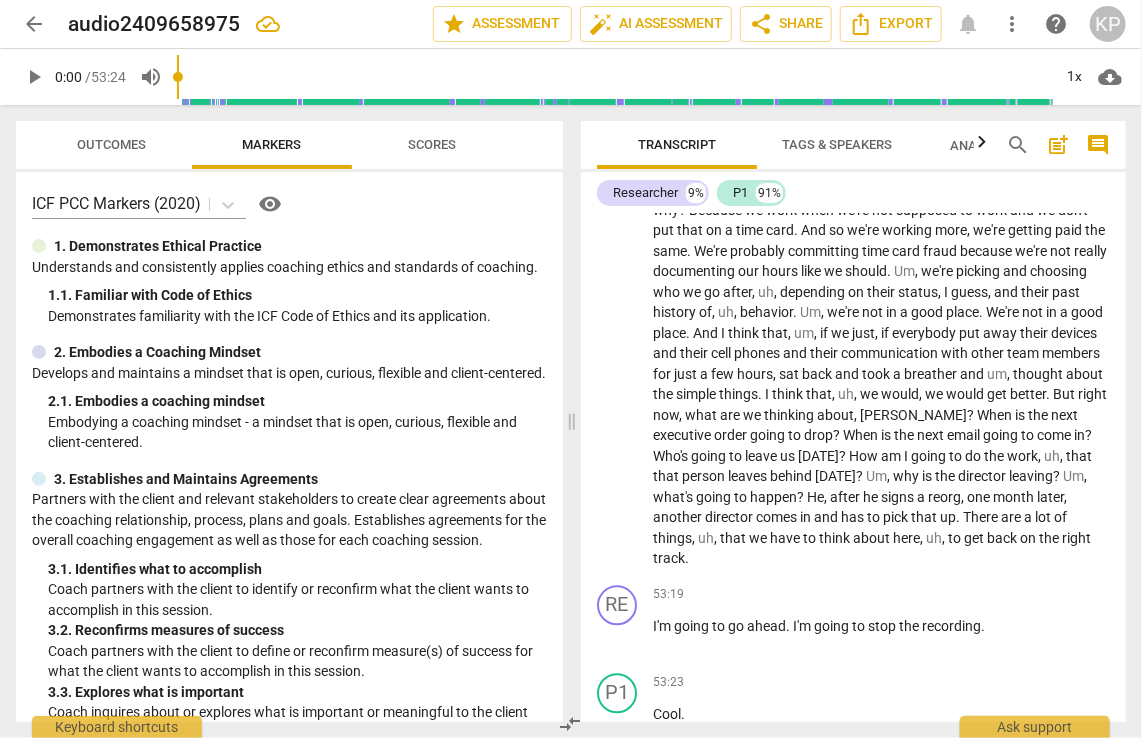 scroll, scrollTop: 16030, scrollLeft: 0, axis: vertical 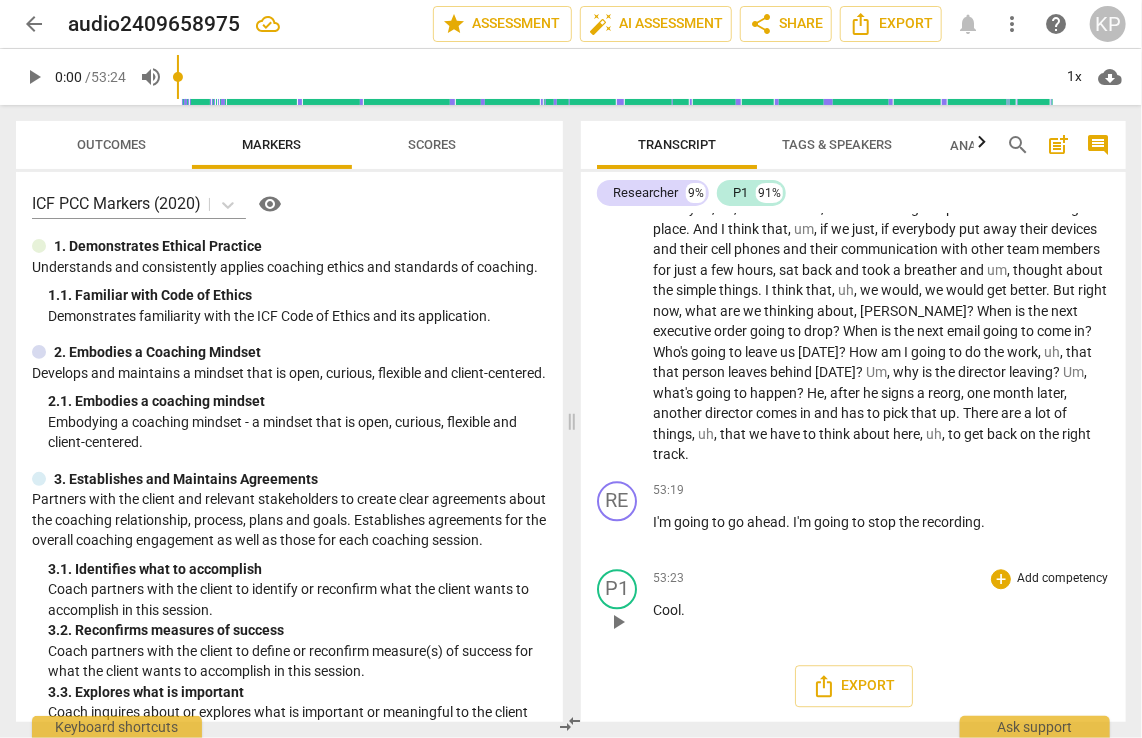 drag, startPoint x: 699, startPoint y: 622, endPoint x: 659, endPoint y: 588, distance: 52.49762 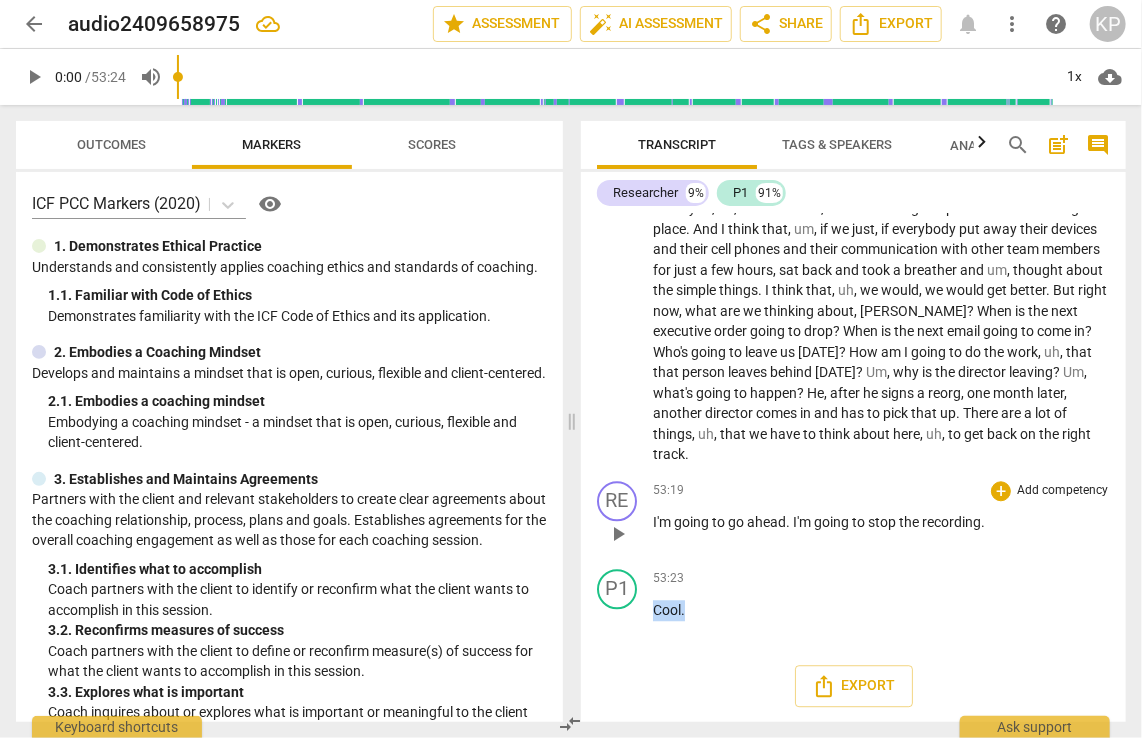drag, startPoint x: 684, startPoint y: 612, endPoint x: 648, endPoint y: 499, distance: 118.595955 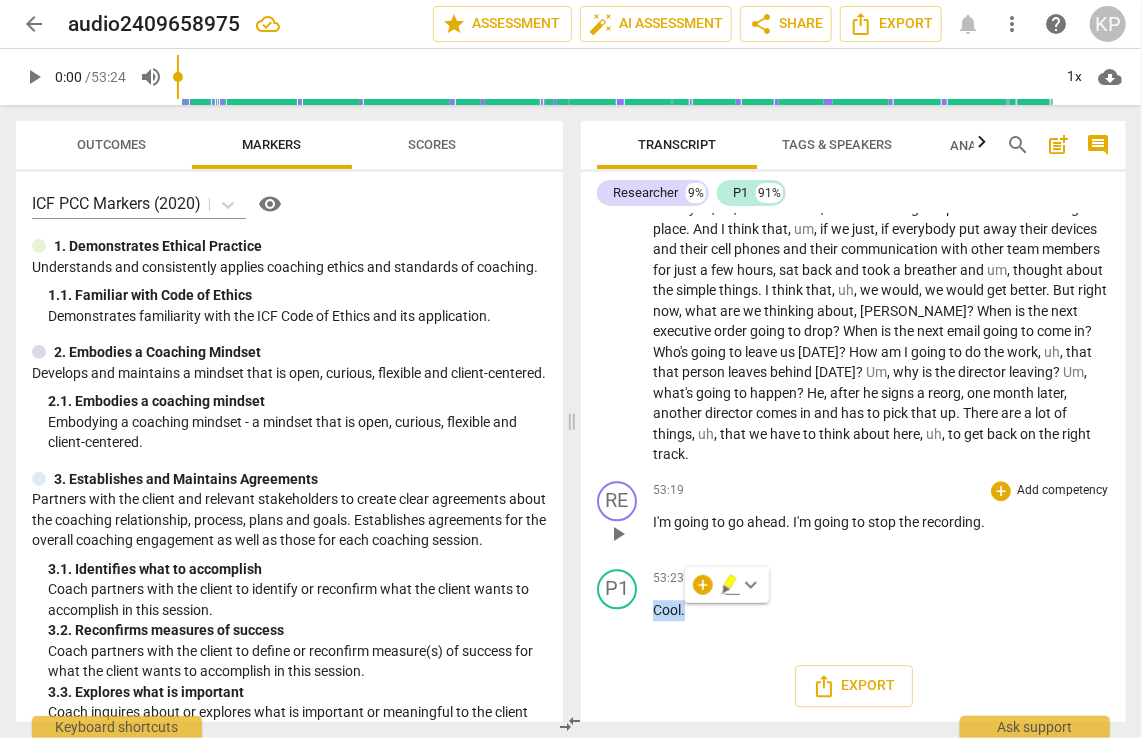 type 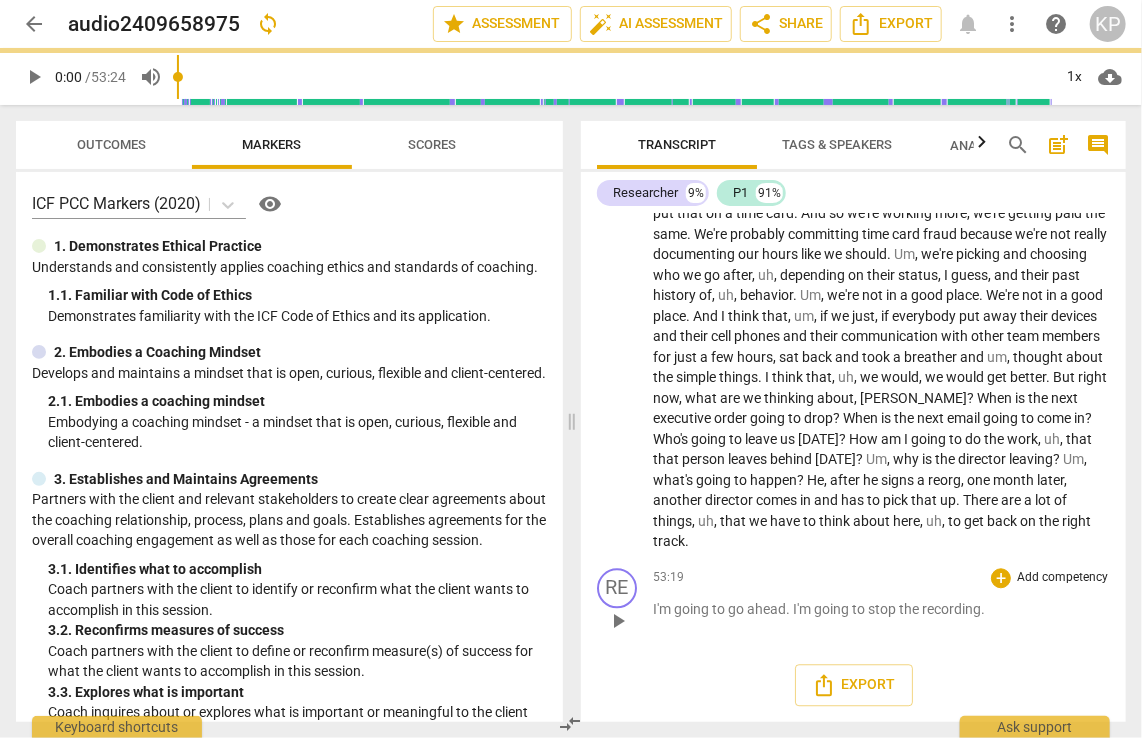 scroll, scrollTop: 15943, scrollLeft: 0, axis: vertical 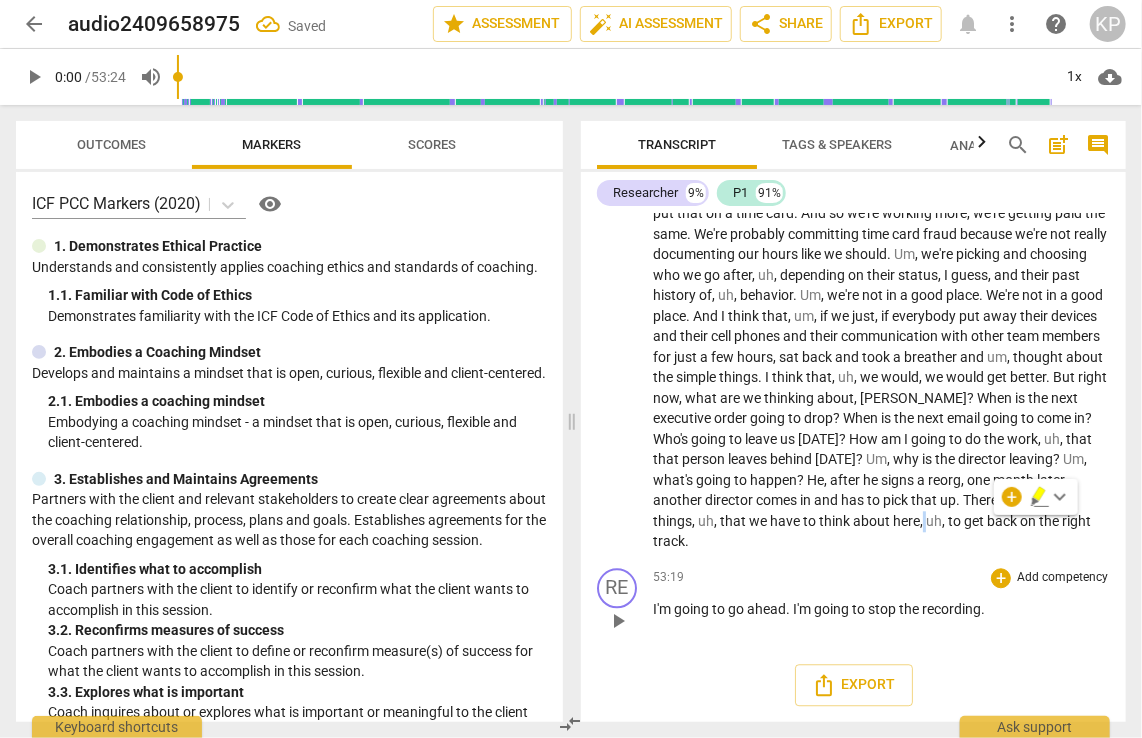 click on "53:19 + Add competency keyboard_arrow_right" at bounding box center (881, 578) 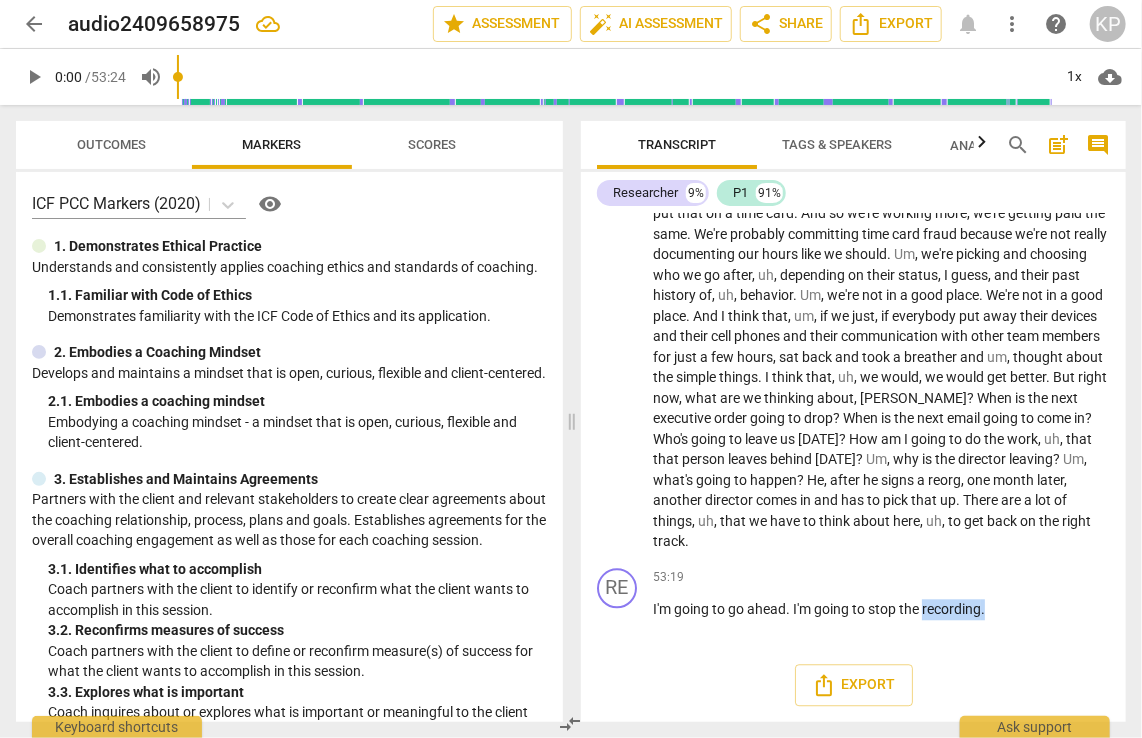 drag, startPoint x: 989, startPoint y: 613, endPoint x: 923, endPoint y: 622, distance: 66.61081 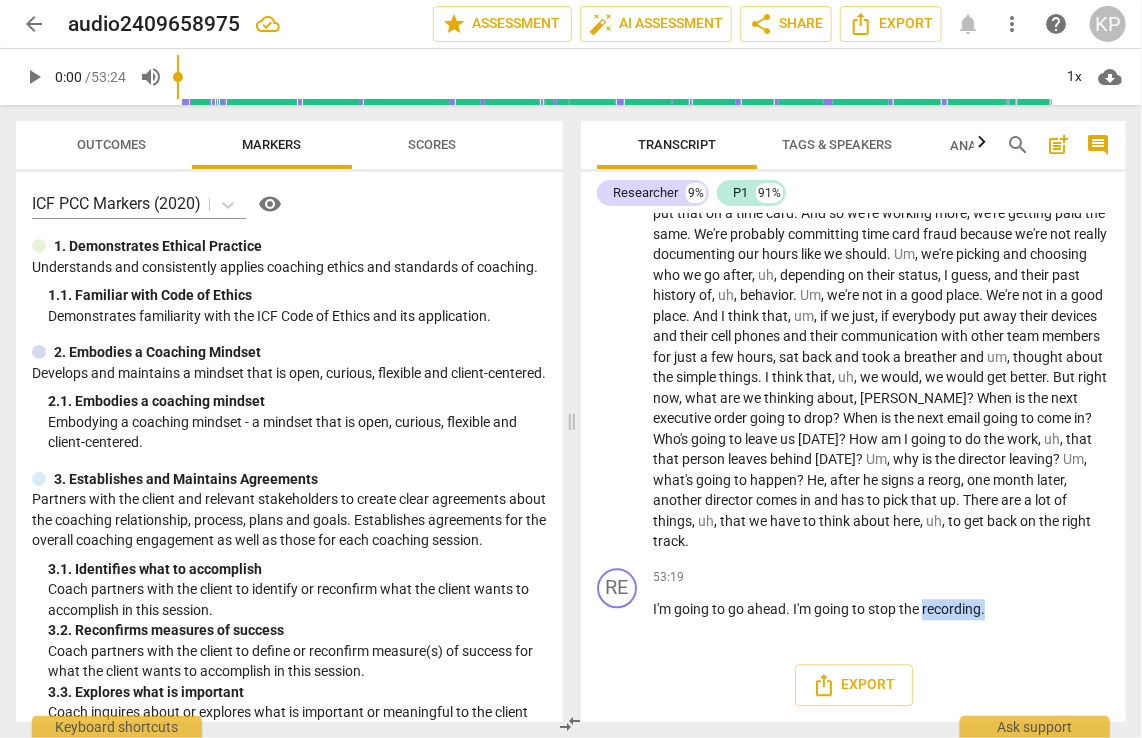 click on "53:19 + Add competency keyboard_arrow_right I'm   going   to   go   ahead .   I'm   going   to   stop   the   recording ." at bounding box center (881, 604) 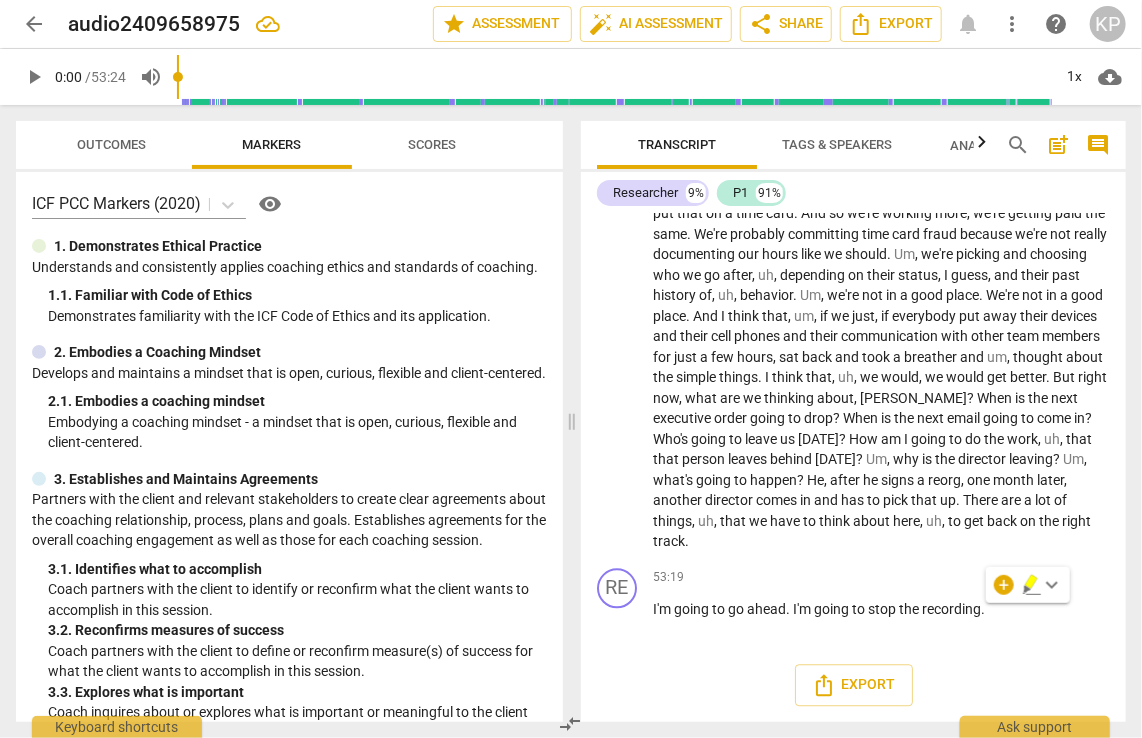 click on "53:19 + Add competency keyboard_arrow_right I'm   going   to   go   ahead .   I'm   going   to   stop   the   recording ." at bounding box center [881, 604] 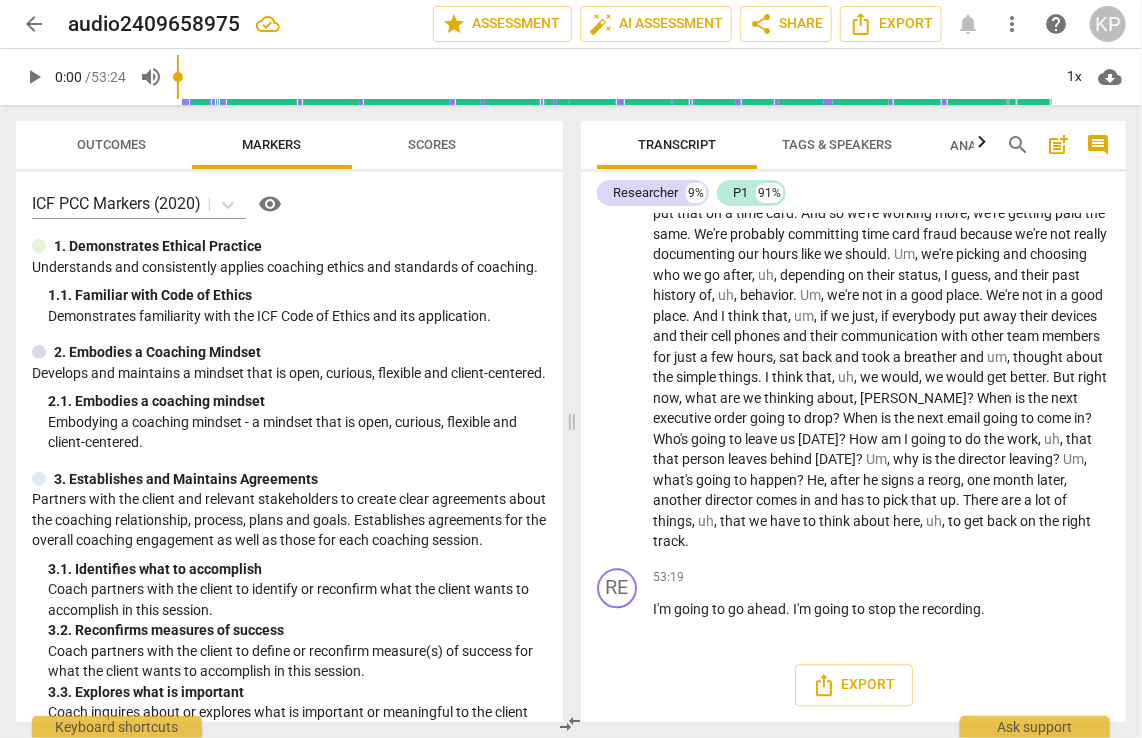 click on "to" at bounding box center (860, 609) 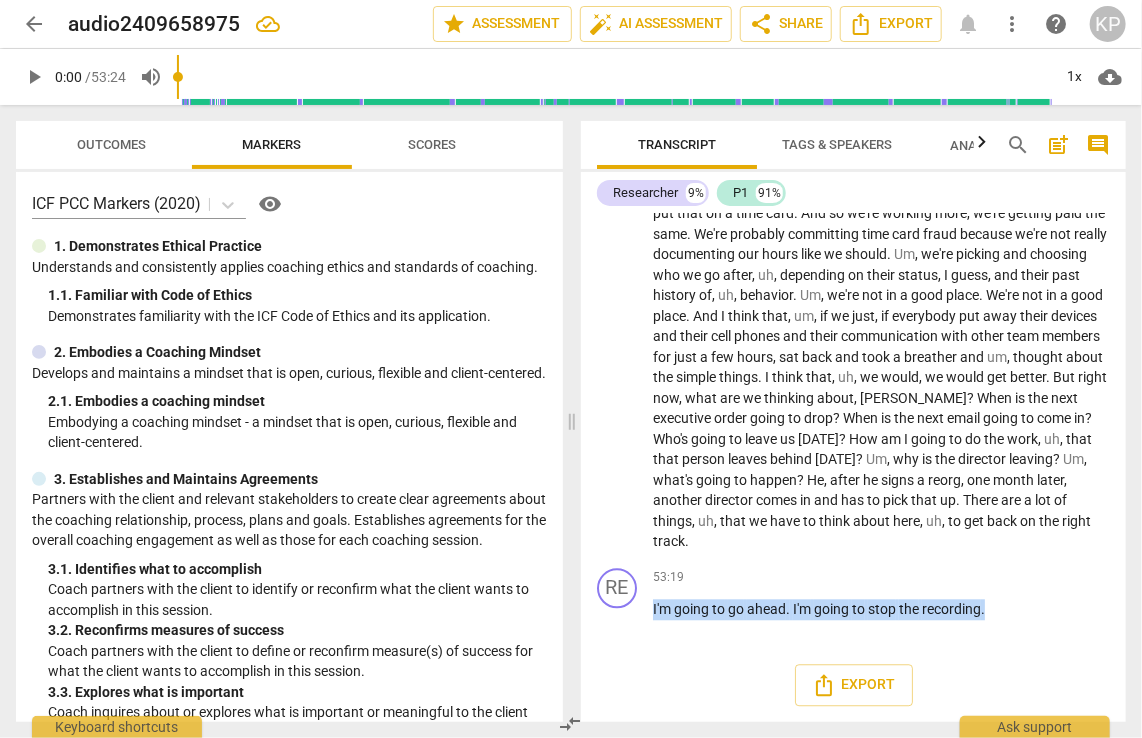 drag, startPoint x: 992, startPoint y: 609, endPoint x: 648, endPoint y: 614, distance: 344.03635 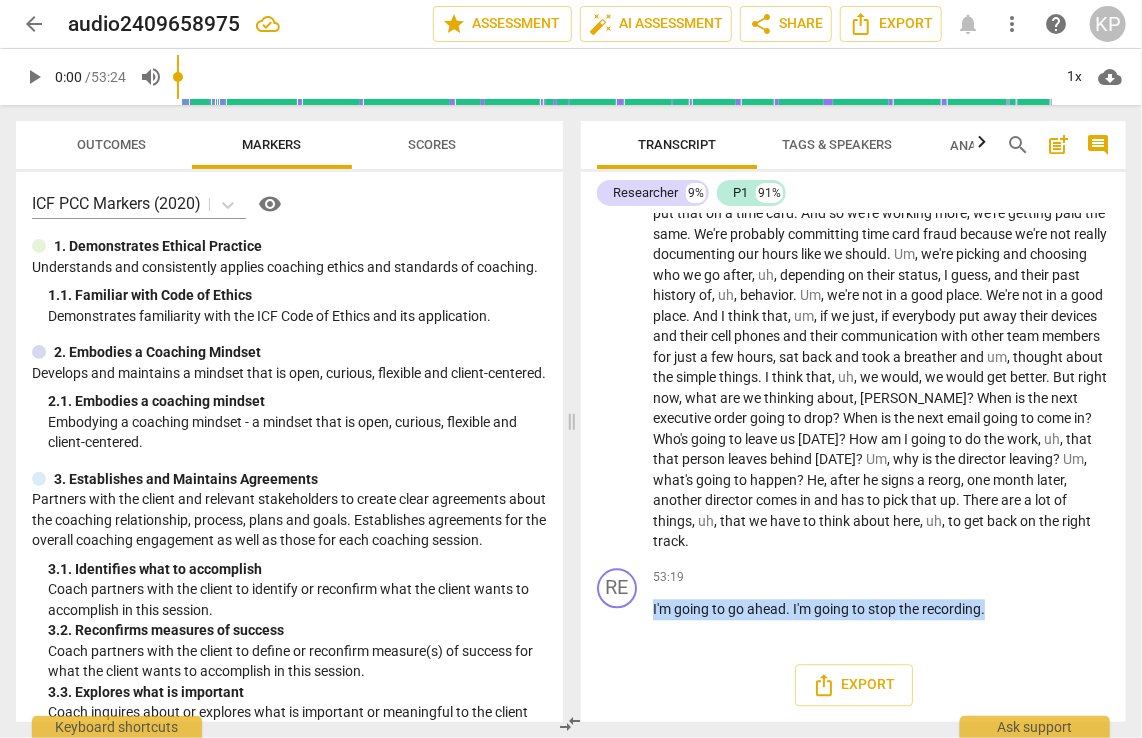 click on "RE play_arrow pause 53:19 + Add competency keyboard_arrow_right I'm   going   to   go   ahead .   I'm   going   to   stop   the   recording ." at bounding box center [853, 604] 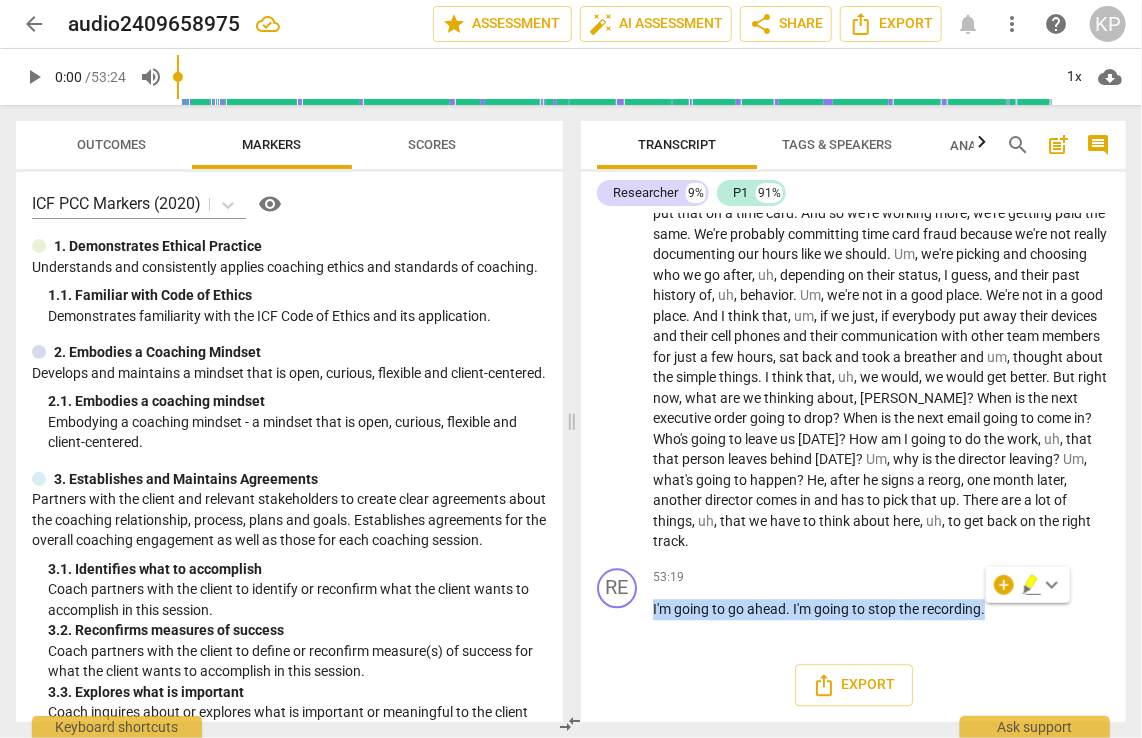 type 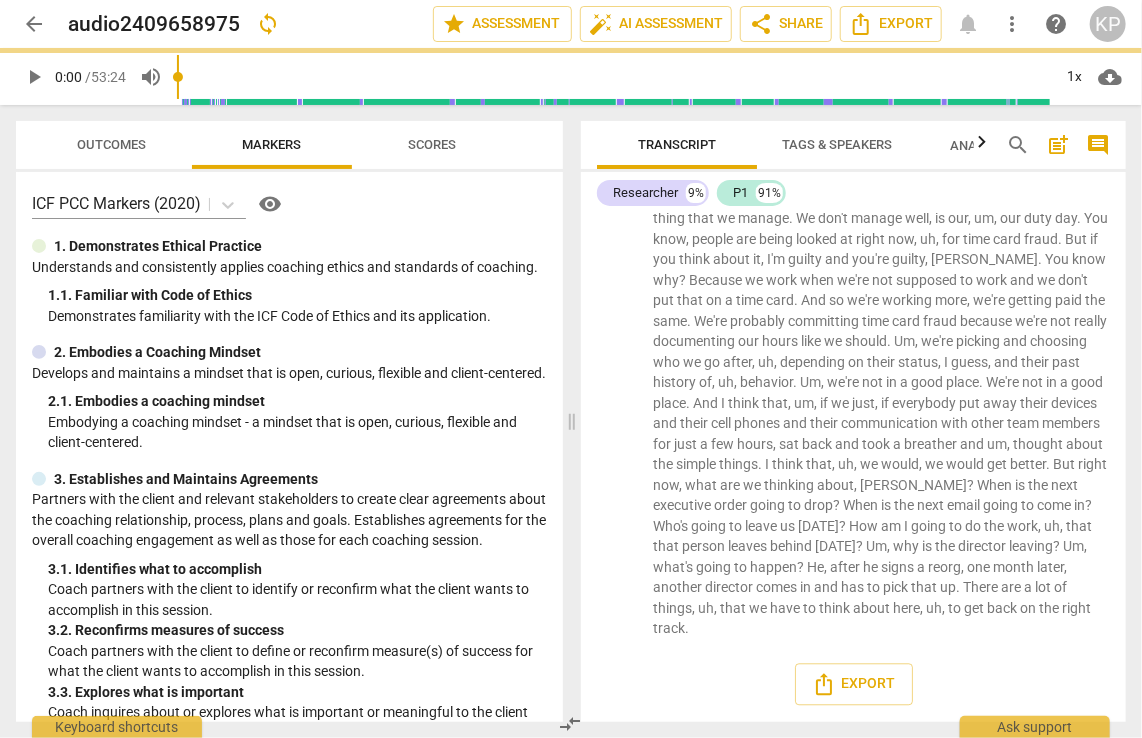 scroll, scrollTop: 15856, scrollLeft: 0, axis: vertical 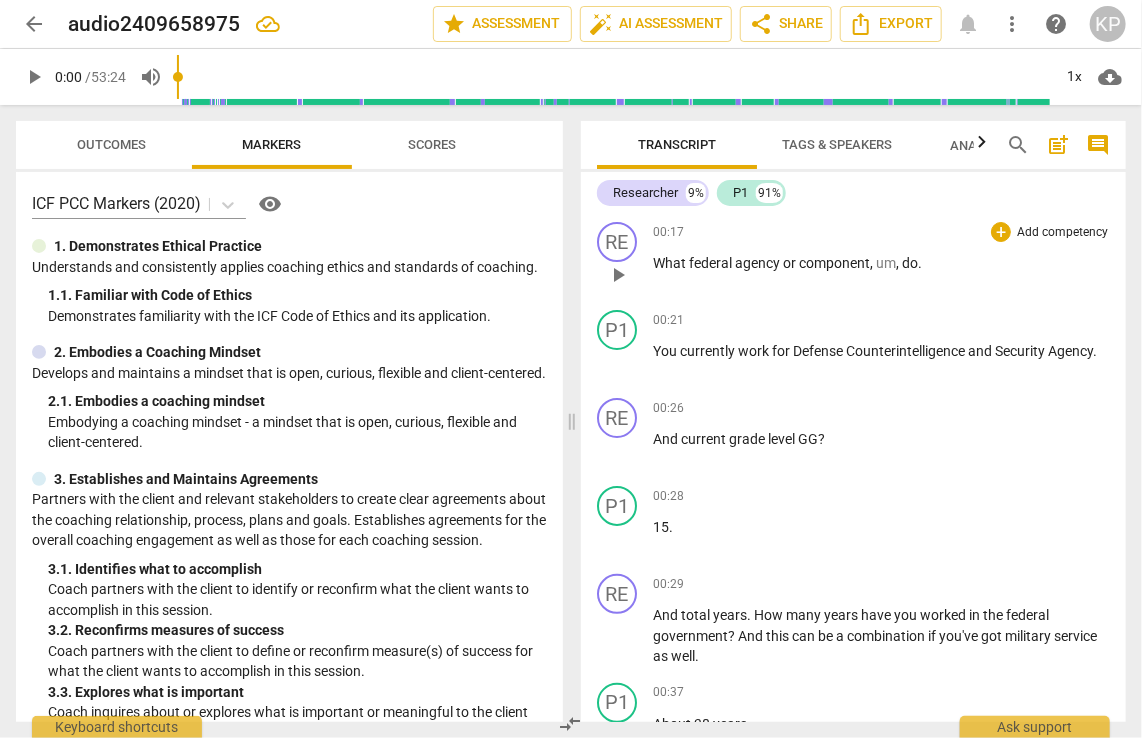 click on "00:17 + Add competency keyboard_arrow_right What   federal   agency   or   component ,   um ,   do ." at bounding box center (881, 258) 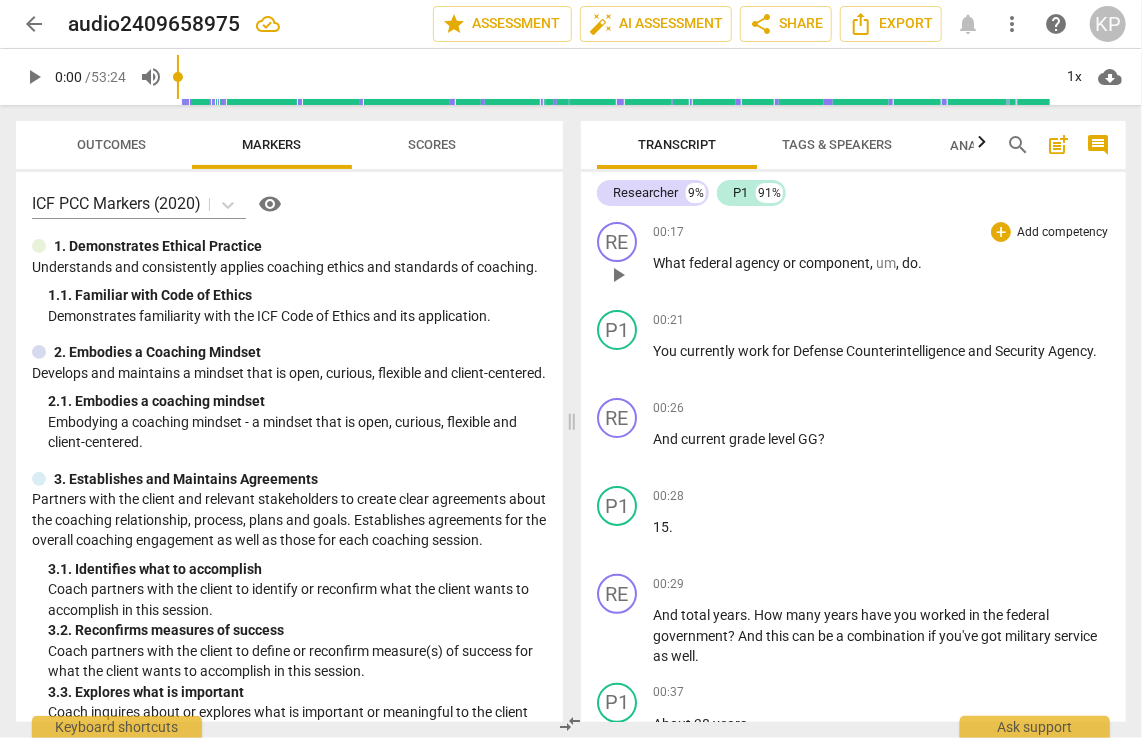 type 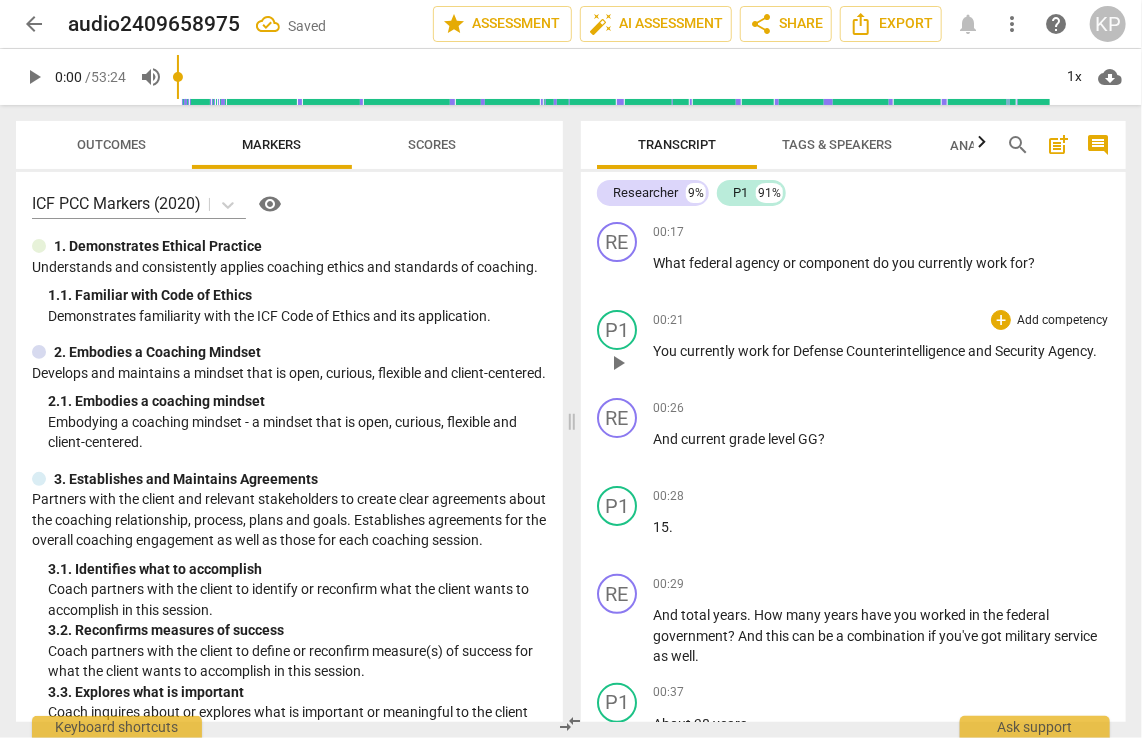 click on "for" at bounding box center (782, 351) 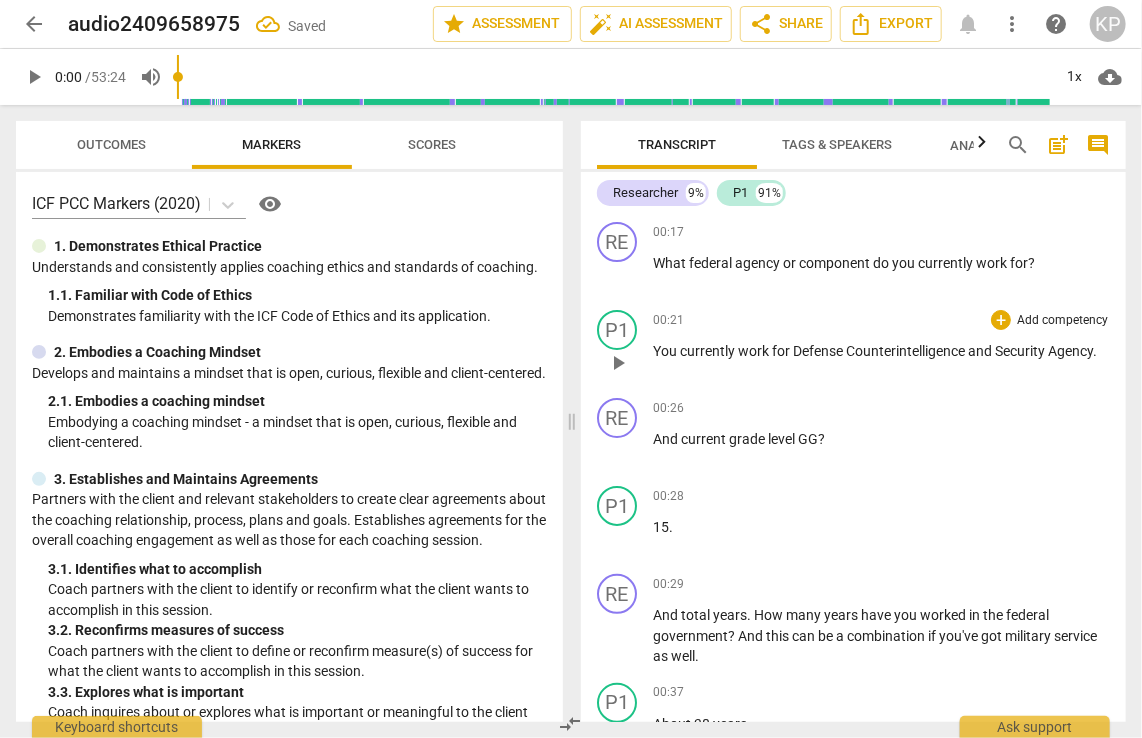 type 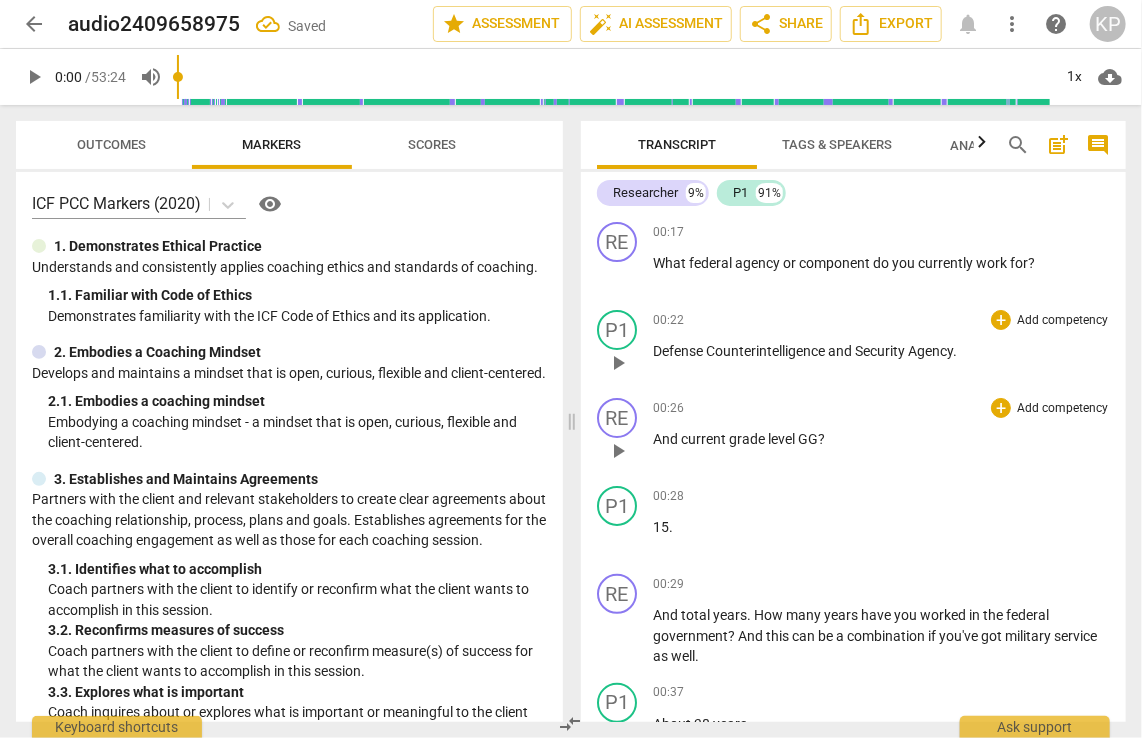 click on "GG" at bounding box center (808, 439) 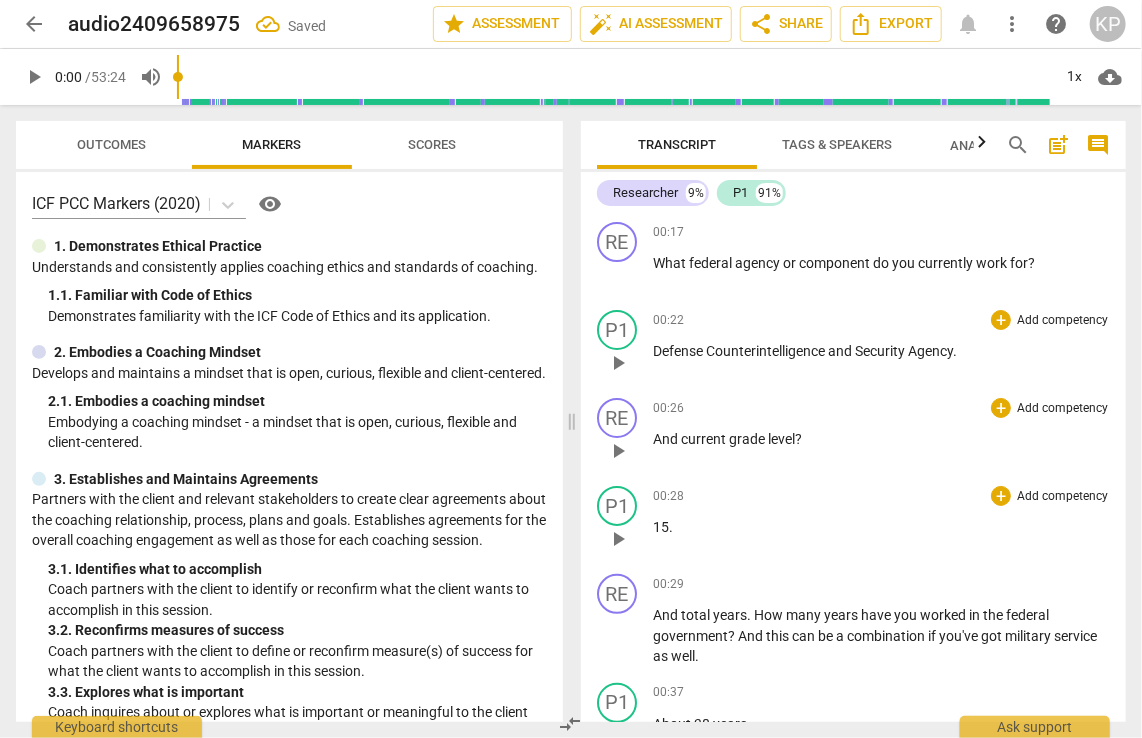 click on "15" at bounding box center (661, 527) 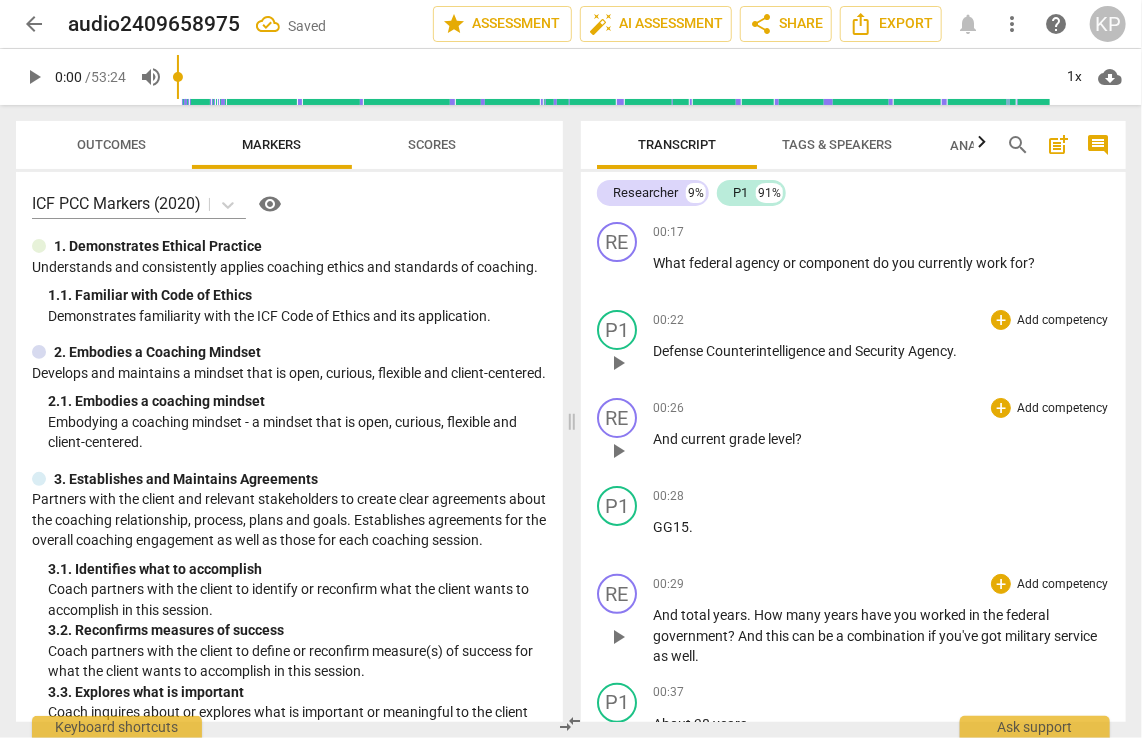 click on "And   total   years .   How   many   years   have   you   worked   in   the   federal   government ?   And   this   can   be   a   combination   if   you've   got   military   service   as   well ." at bounding box center (881, 636) 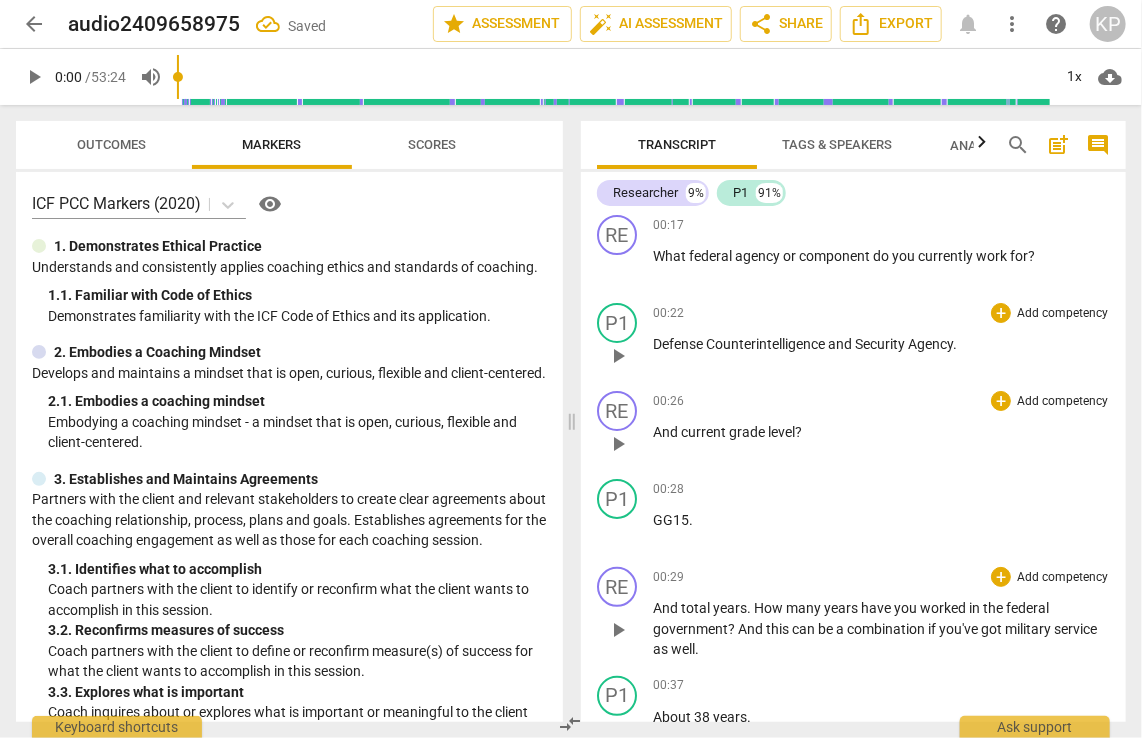 scroll, scrollTop: 340, scrollLeft: 0, axis: vertical 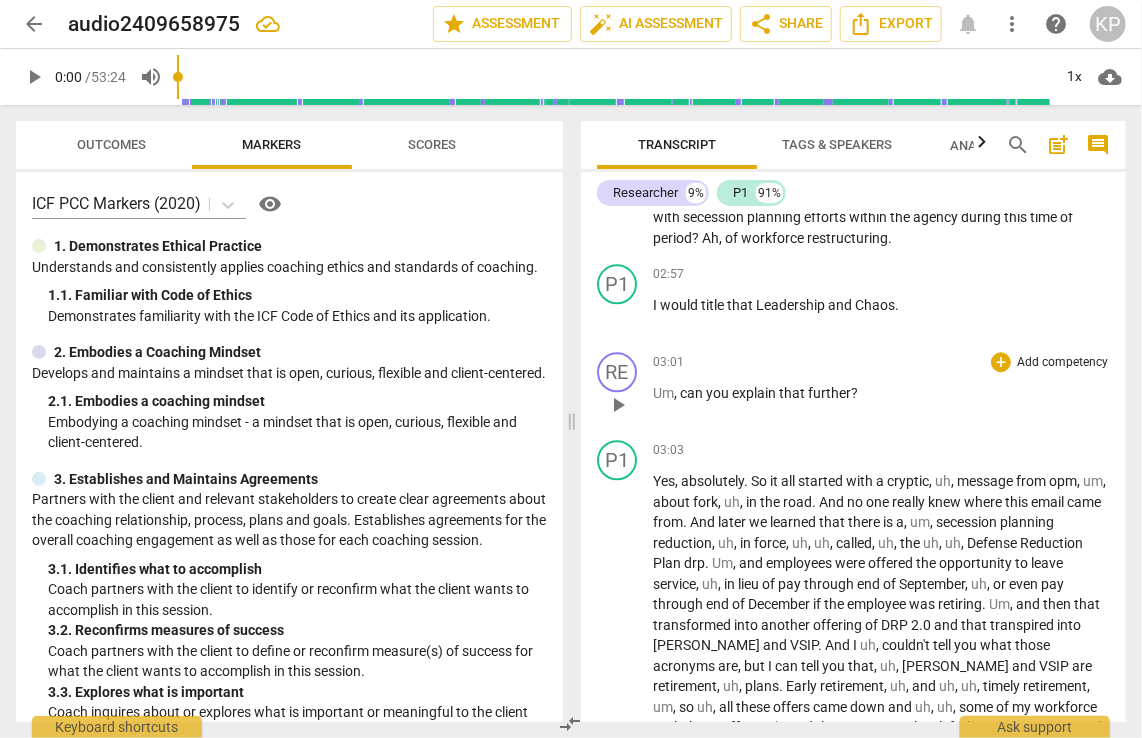 click on "can" at bounding box center (693, 393) 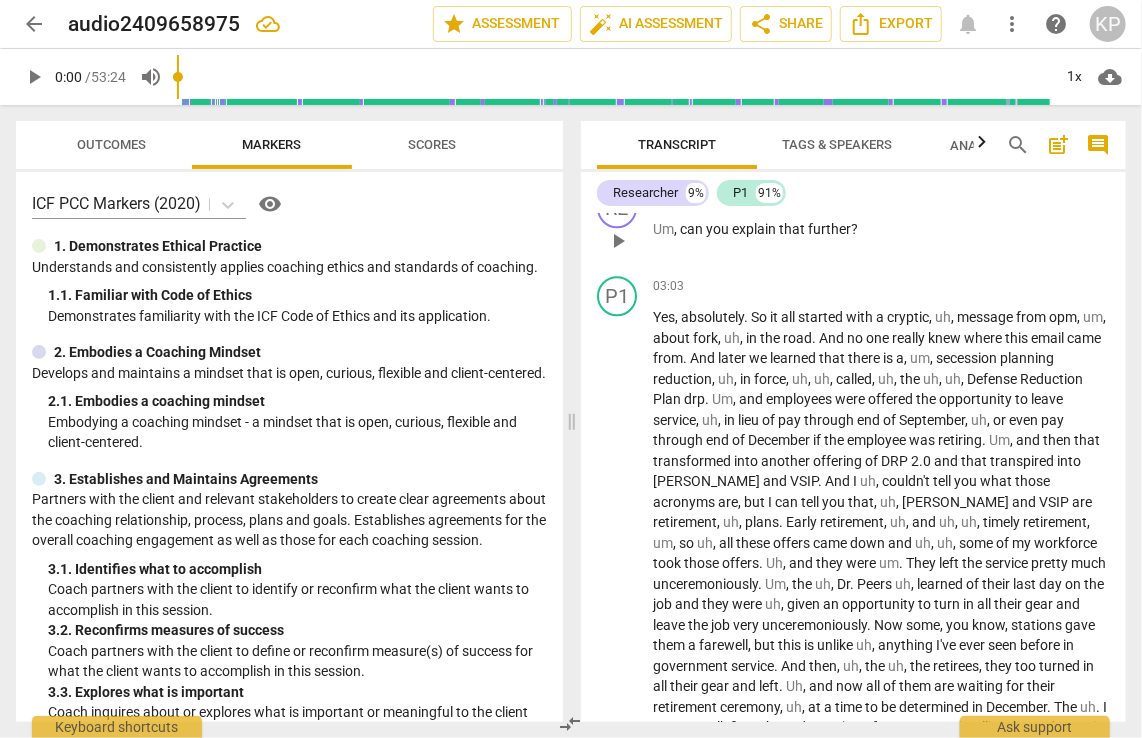 scroll, scrollTop: 2061, scrollLeft: 0, axis: vertical 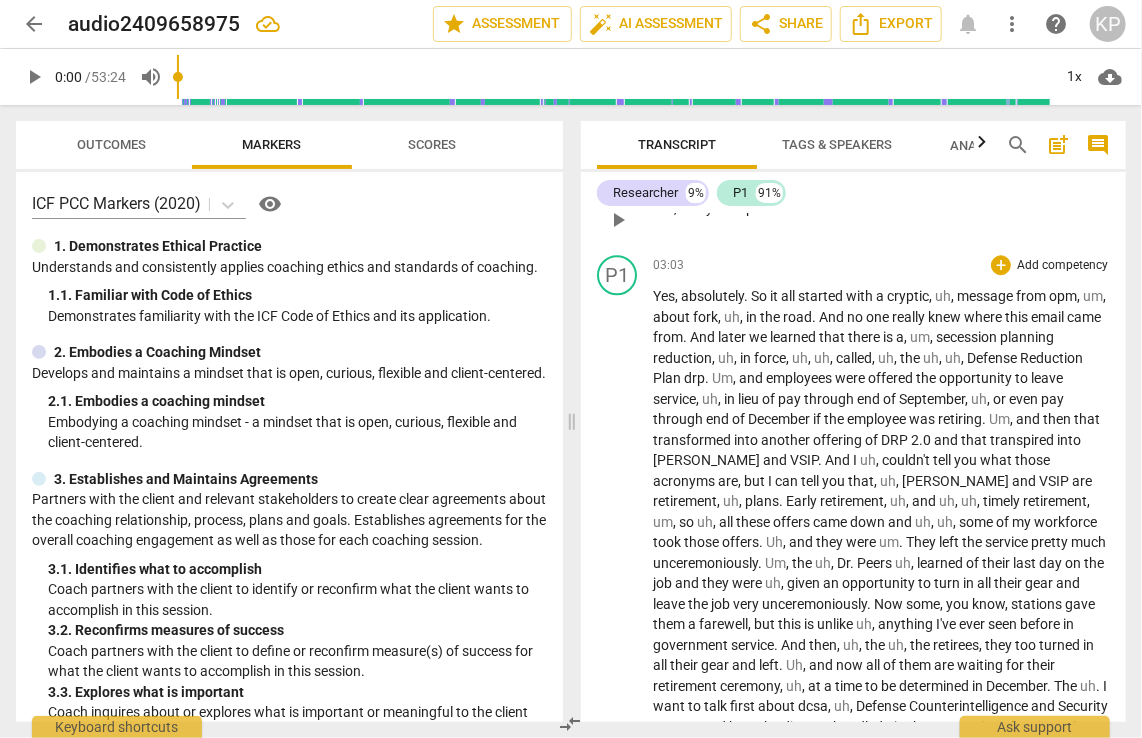 click on "Peers" at bounding box center [876, 563] 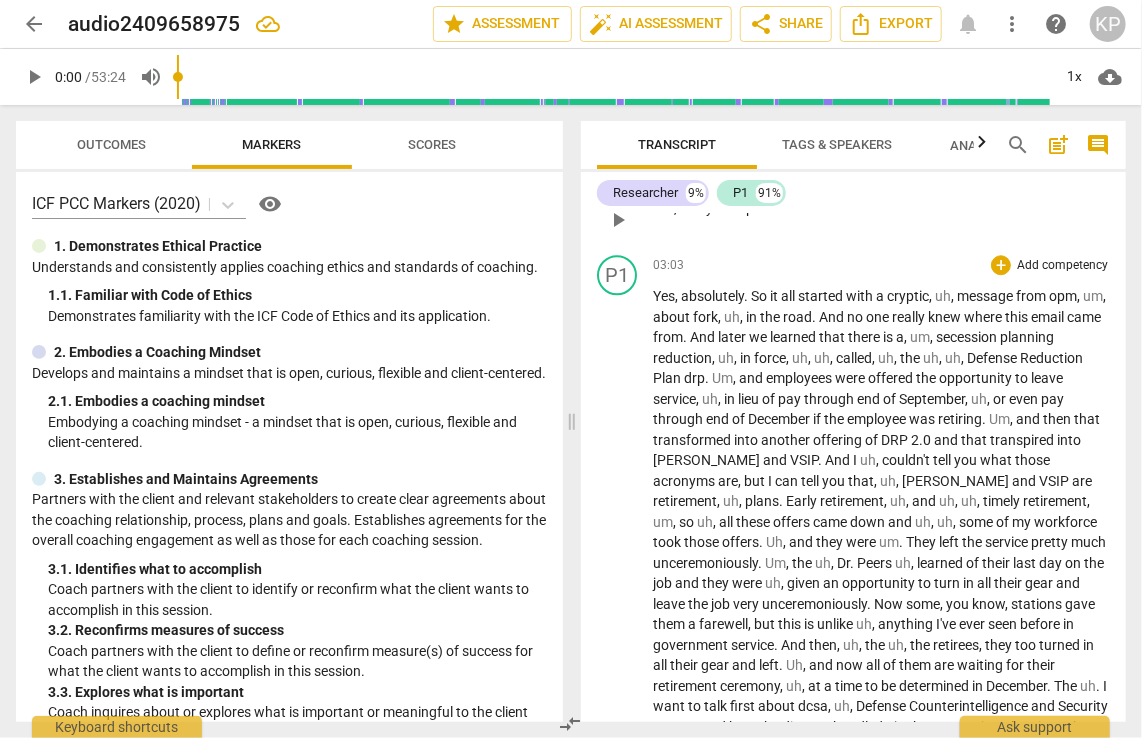 type 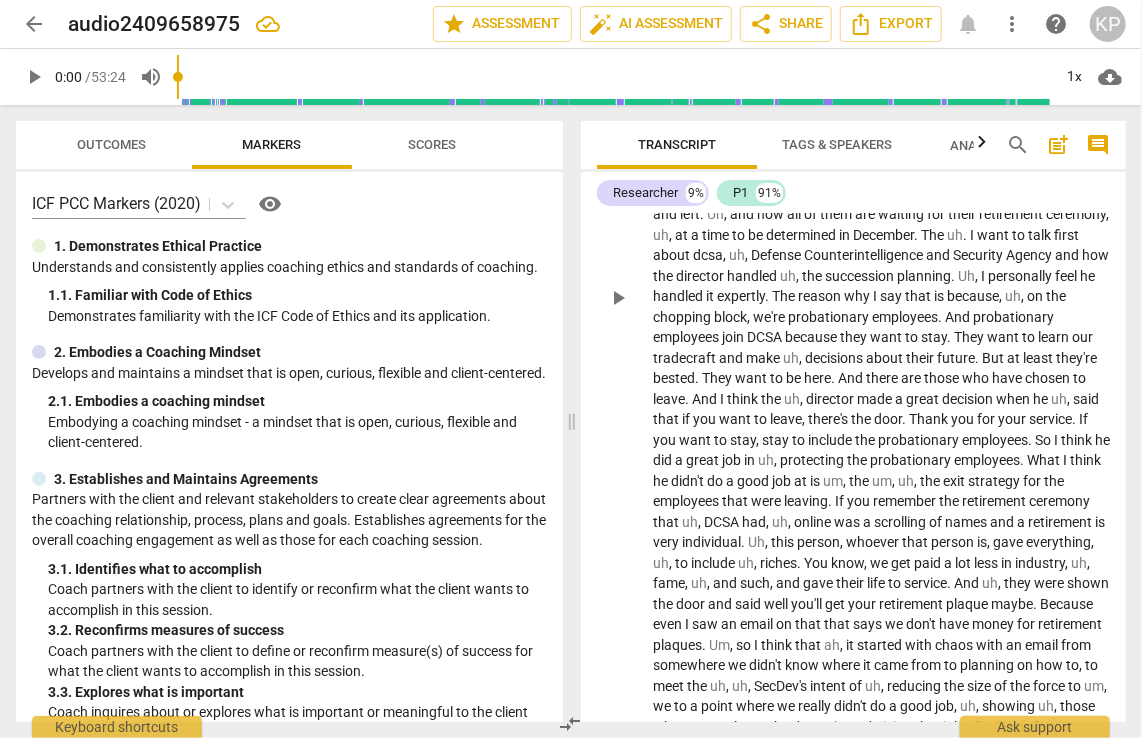 scroll, scrollTop: 2532, scrollLeft: 0, axis: vertical 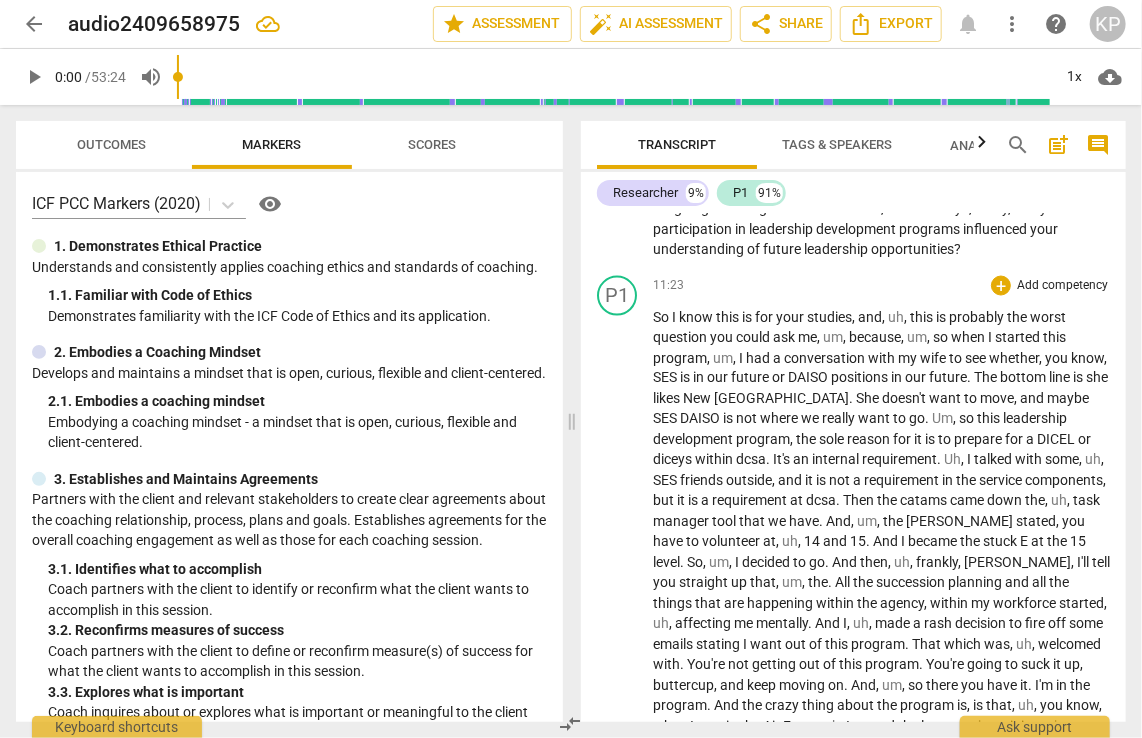 type 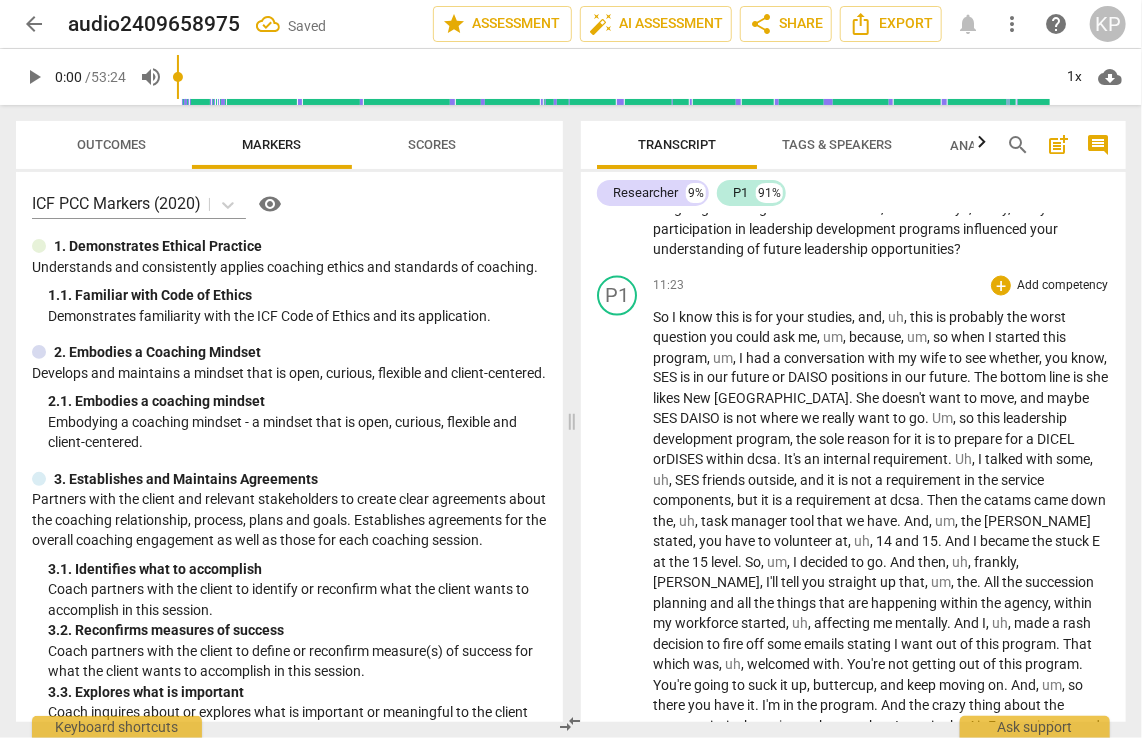 click on "DICEL" at bounding box center [1056, 440] 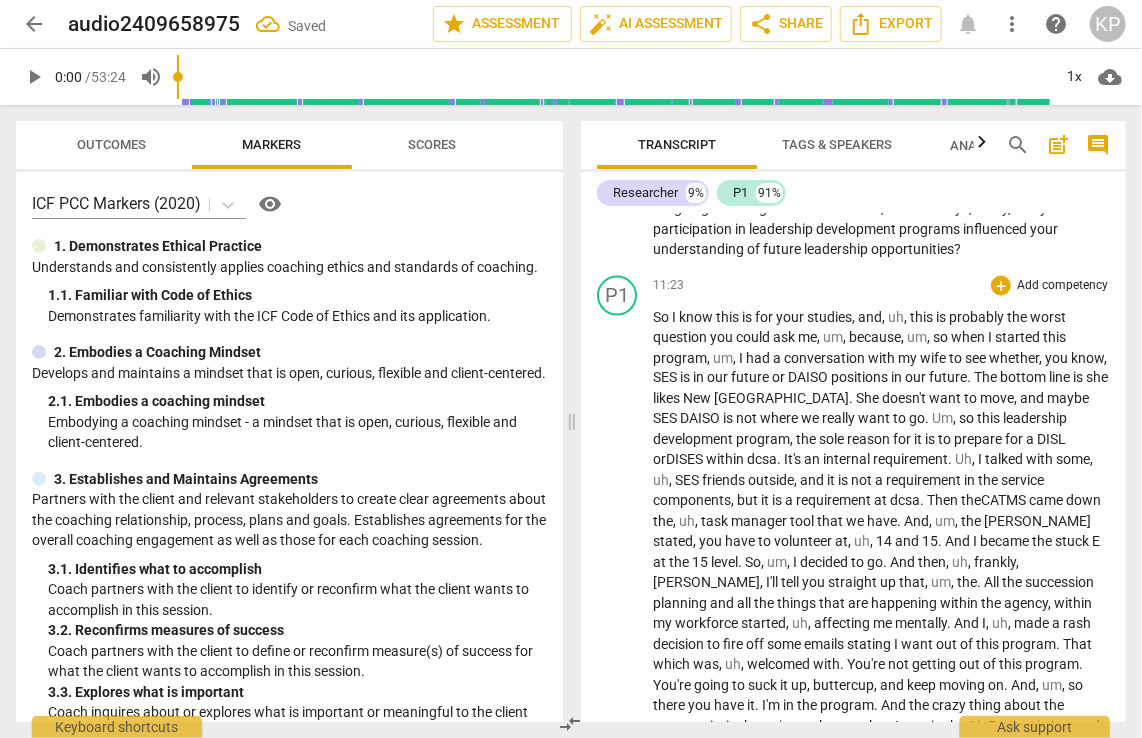 click on "So   I   know   this   is   for   your   studies ,   and ,   uh ,   this   is   probably   the   worst   question   you   could   ask   me ,   um ,   because ,   um ,   so   when   I   started   this   program ,   um ,   I   had   a   conversation   with   my   wife   to   see   whether ,   you   know ,   SES   is   in   our   future   or   DAISO   positions   in   our   future .   The   bottom   line   is   she   likes   [GEOGRAPHIC_DATA] .   She   doesn't   want   to   move ,   and   maybe   SES   DAISO   is   not   where   we   really   want   to   go .   Um ,   so   this   leadership   development   program ,   the   sole   reason   for   it   is   to   prepare   for   a   DISL   or  DISES   within   dcsa .   It's   an   internal   requirement .   Uh ,   I   talked   with   some ,   uh ,   SES   friends   outside ,   and   it   is   not   a   requirement   in   the   service   components ,   but   it   is   a   requirement   at   dcsa .   Then   the  CATMS   came   down   the ,   uh ,   task   manager" at bounding box center (881, 983) 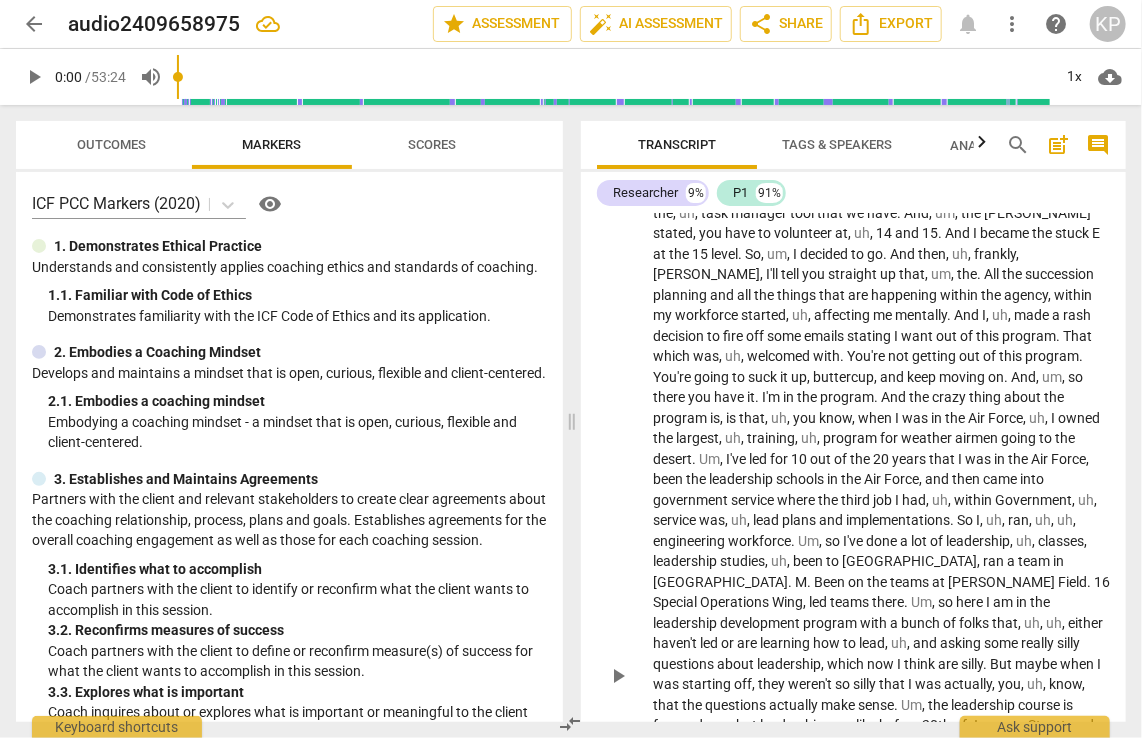 scroll, scrollTop: 4463, scrollLeft: 0, axis: vertical 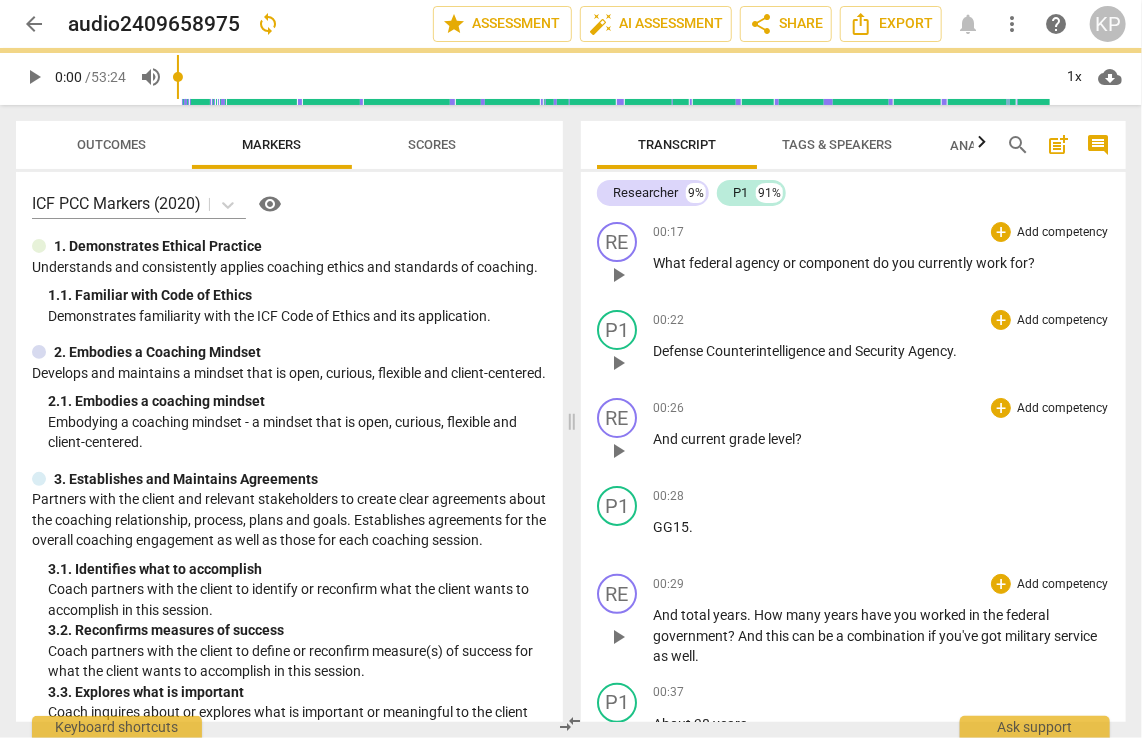 click on "What" at bounding box center [671, 263] 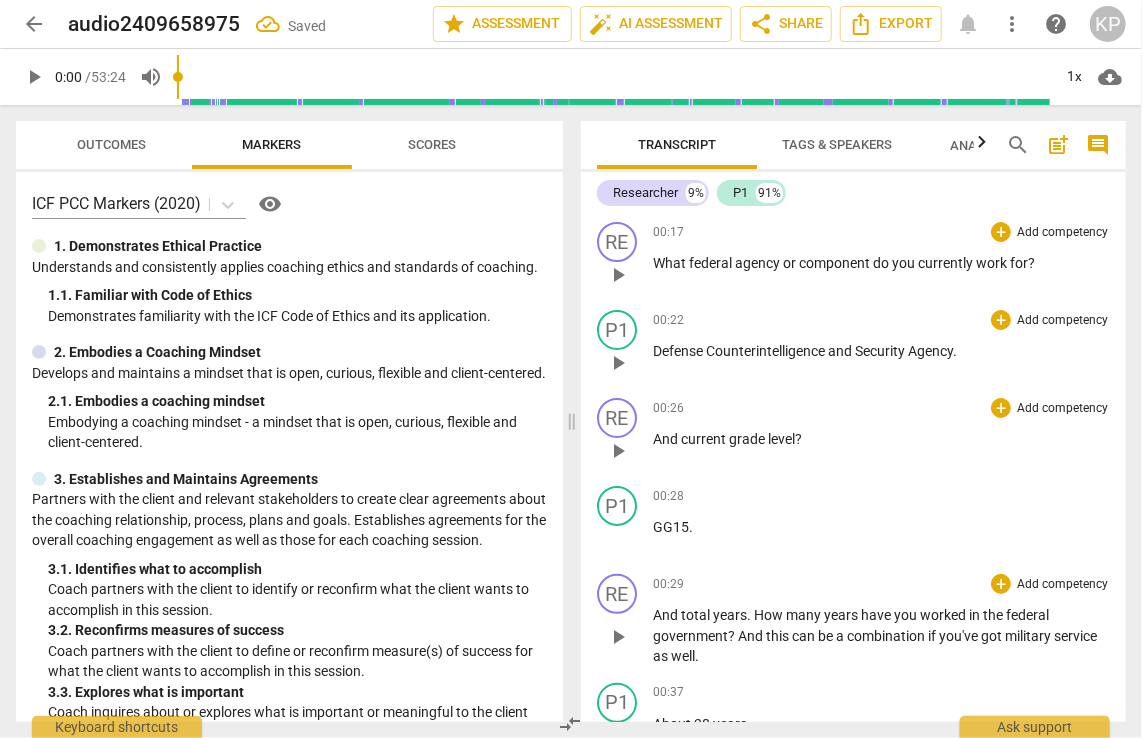 type 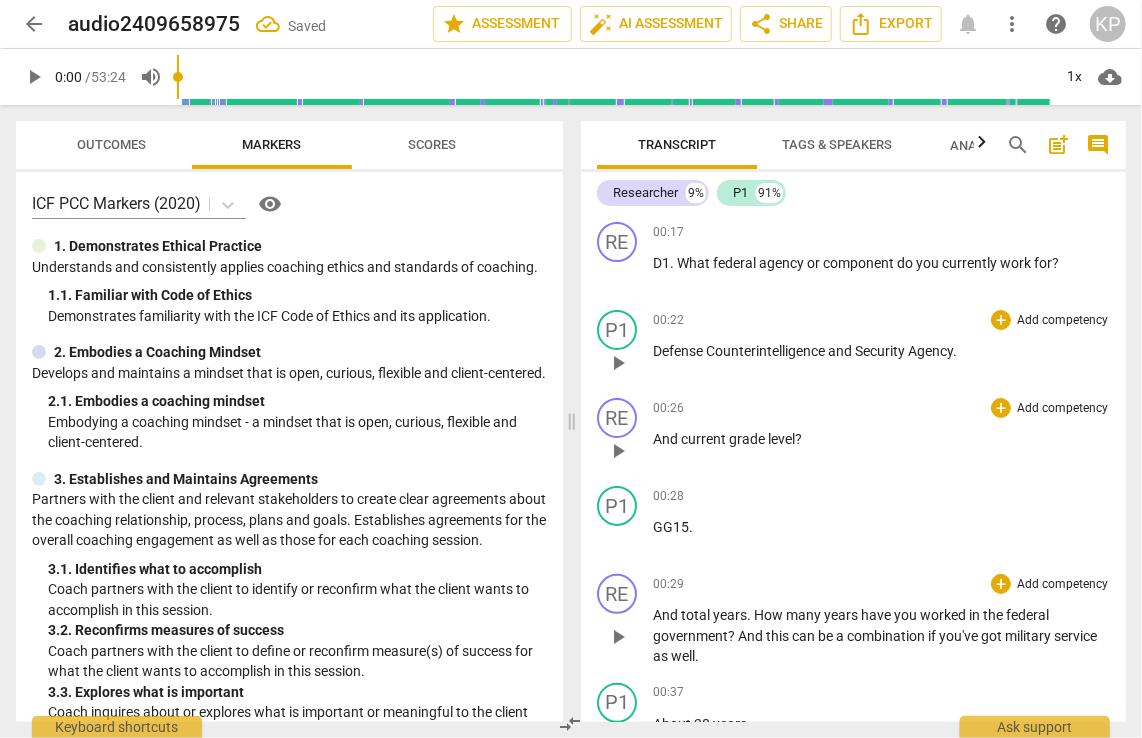 click on "And" at bounding box center (667, 439) 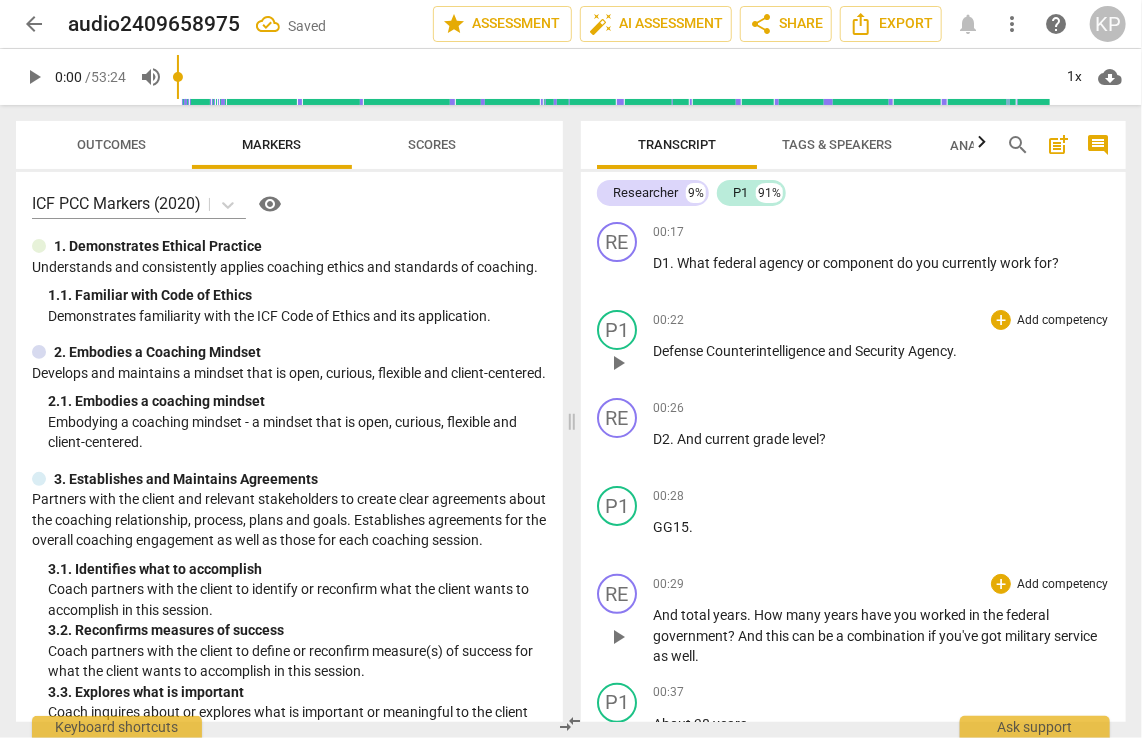 click on "And" at bounding box center [667, 615] 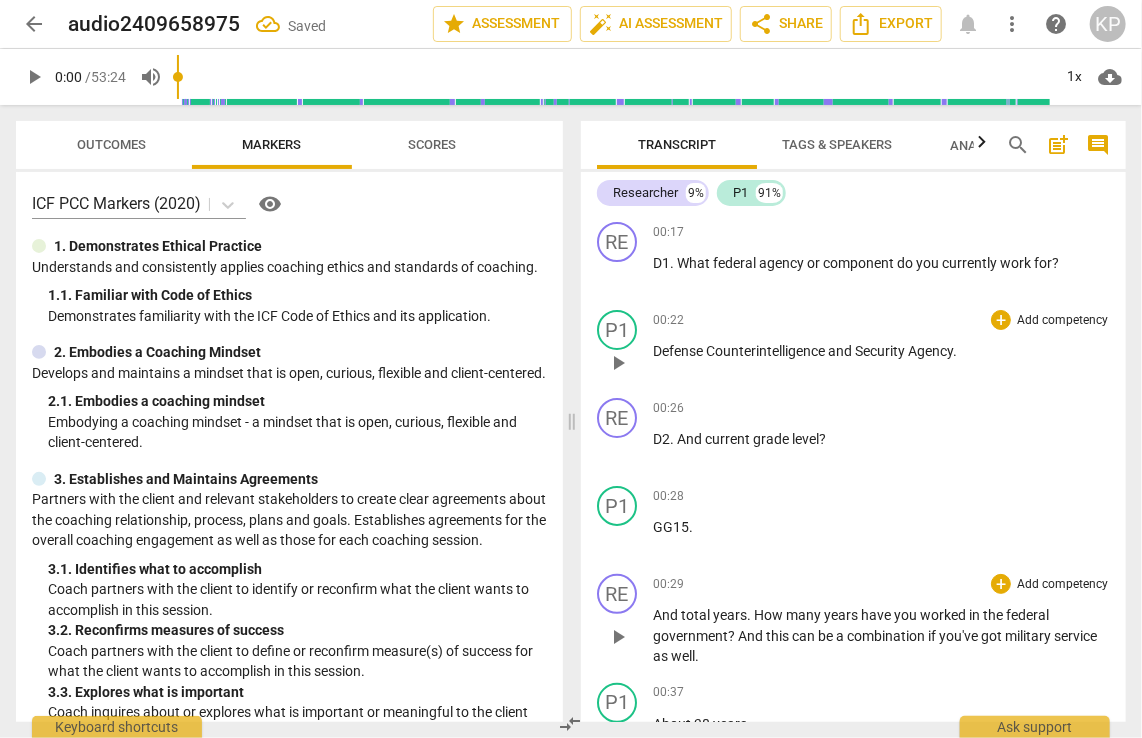 type 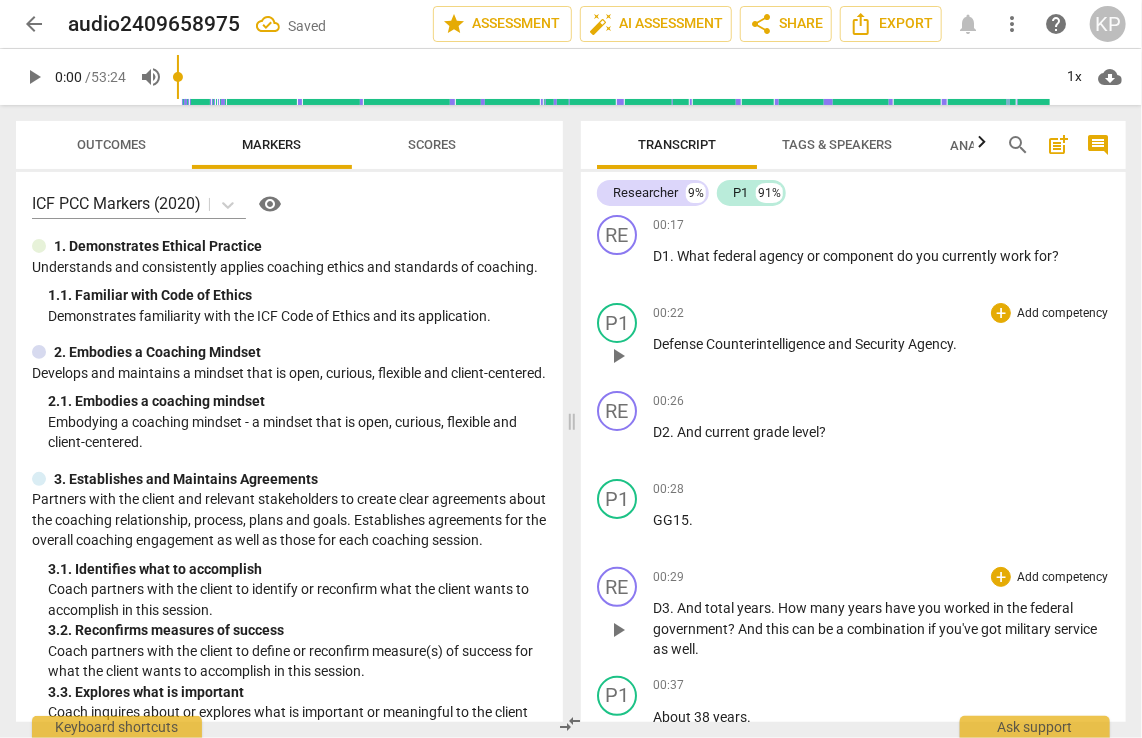scroll, scrollTop: 340, scrollLeft: 0, axis: vertical 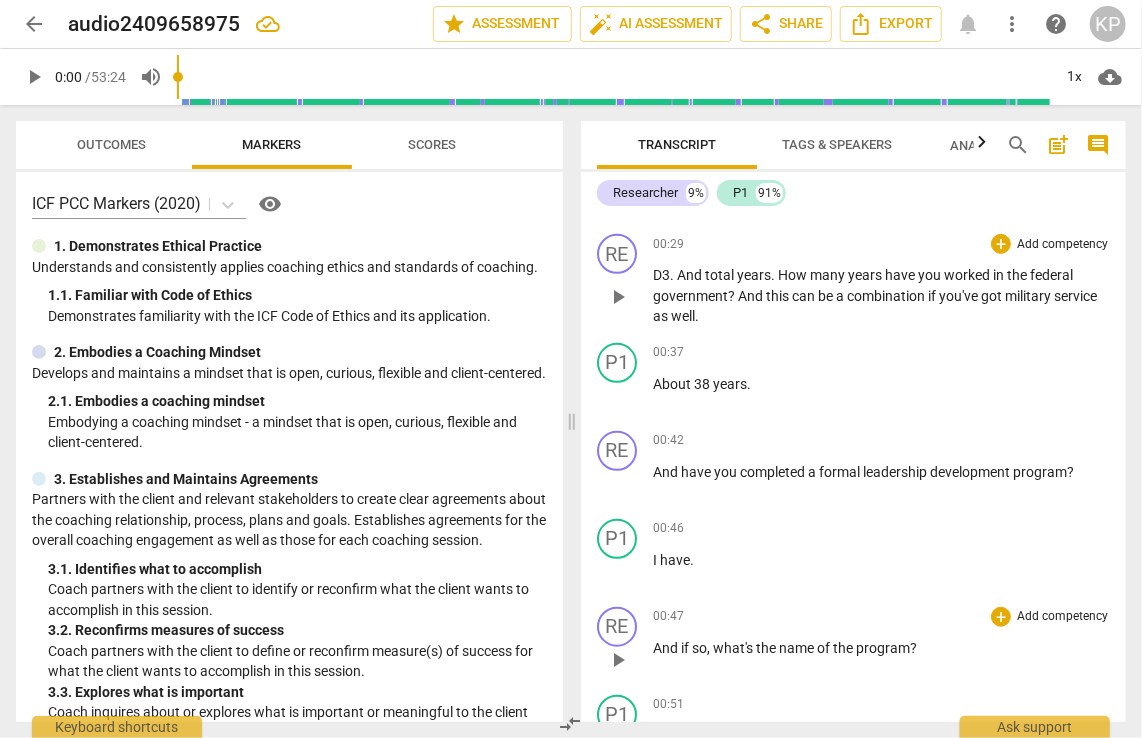 click on "And   if   so ,   what's   the   name   of   the   program ?" at bounding box center [881, 648] 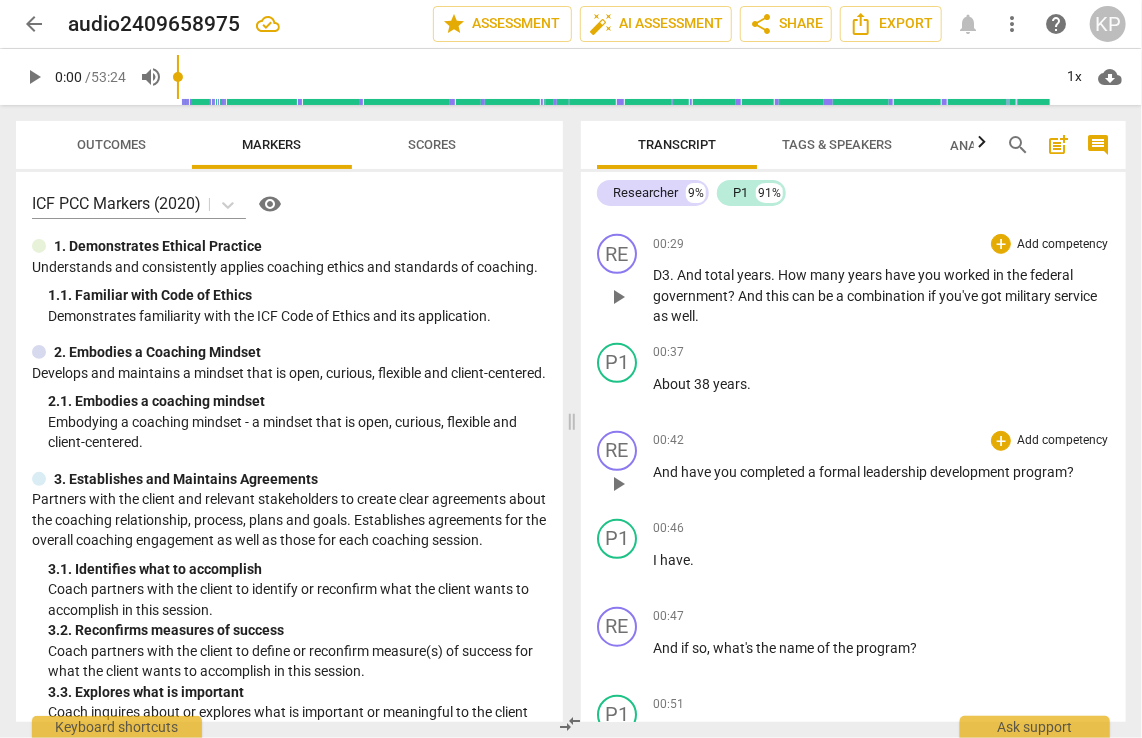 click on "And" at bounding box center [667, 472] 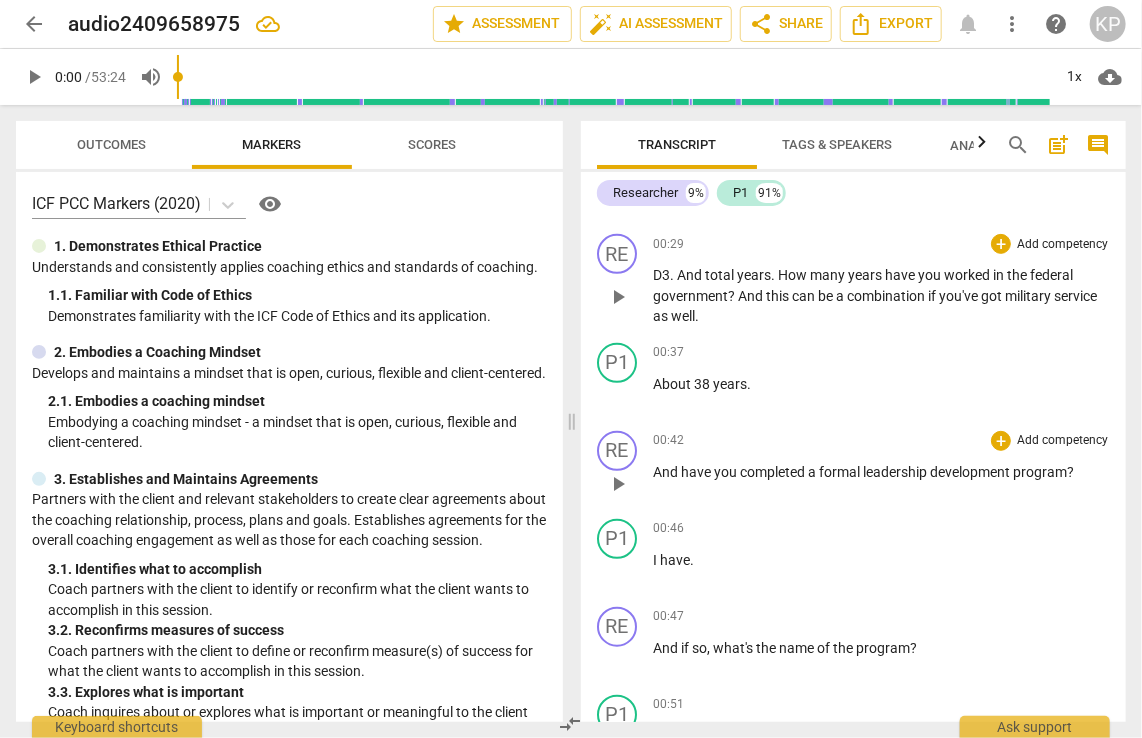 type 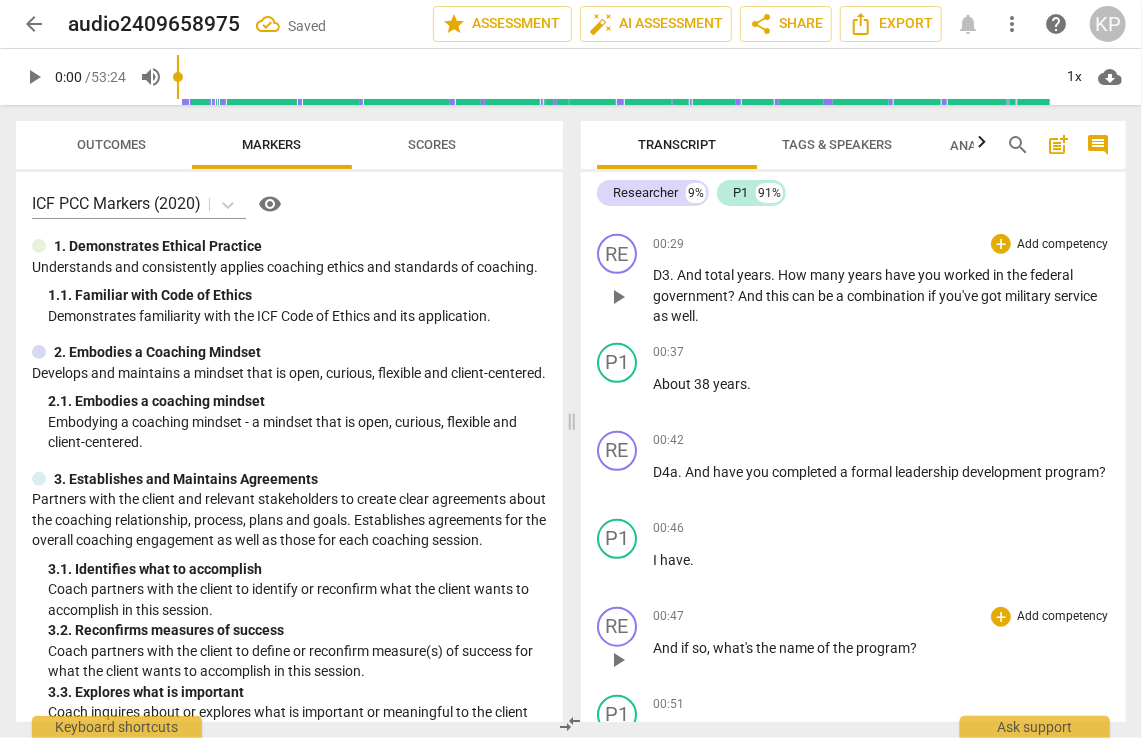 click on "And" at bounding box center [667, 648] 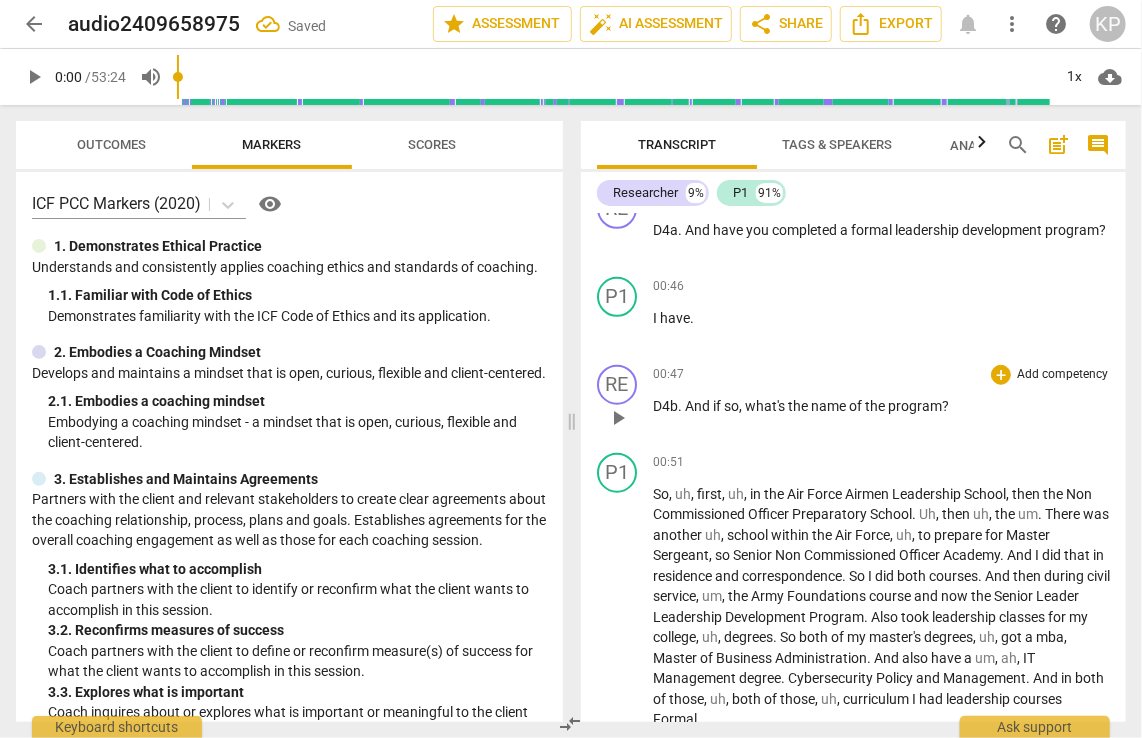 scroll, scrollTop: 895, scrollLeft: 0, axis: vertical 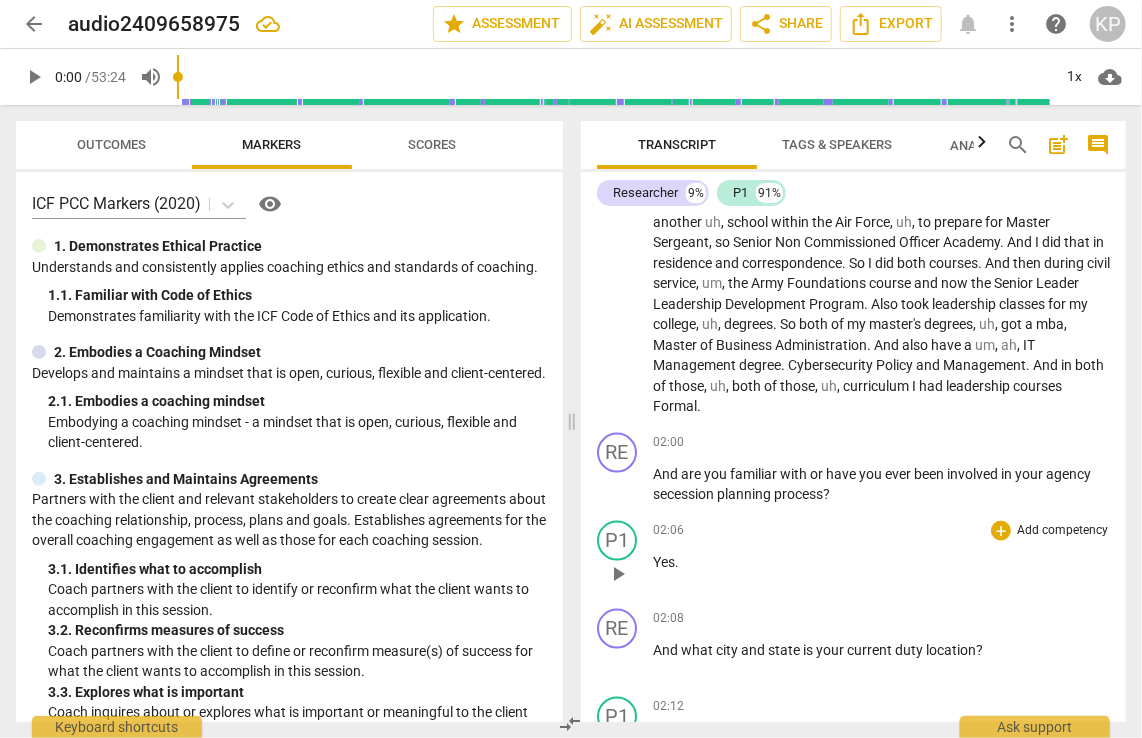 type 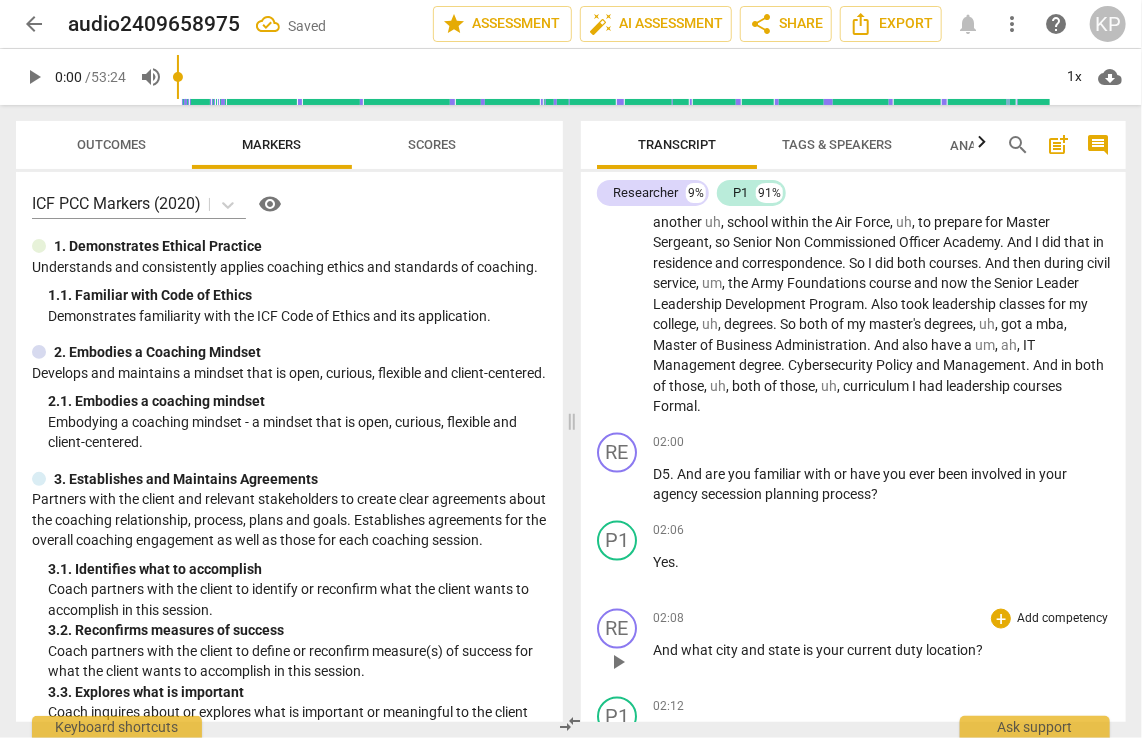 click on "And" at bounding box center (667, 650) 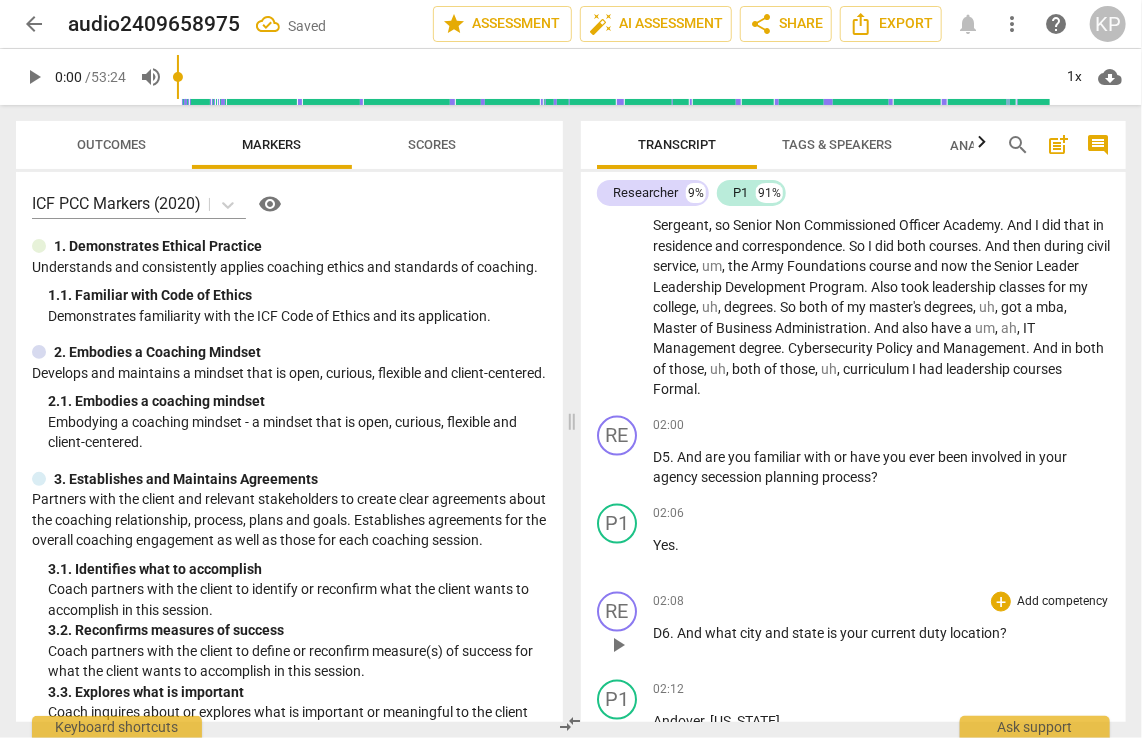scroll, scrollTop: 1244, scrollLeft: 0, axis: vertical 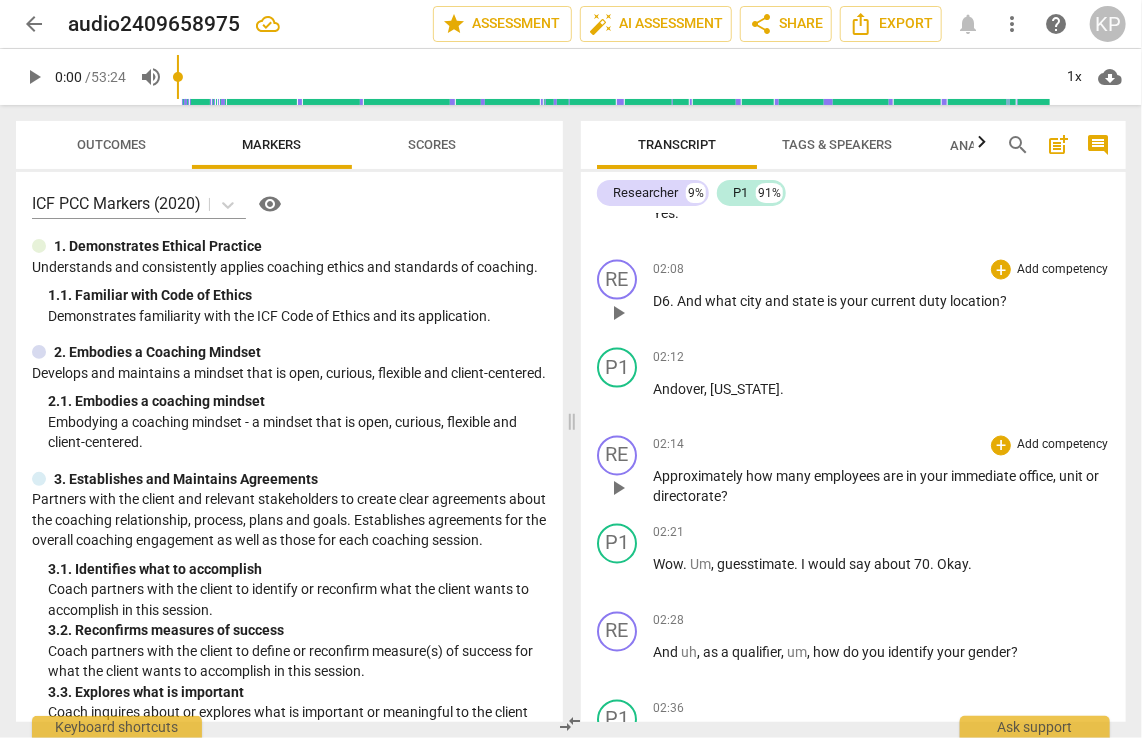 click on "Approximately   how   many   employees   are   in   your   immediate   office ,   unit   or   directorate ?" at bounding box center [881, 487] 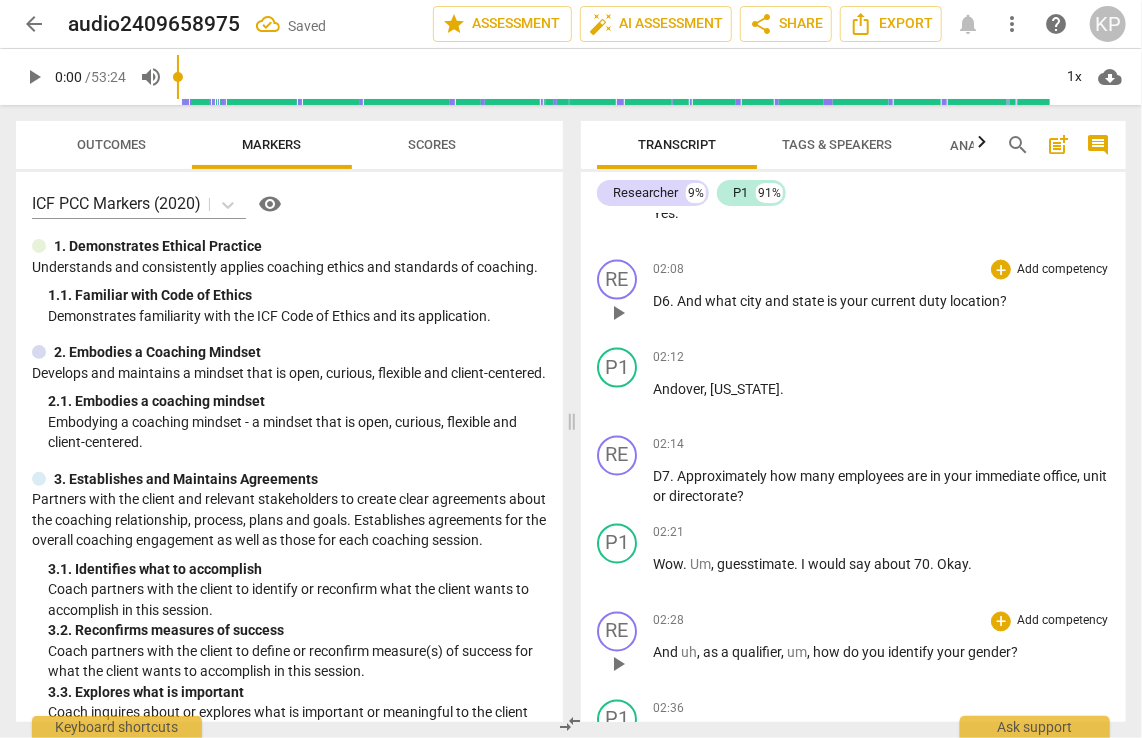 click on "play_arrow pause" at bounding box center [627, 665] 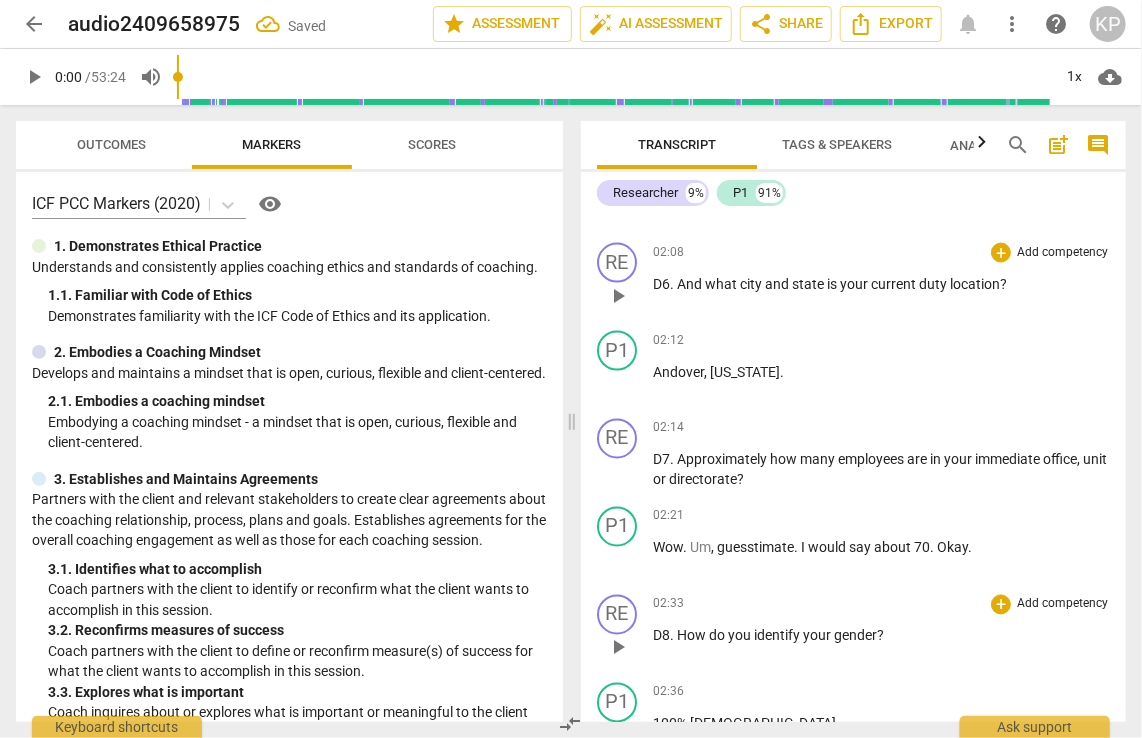 scroll, scrollTop: 1594, scrollLeft: 0, axis: vertical 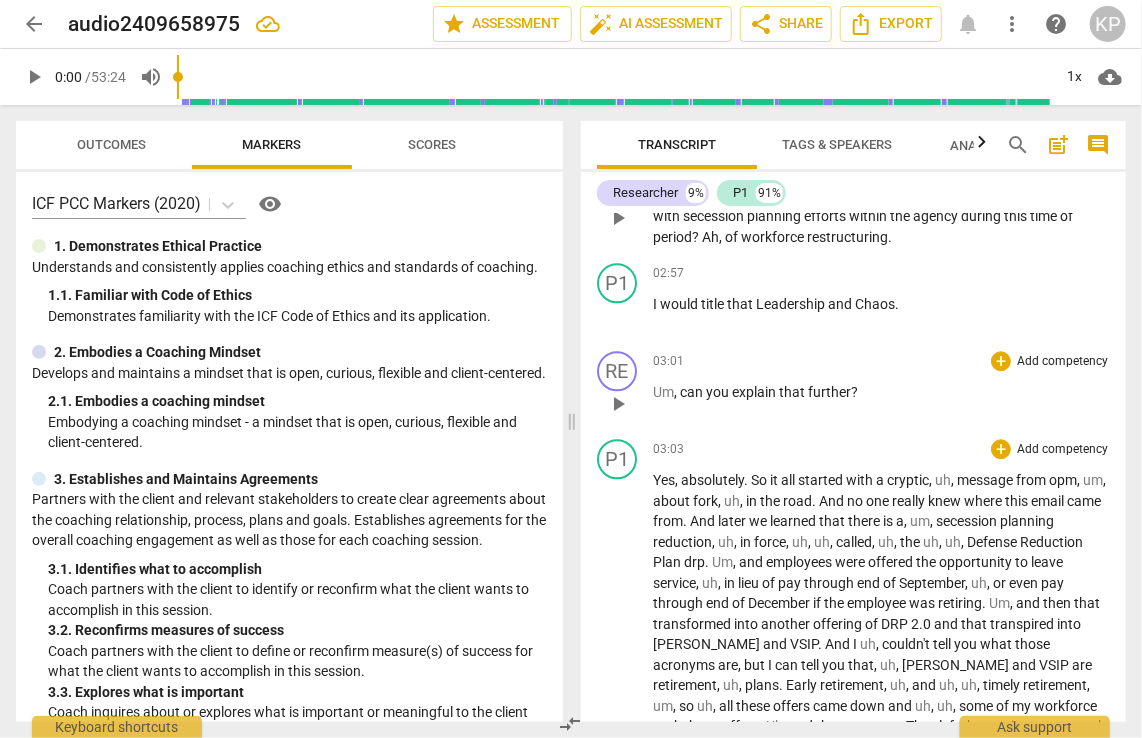 click on "RE play_arrow pause" at bounding box center [625, 201] 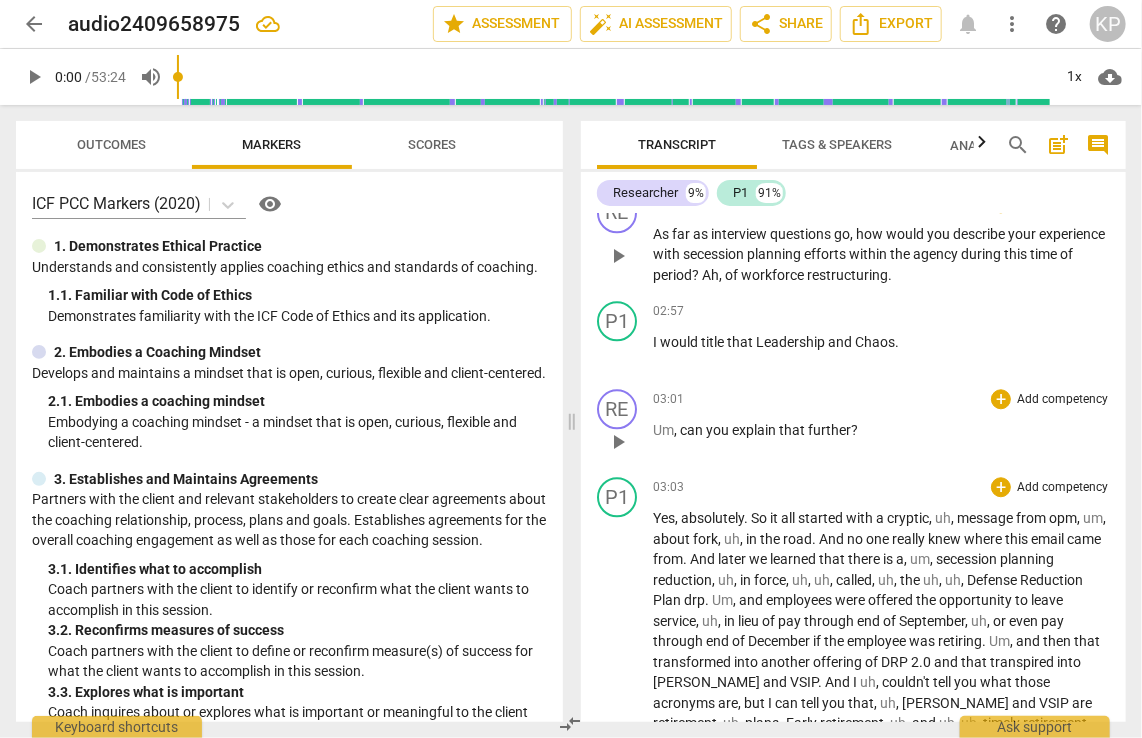 scroll, scrollTop: 1507, scrollLeft: 0, axis: vertical 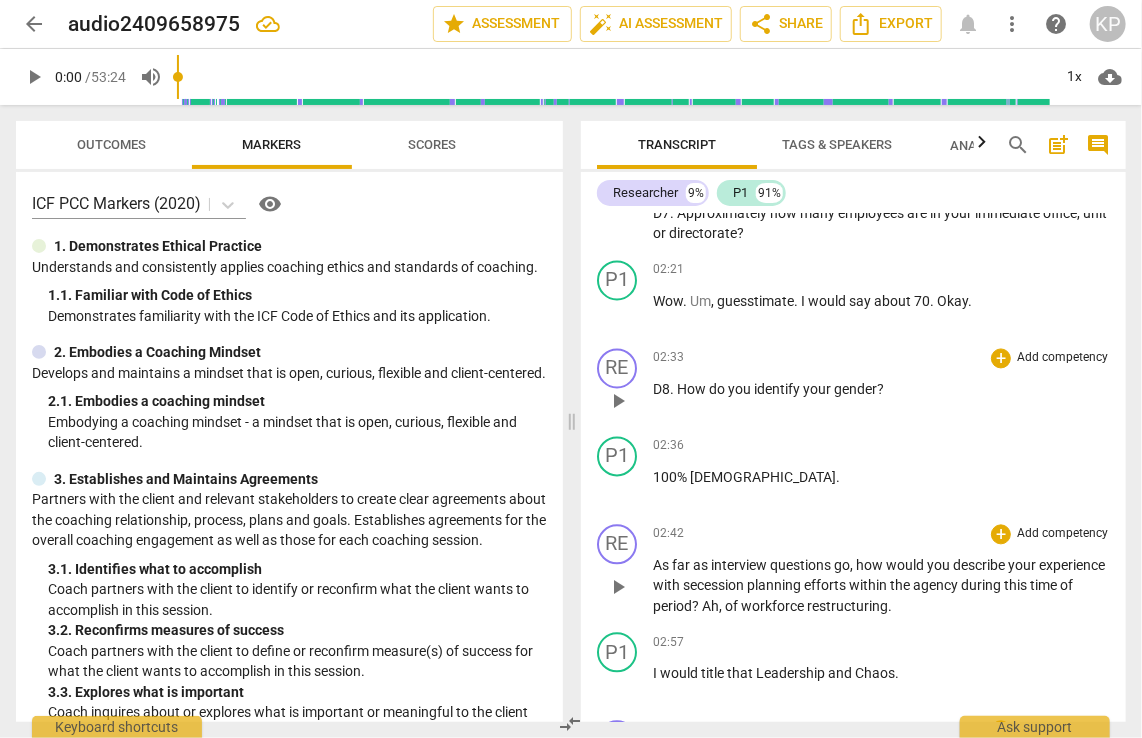 click on "As" at bounding box center [662, 566] 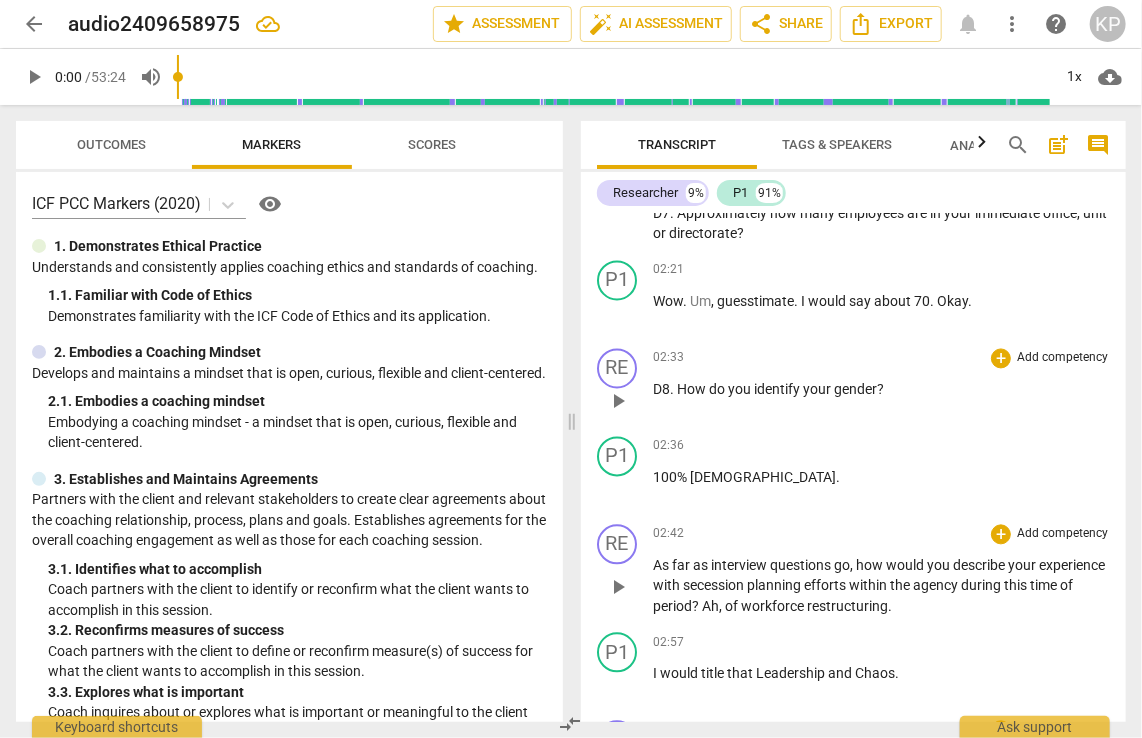 type 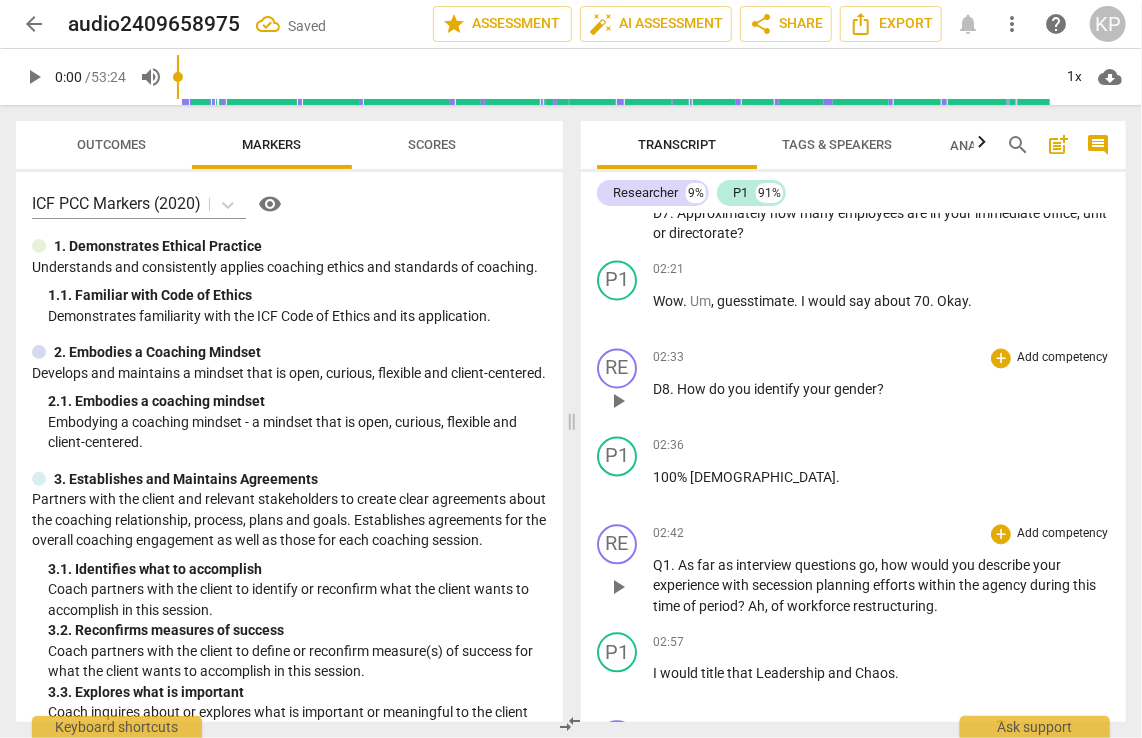 scroll, scrollTop: 1790, scrollLeft: 0, axis: vertical 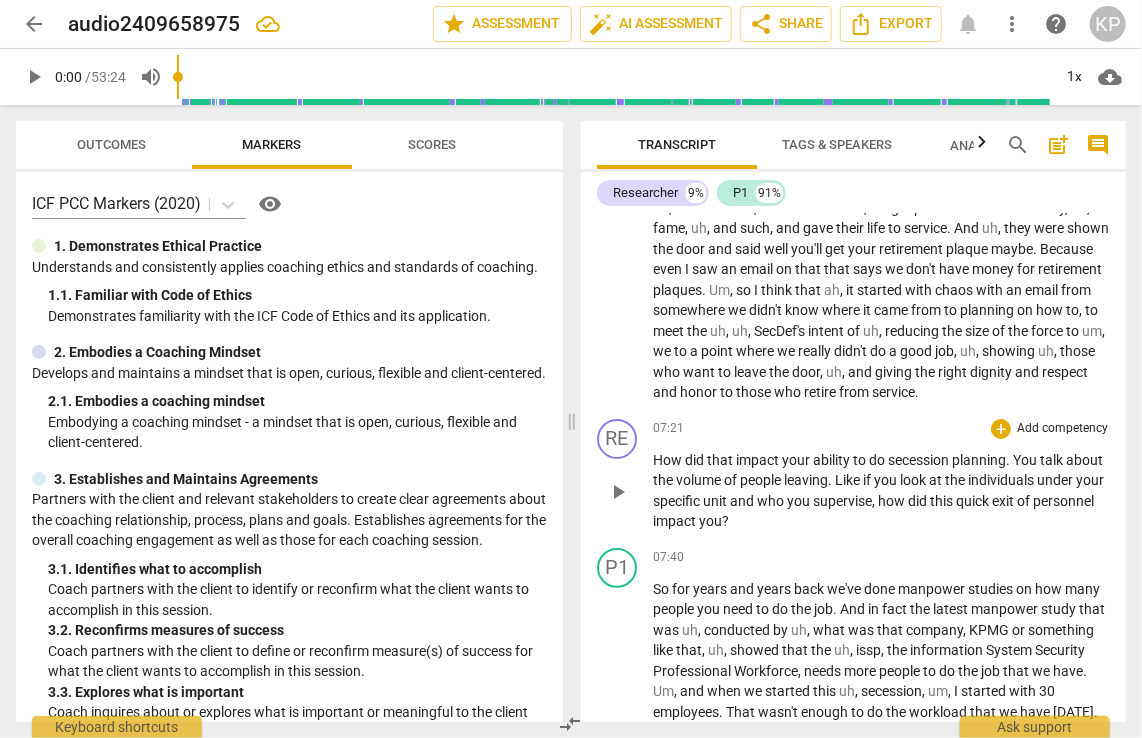 click on "play_arrow pause" at bounding box center (627, 492) 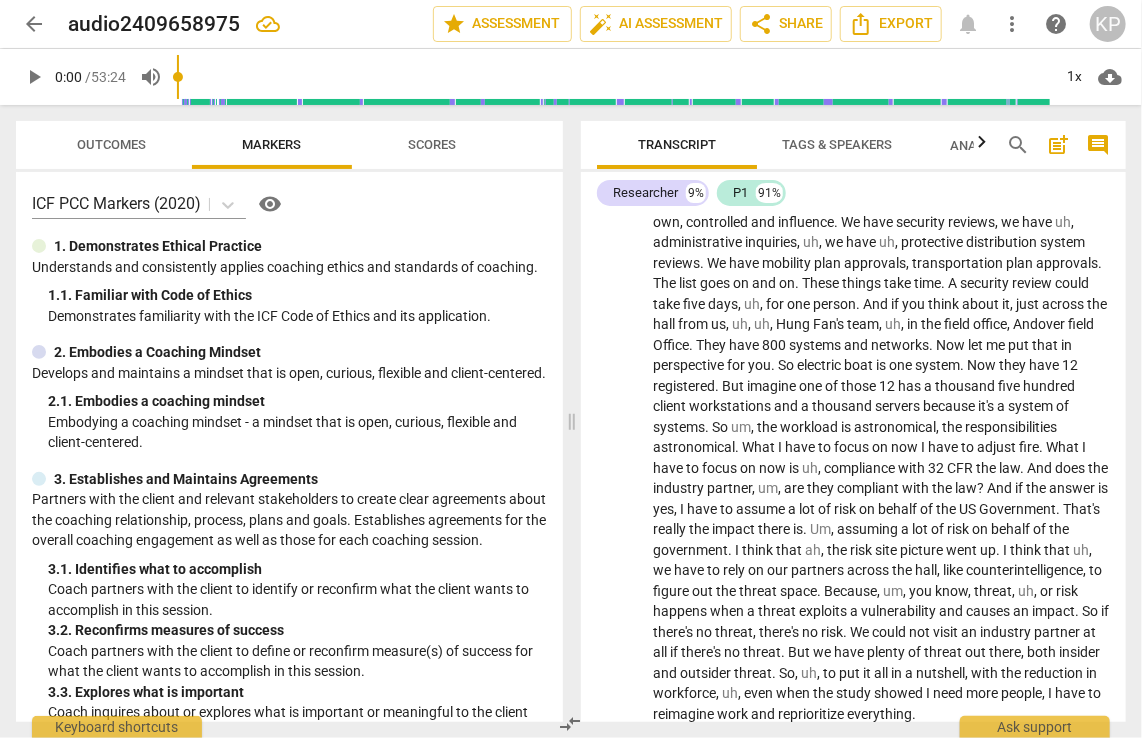 scroll, scrollTop: 3787, scrollLeft: 0, axis: vertical 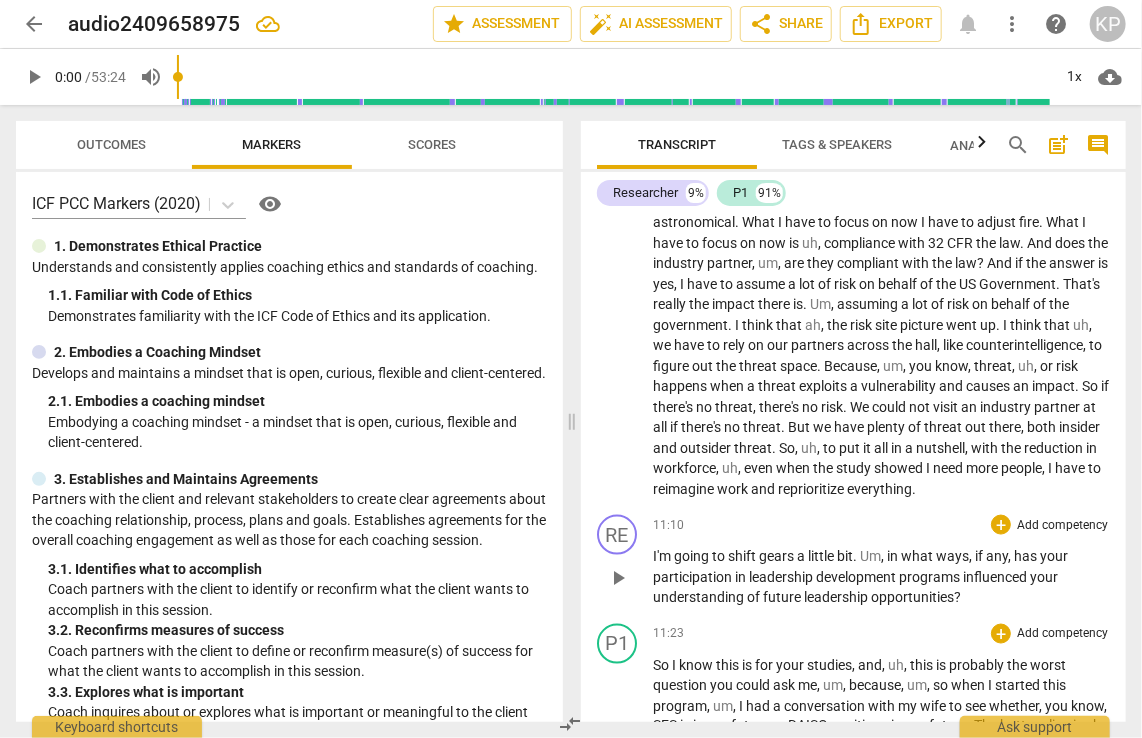 click on "I'm" at bounding box center [663, 556] 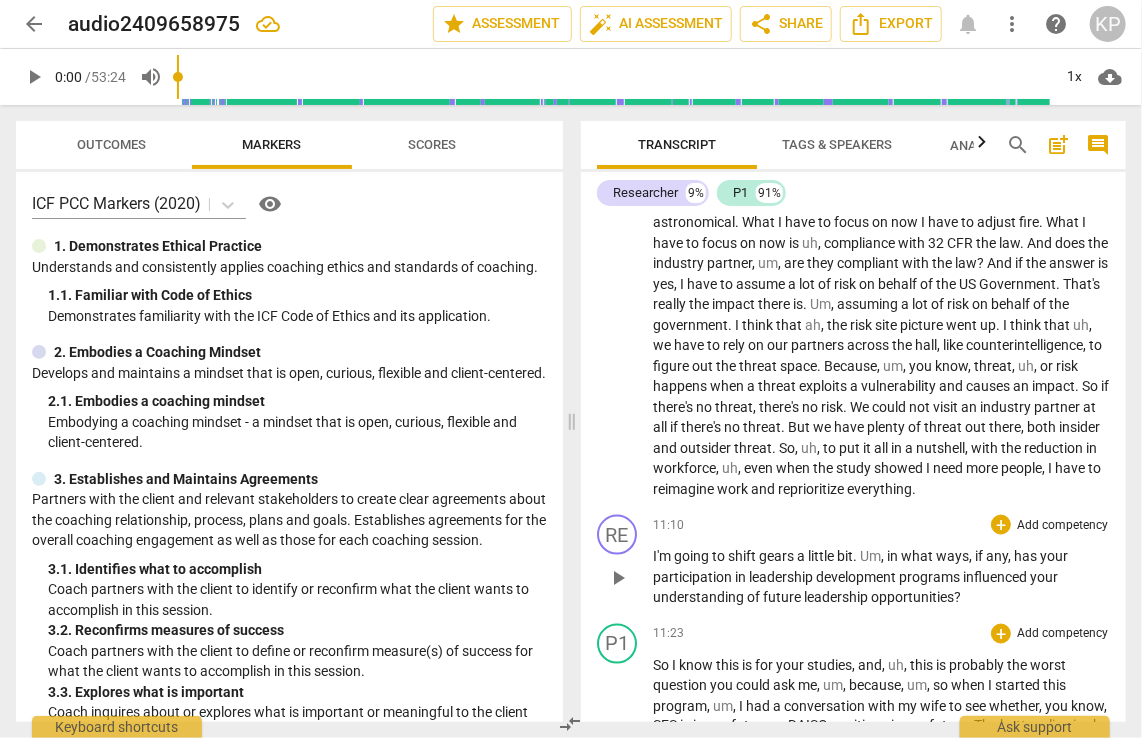 type 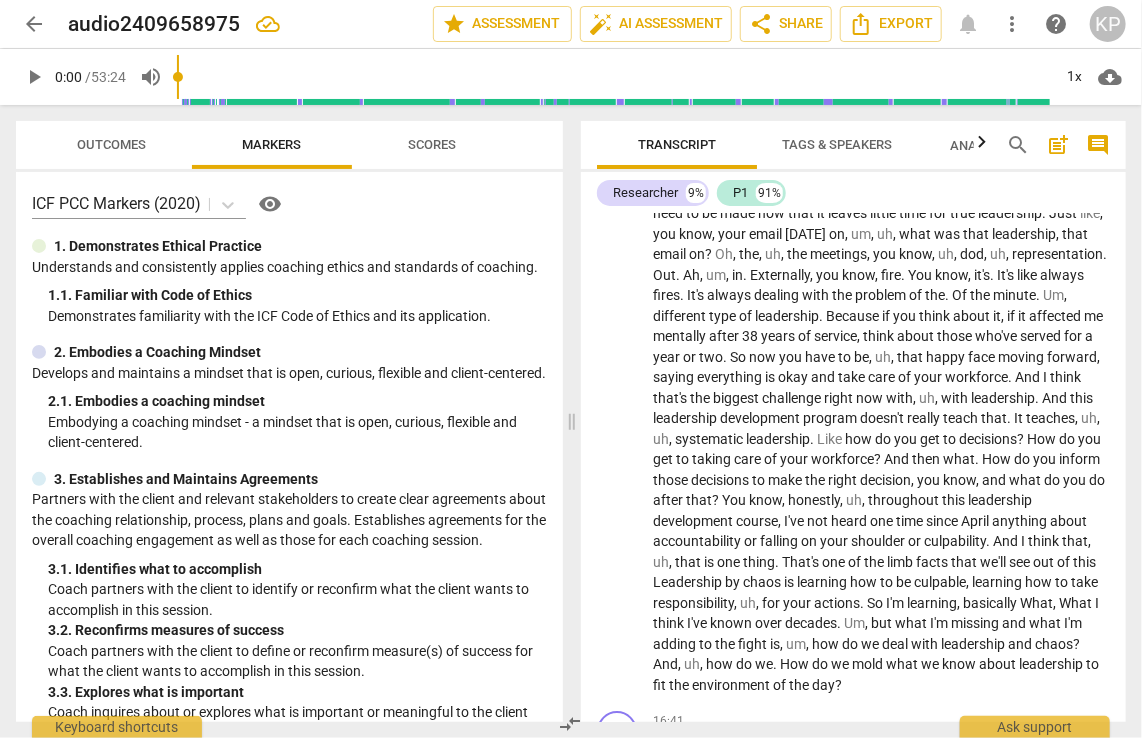scroll, scrollTop: 5392, scrollLeft: 0, axis: vertical 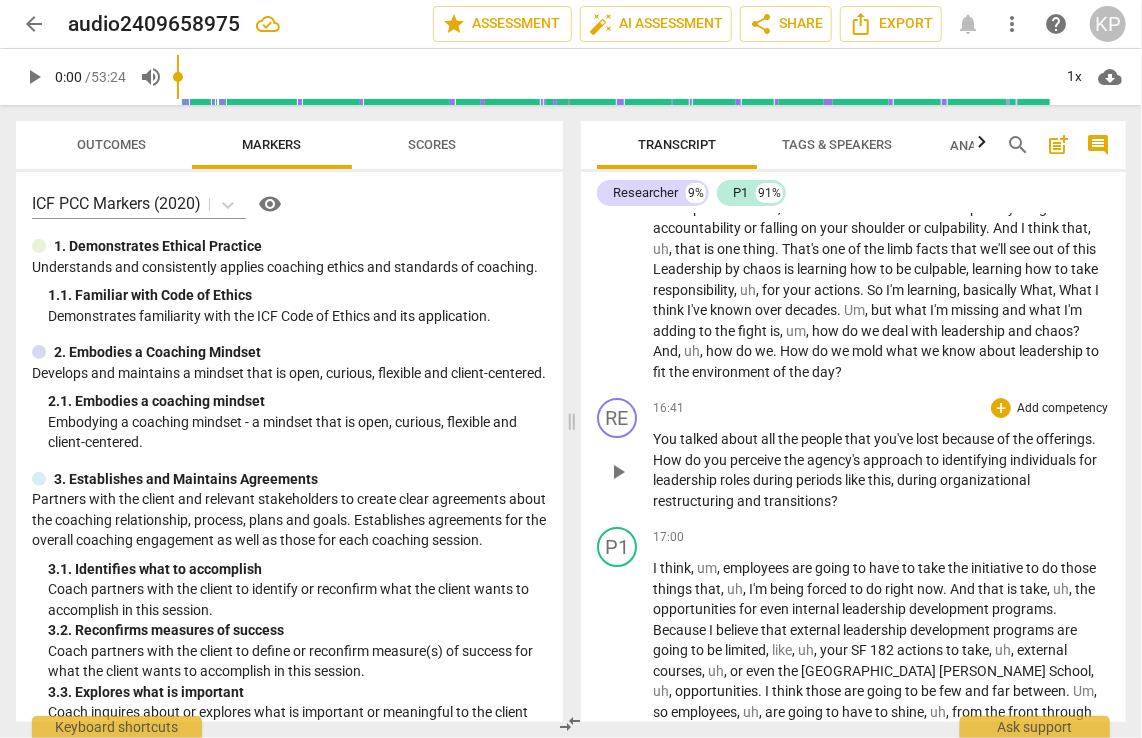 click on "You" at bounding box center [666, 439] 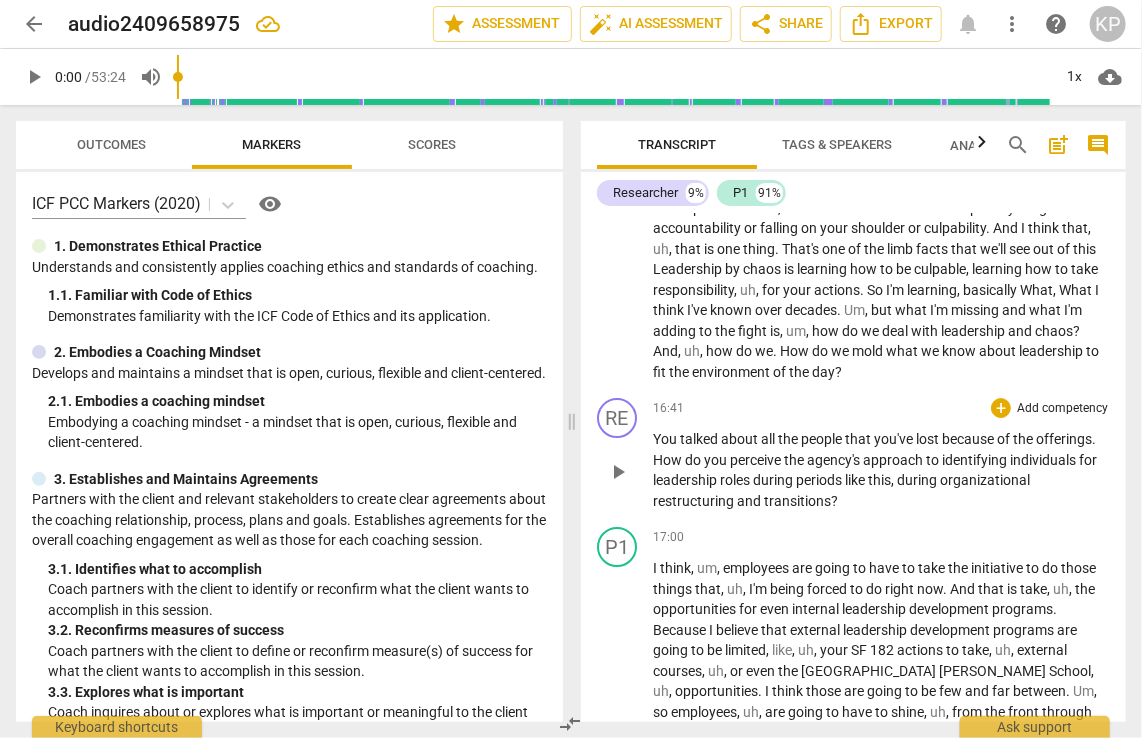 type 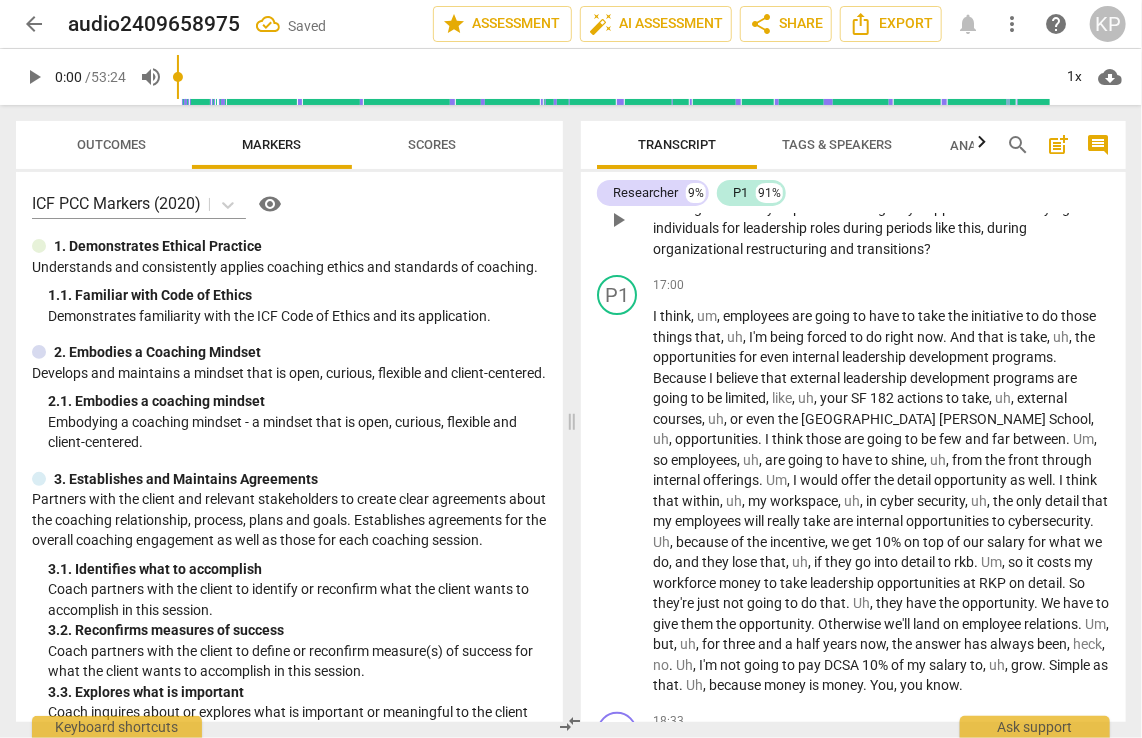 scroll, scrollTop: 5957, scrollLeft: 0, axis: vertical 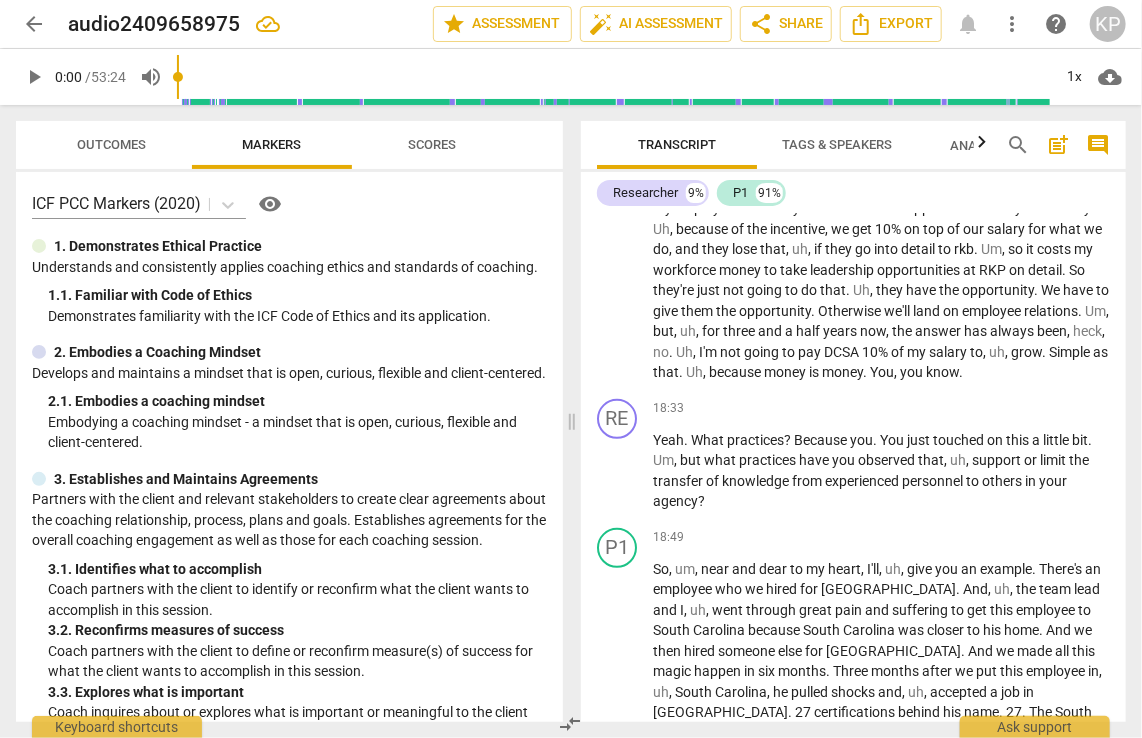 type 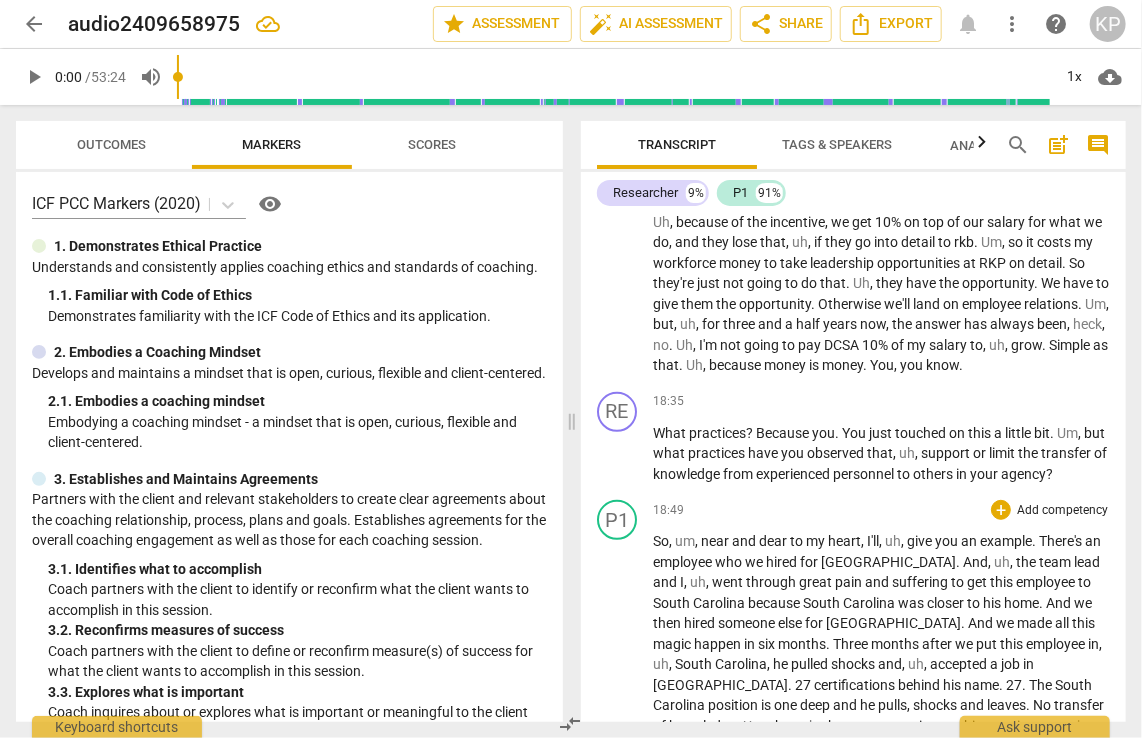 scroll, scrollTop: 5984, scrollLeft: 0, axis: vertical 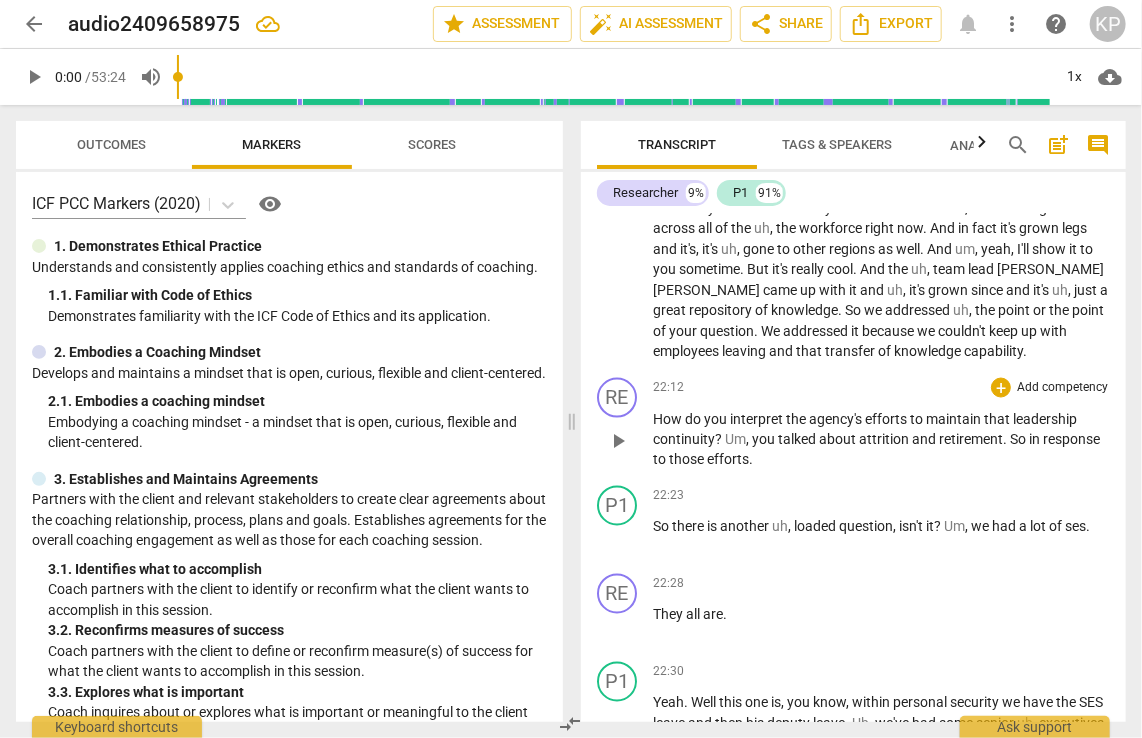 click on "How" at bounding box center (669, 419) 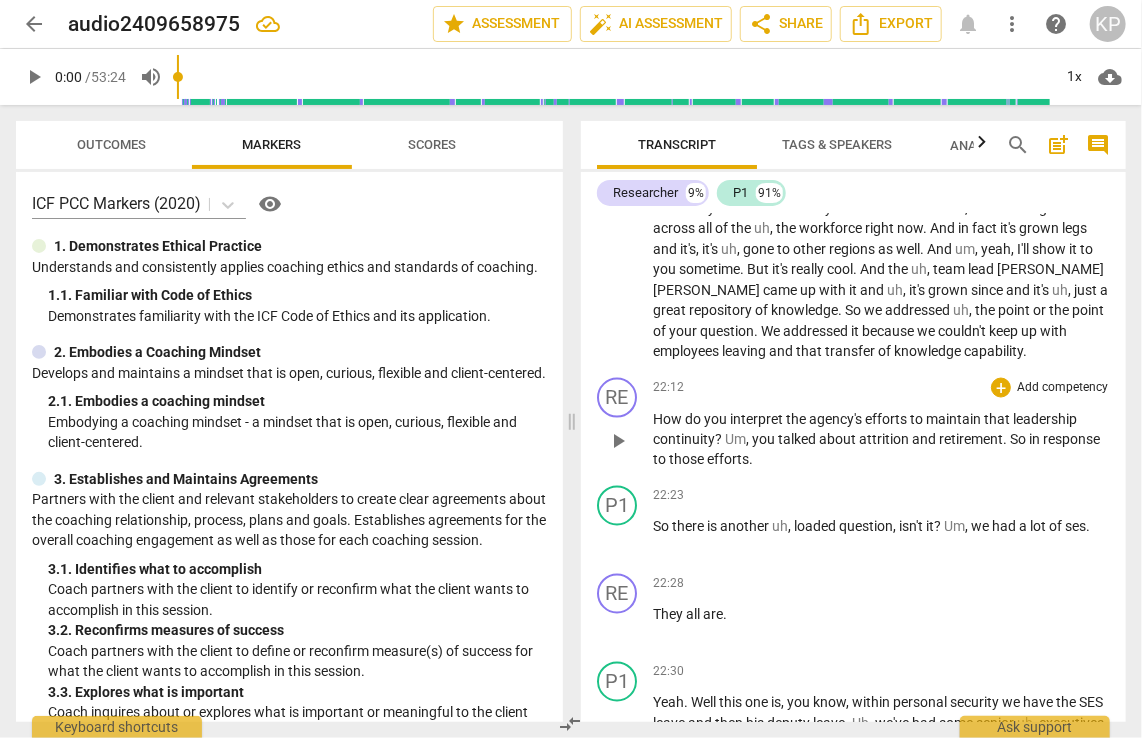 type 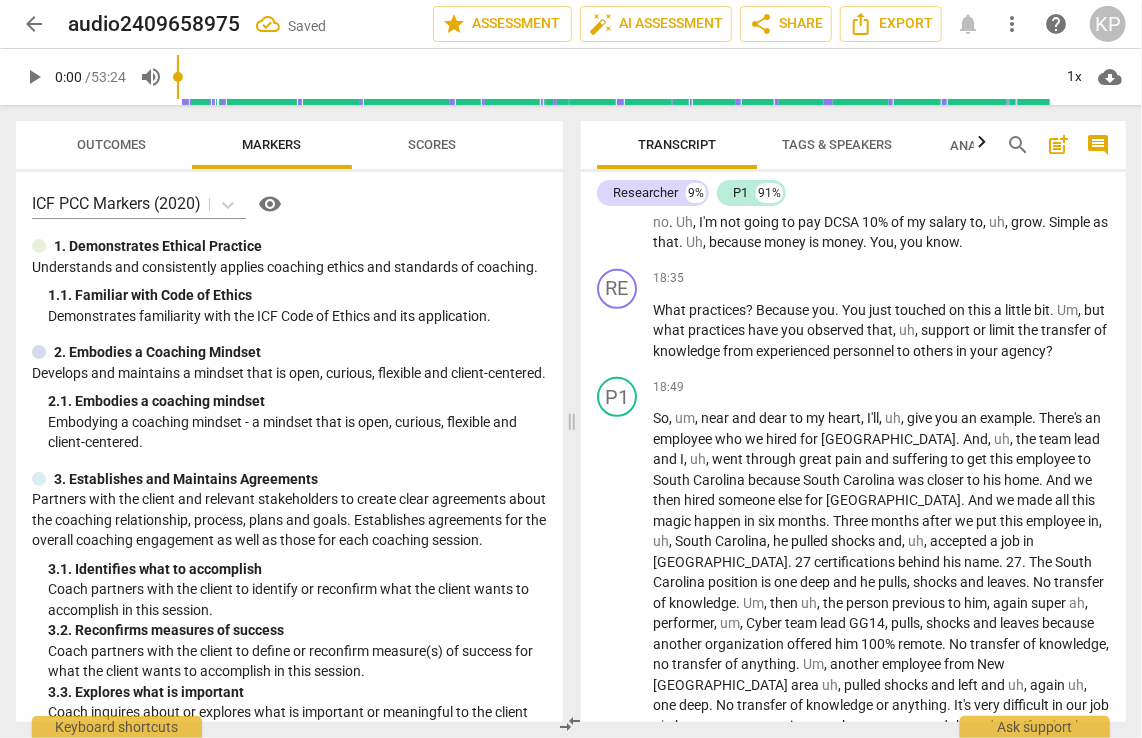 scroll, scrollTop: 6558, scrollLeft: 0, axis: vertical 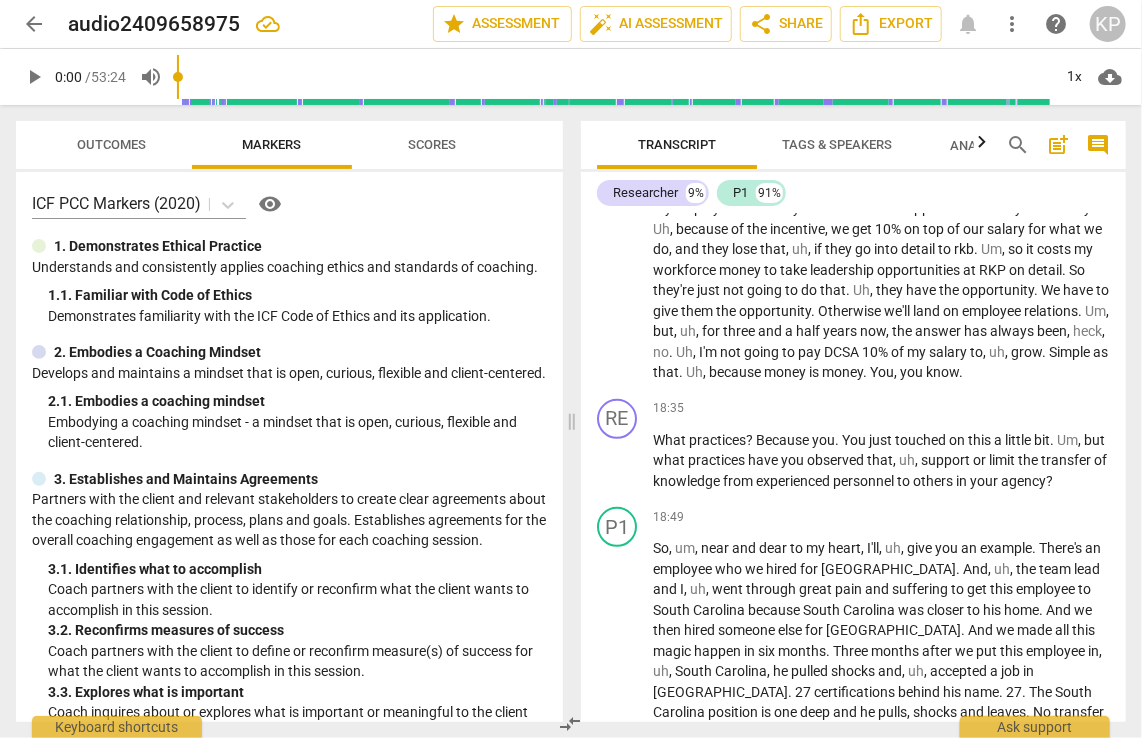 click on "What" at bounding box center [671, 440] 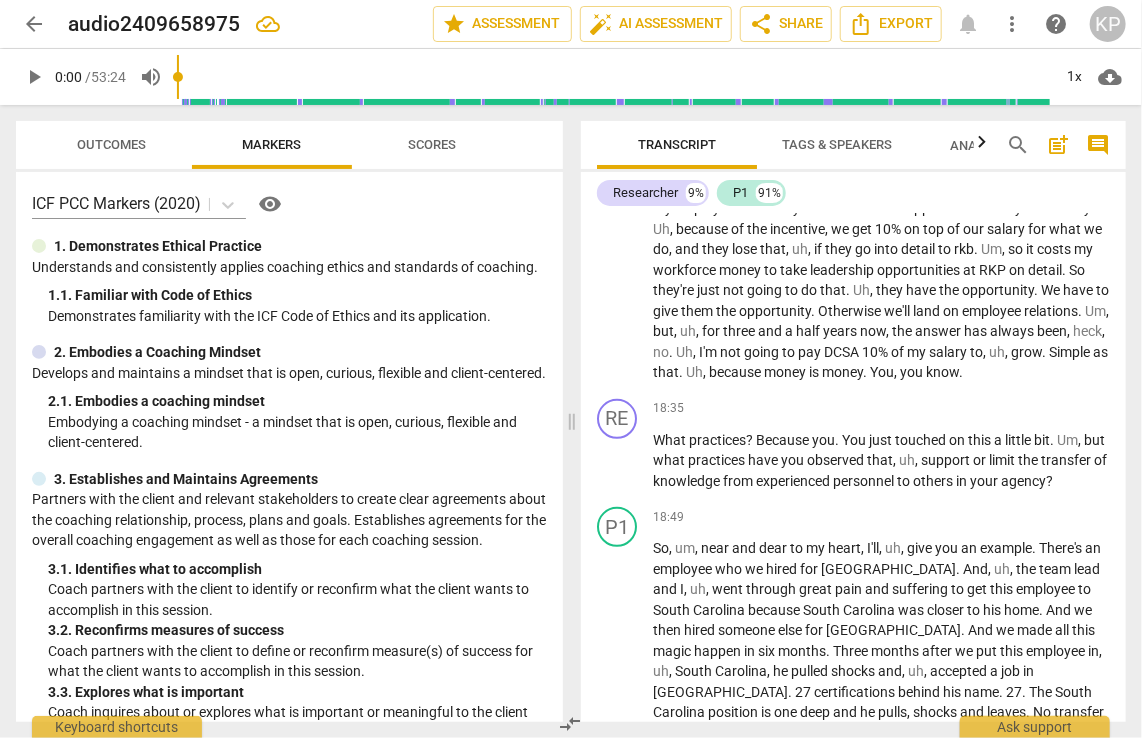 type 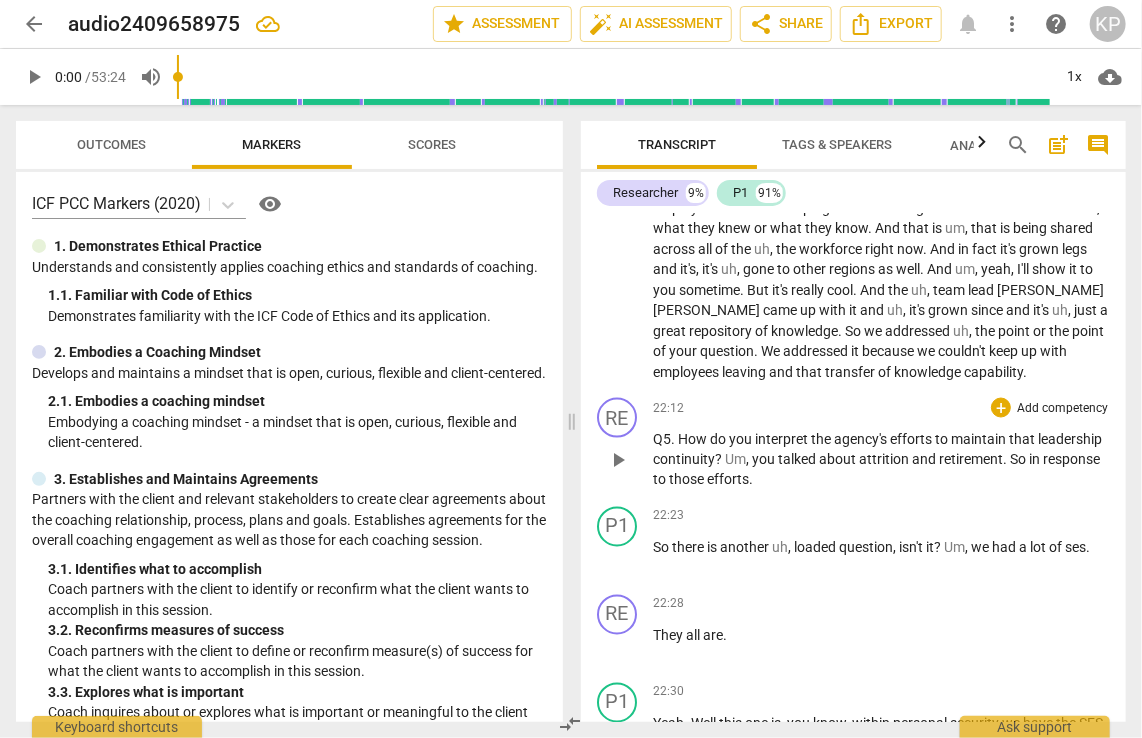 scroll, scrollTop: 7175, scrollLeft: 0, axis: vertical 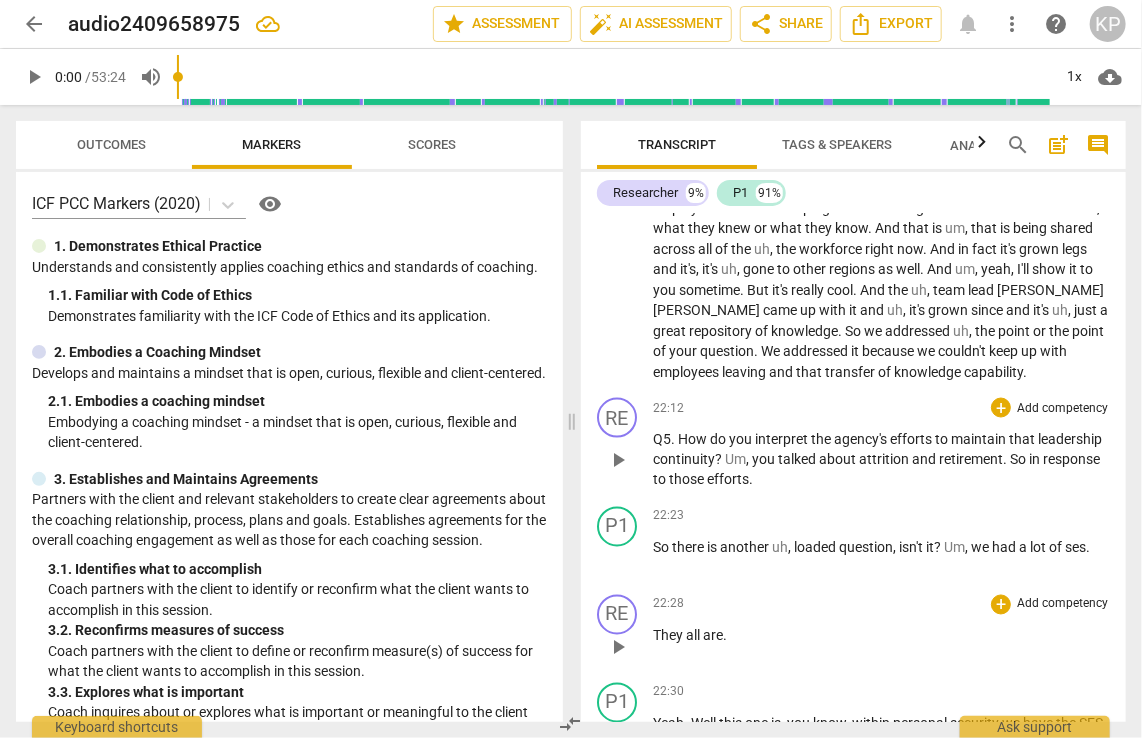click on "They   all   are ." at bounding box center (881, 636) 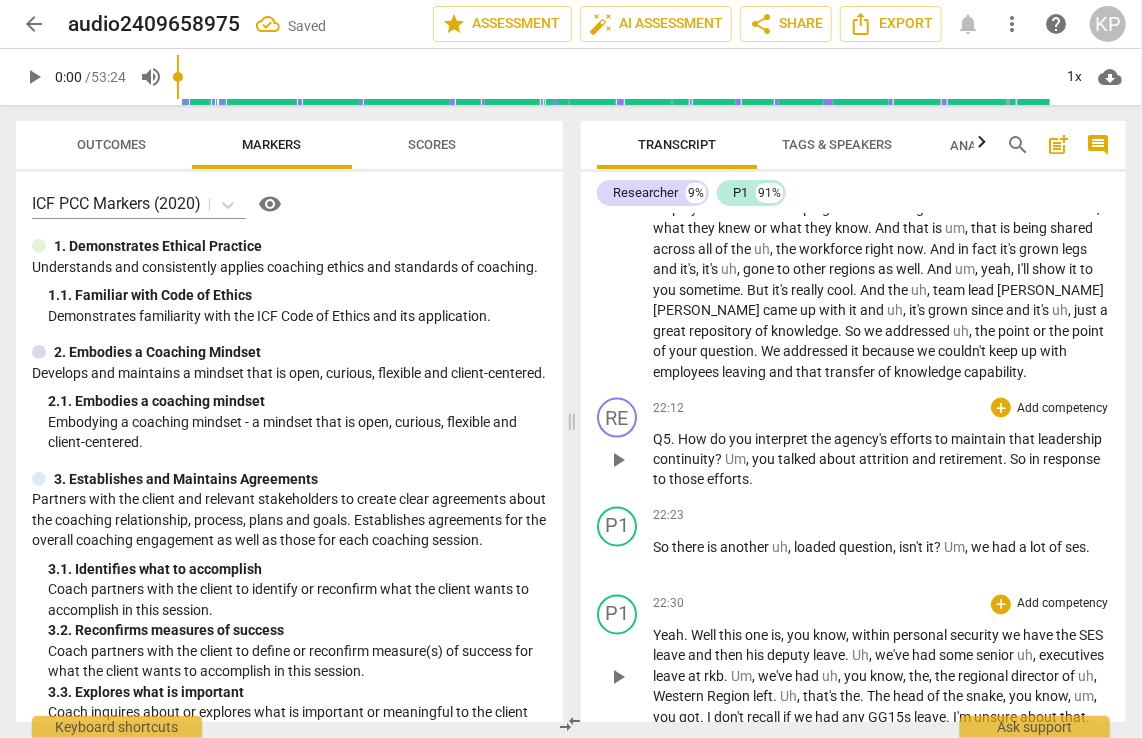 click on "play_arrow pause" at bounding box center [627, 679] 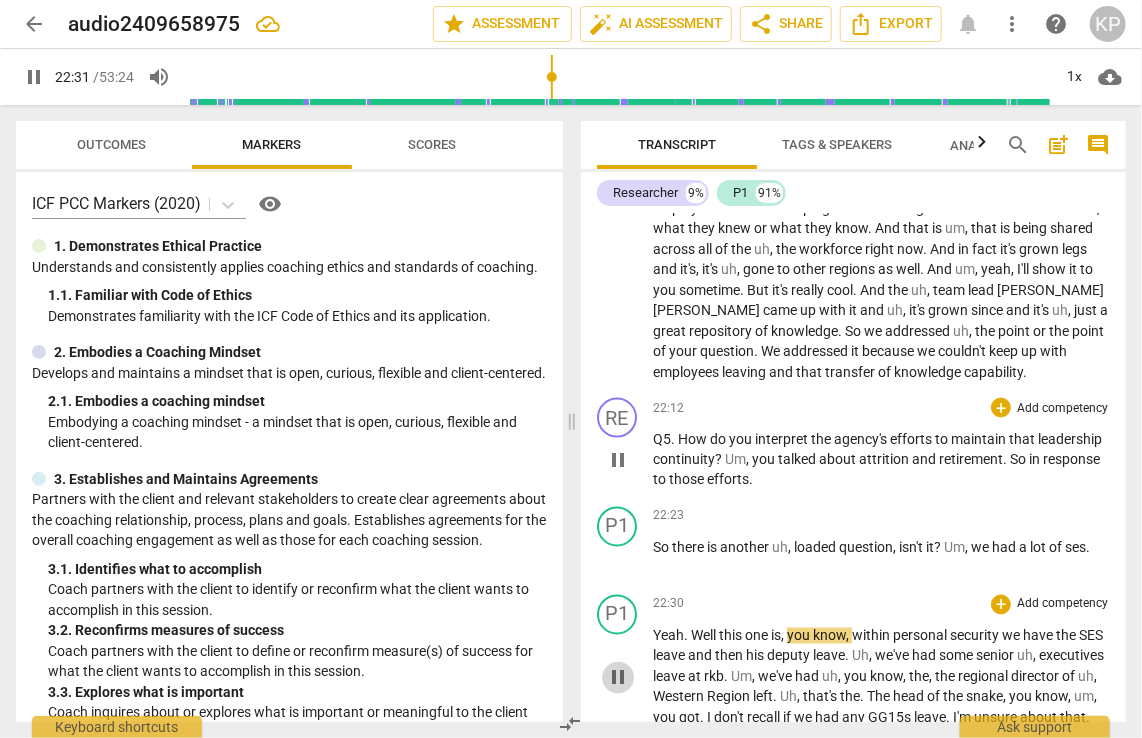 click on "pause" at bounding box center (618, 678) 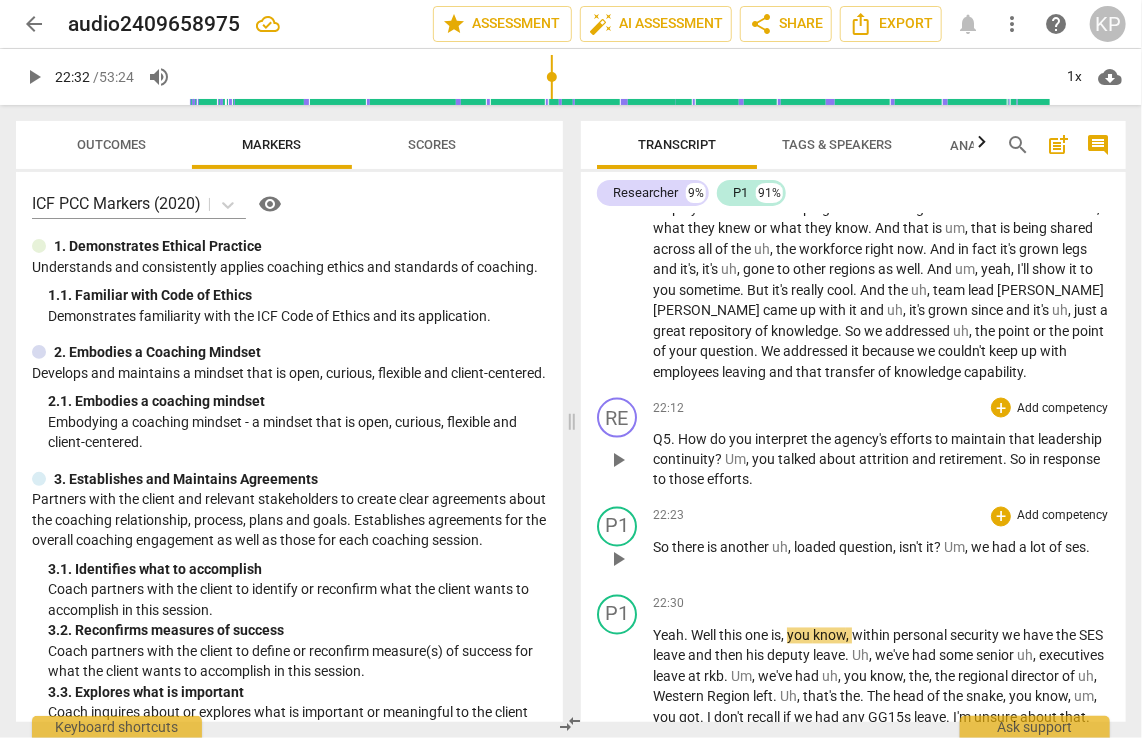 click on "22:23 + Add competency keyboard_arrow_right So   there   is   another   uh ,   loaded   question ,   isn't   it ?   Um ,   we   had   a   lot   of   ses ." at bounding box center (881, 543) 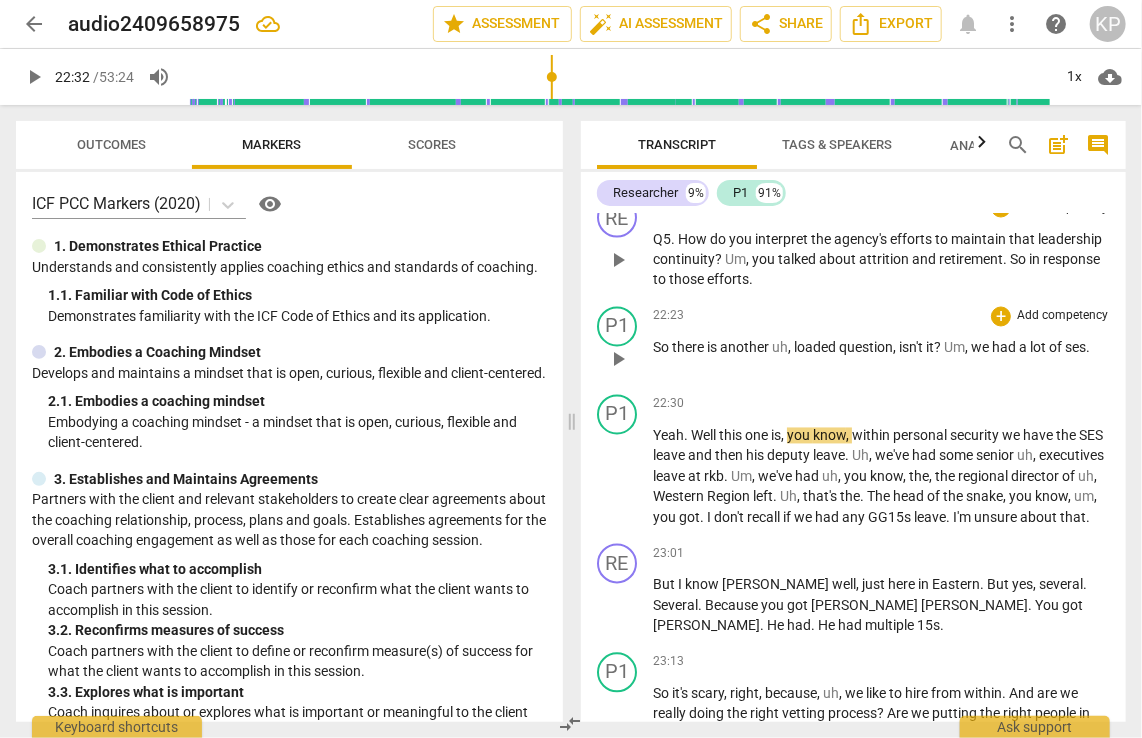 scroll, scrollTop: 7132, scrollLeft: 0, axis: vertical 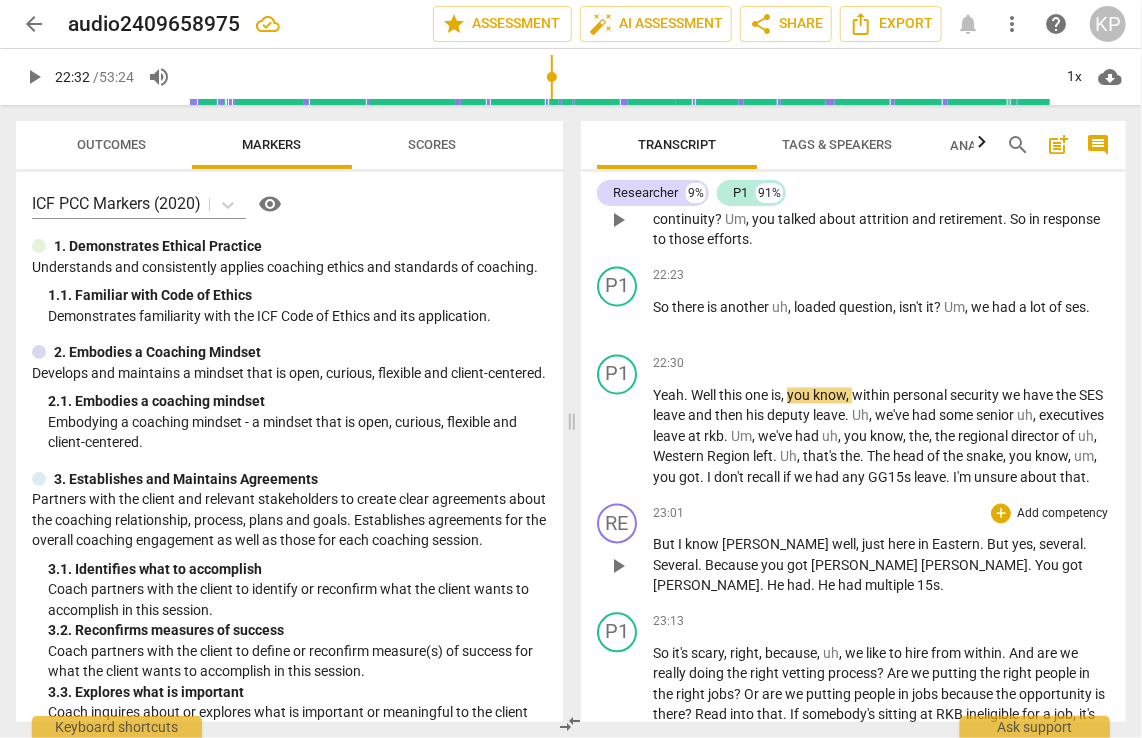 drag, startPoint x: 684, startPoint y: 641, endPoint x: 679, endPoint y: 617, distance: 24.5153 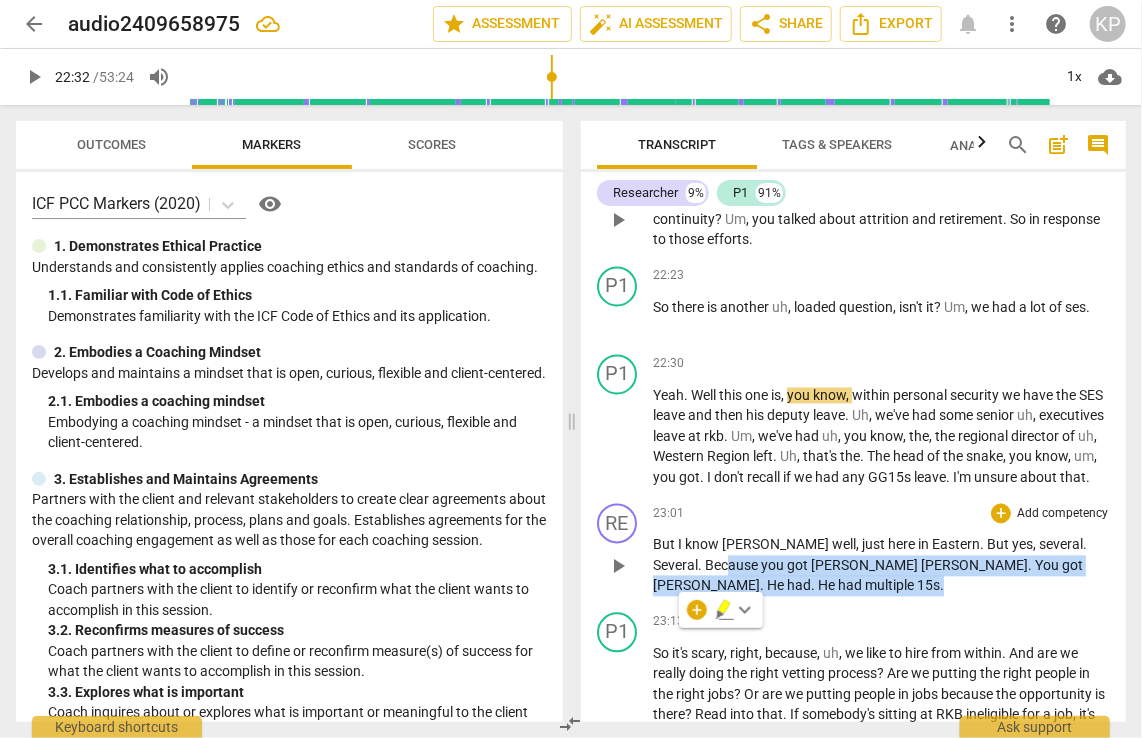 click on "23:01 + Add competency keyboard_arrow_right" at bounding box center [881, 514] 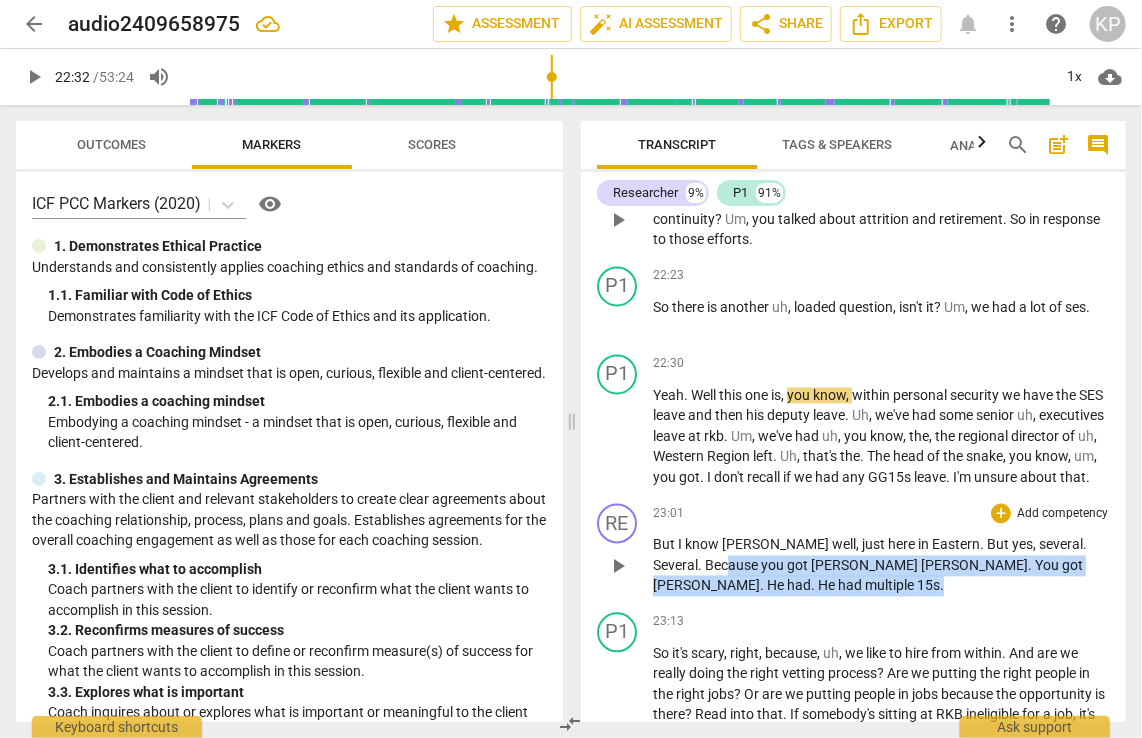 click on "But   I   know   [PERSON_NAME]   well ,   just   here   in   Eastern .   But   yes ,   several .   Several .   Because   you   got   [PERSON_NAME] .   You   got   [PERSON_NAME] .   He   had .   He   had   multiple   15s ." at bounding box center [881, 566] 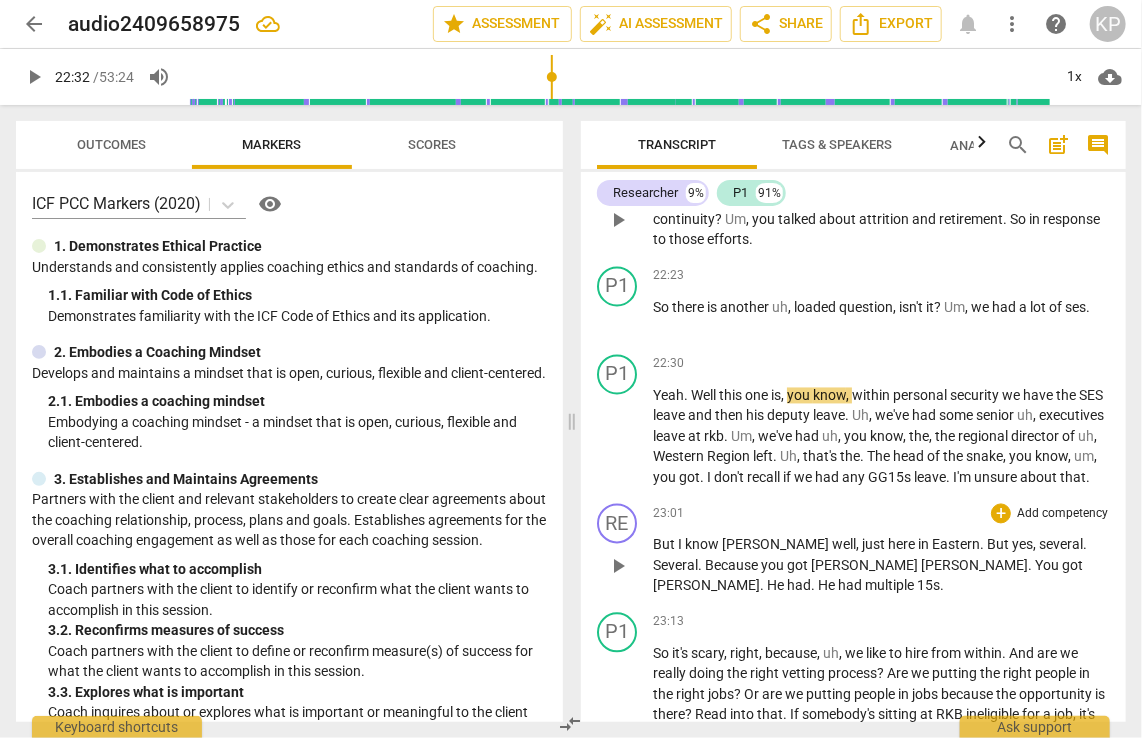 drag, startPoint x: 704, startPoint y: 642, endPoint x: 665, endPoint y: 626, distance: 42.154476 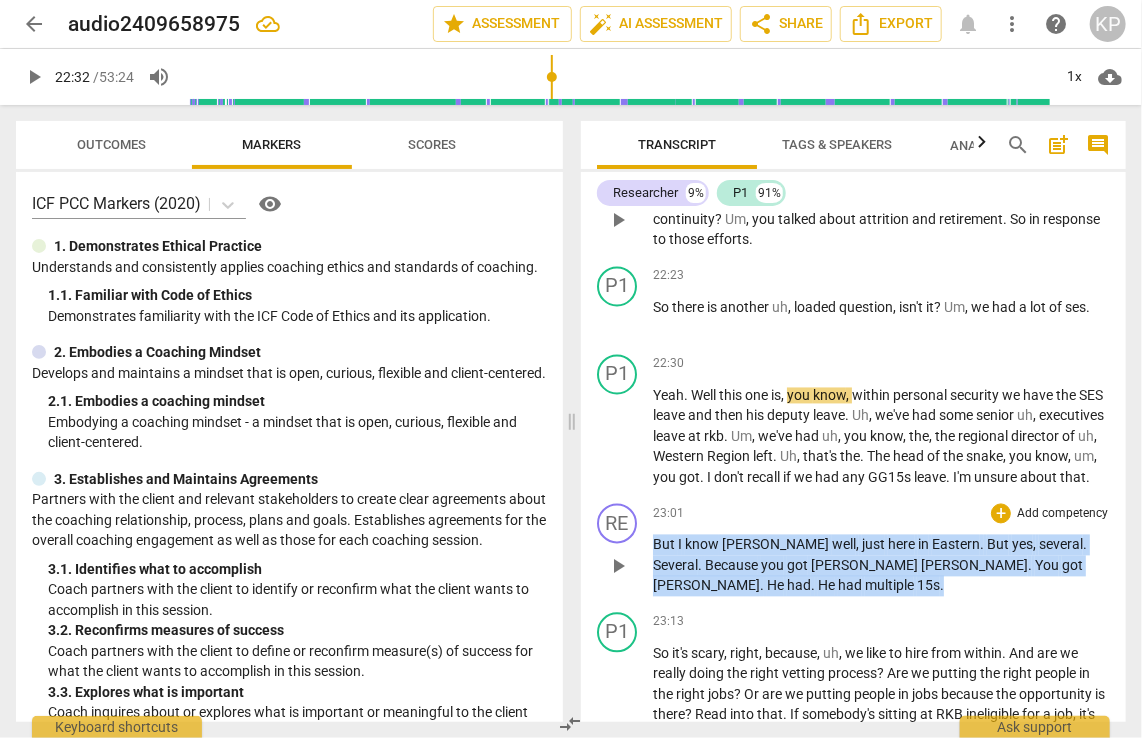 drag, startPoint x: 696, startPoint y: 637, endPoint x: 641, endPoint y: 579, distance: 79.93122 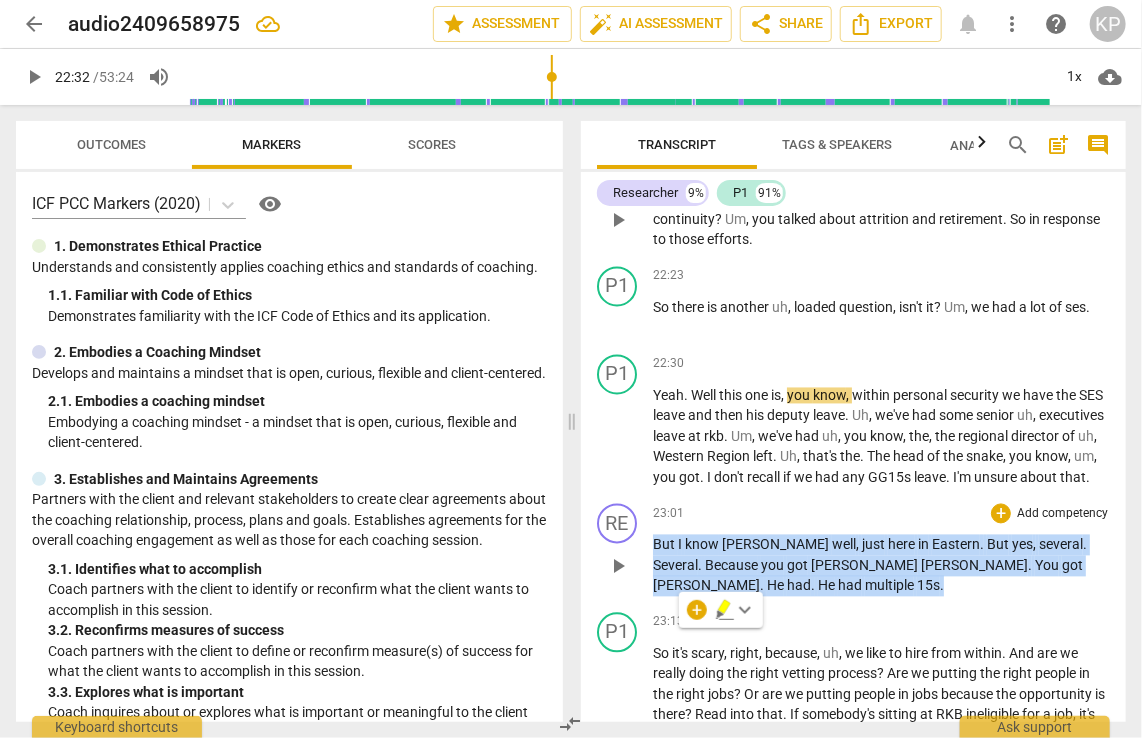 type 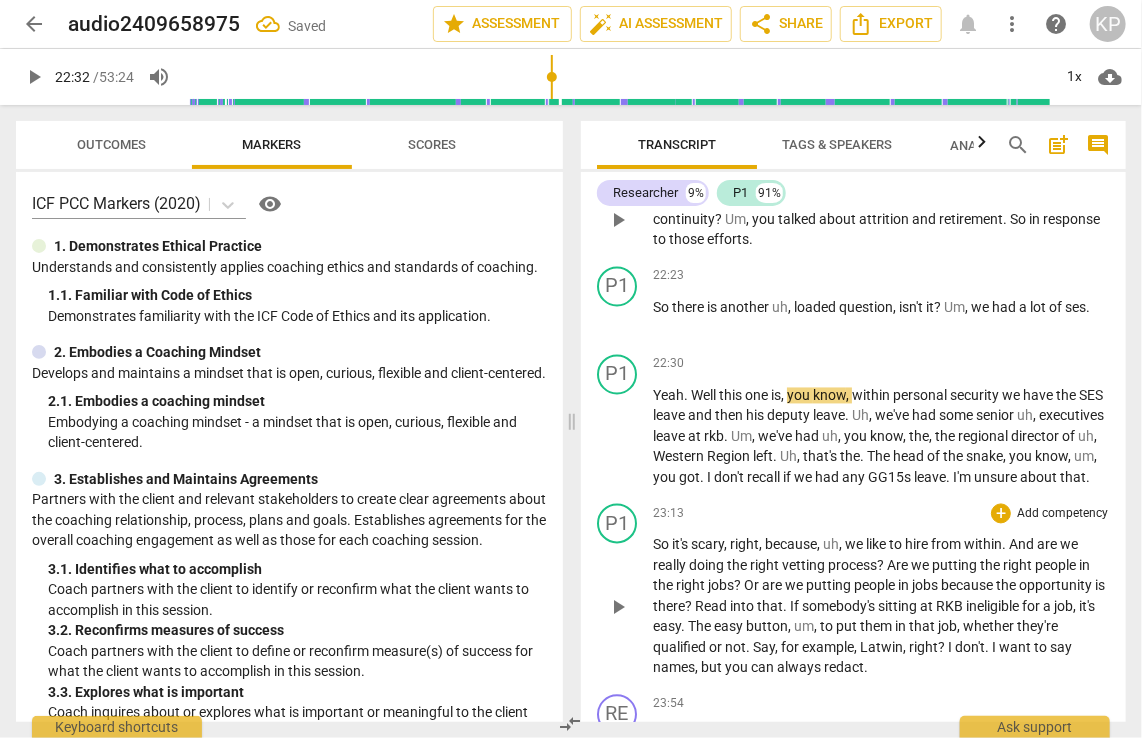click on "P1 play_arrow pause 23:13 + Add competency keyboard_arrow_right So   it's   scary ,   right ,   because ,   uh ,   we   like   to   hire   from   within .   And   are   we   really   doing   the   right   vetting   process ?   Are   we   putting   the   right   people   in   the   right   jobs ?   Or   are   we   putting   people   in   jobs   because   the   opportunity   is   there ?   Read   into   that .   If   somebody's   sitting   at   RKB   ineligible   for   a   job ,   it's   easy .   The   easy   button ,   um ,   to   put   them   in   that   job ,   whether   they're   qualified   or   not .   Say ,   for   example ,   [PERSON_NAME] ,   right ?   I   don't .   I   want   to   say   names ,   but   you   can   always   redact ." at bounding box center [853, 591] 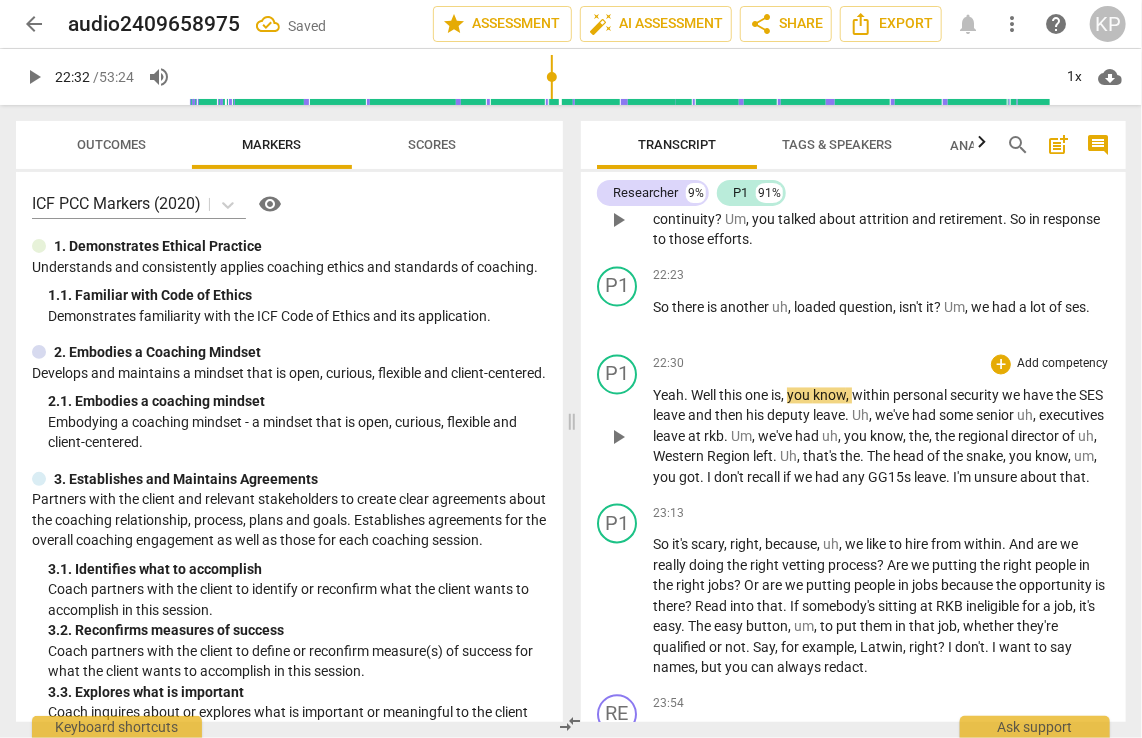 click on "Yeah .   Well   this   one   is ,   you   know ,   within   personal   security   we   have   the   SES   leave   and   then   his   deputy   leave .   Uh ,   we've   had   some   senior   uh ,   executives   leave   at   rkb .   Um ,   we've   had   uh ,   you   know ,   the ,   the   regional   director   of   uh ,   Western   Region   left .   Uh ,   that's   the .   The   head   of   the   snake ,   you   know ,   um ,   you   got .   I   don't   recall   if   we   had   any   GG15s   leave .   I'm   unsure   about   that ." at bounding box center [881, 437] 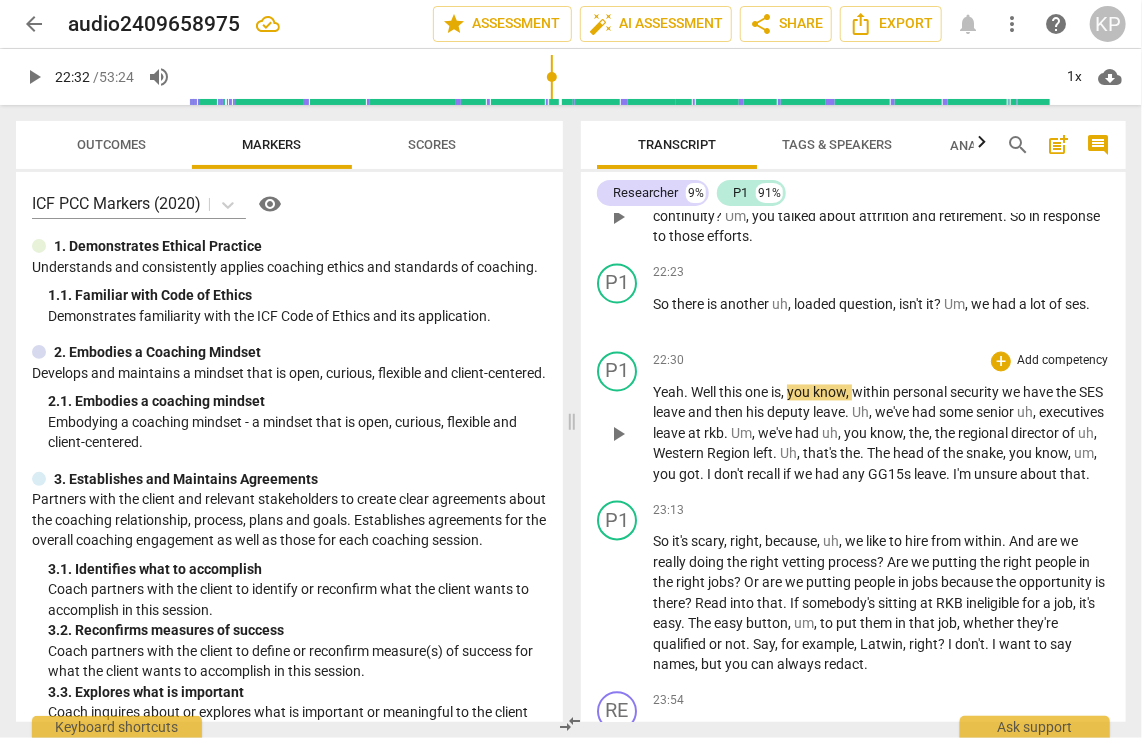 scroll, scrollTop: 7448, scrollLeft: 0, axis: vertical 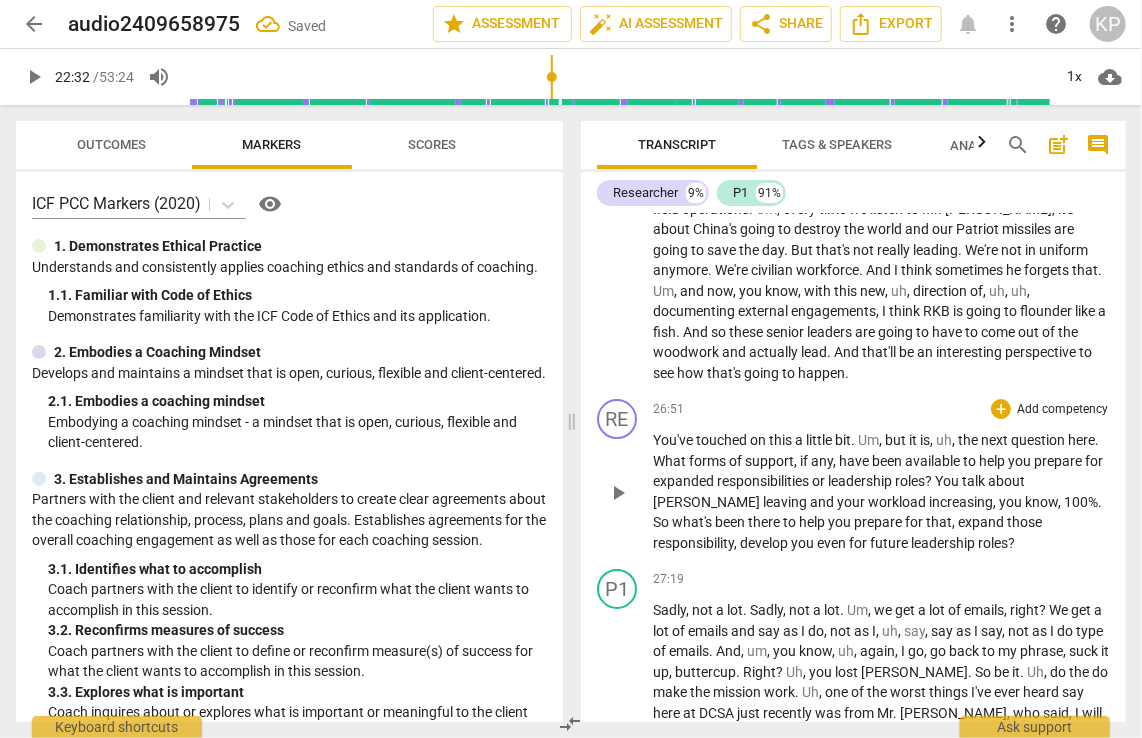 click on "You've" at bounding box center [674, 440] 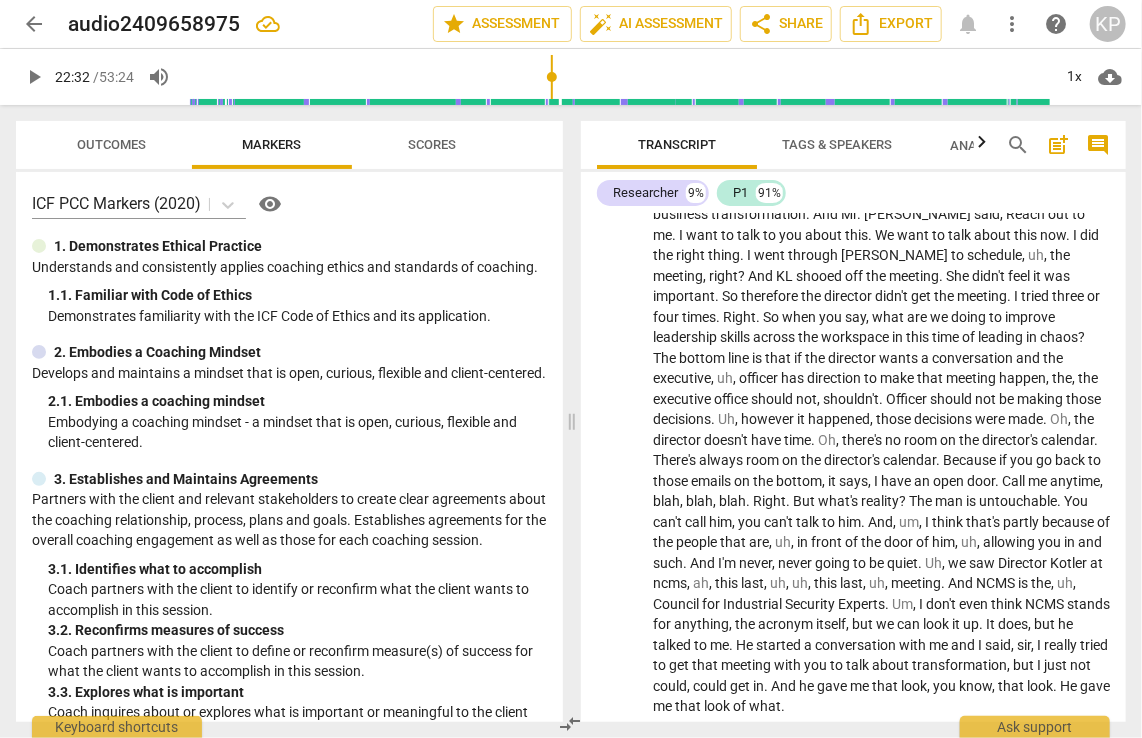scroll, scrollTop: 9235, scrollLeft: 0, axis: vertical 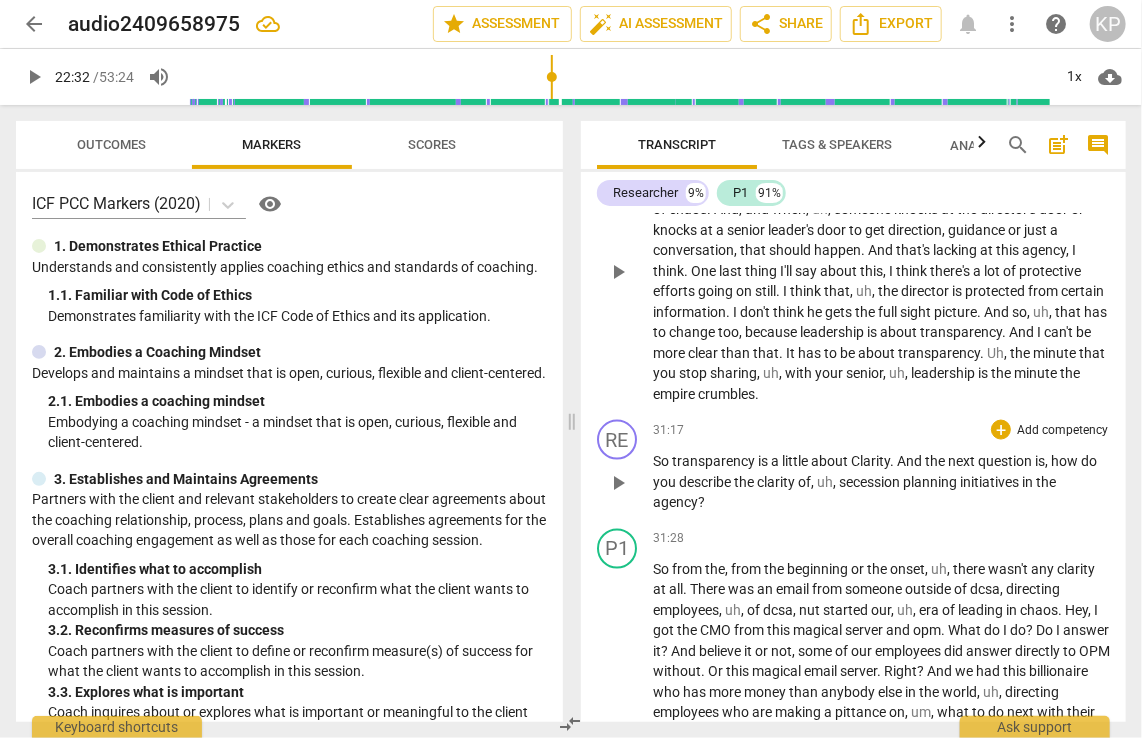 type 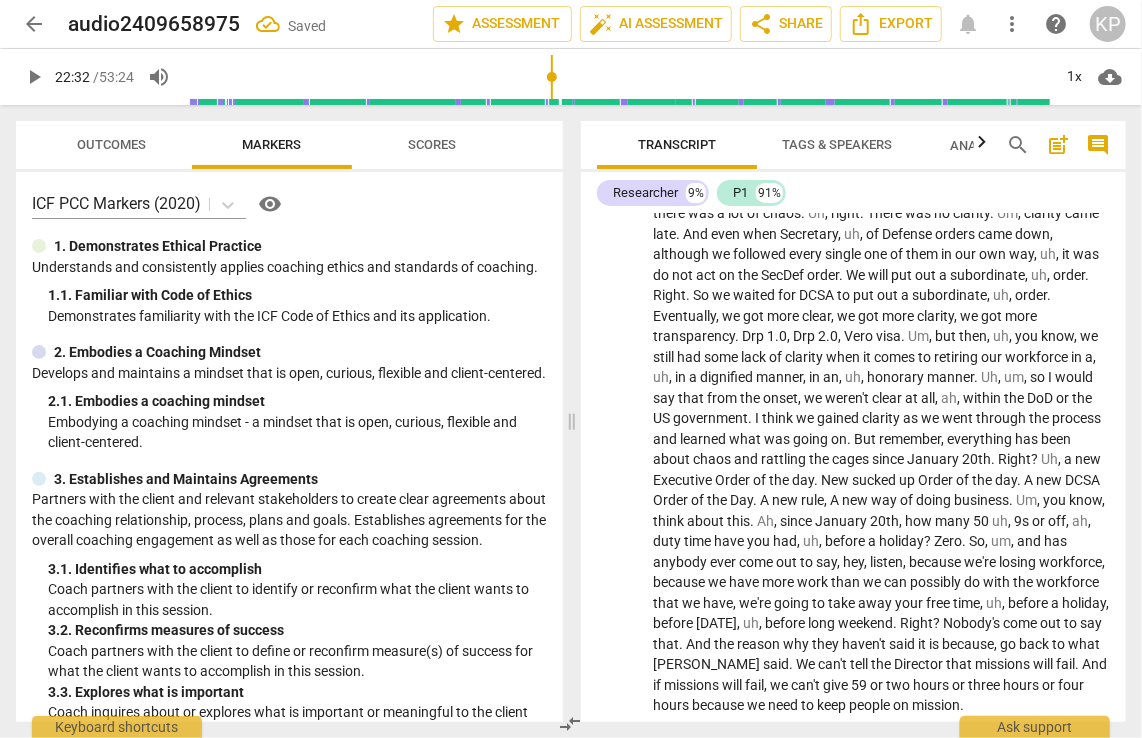 scroll, scrollTop: 10488, scrollLeft: 0, axis: vertical 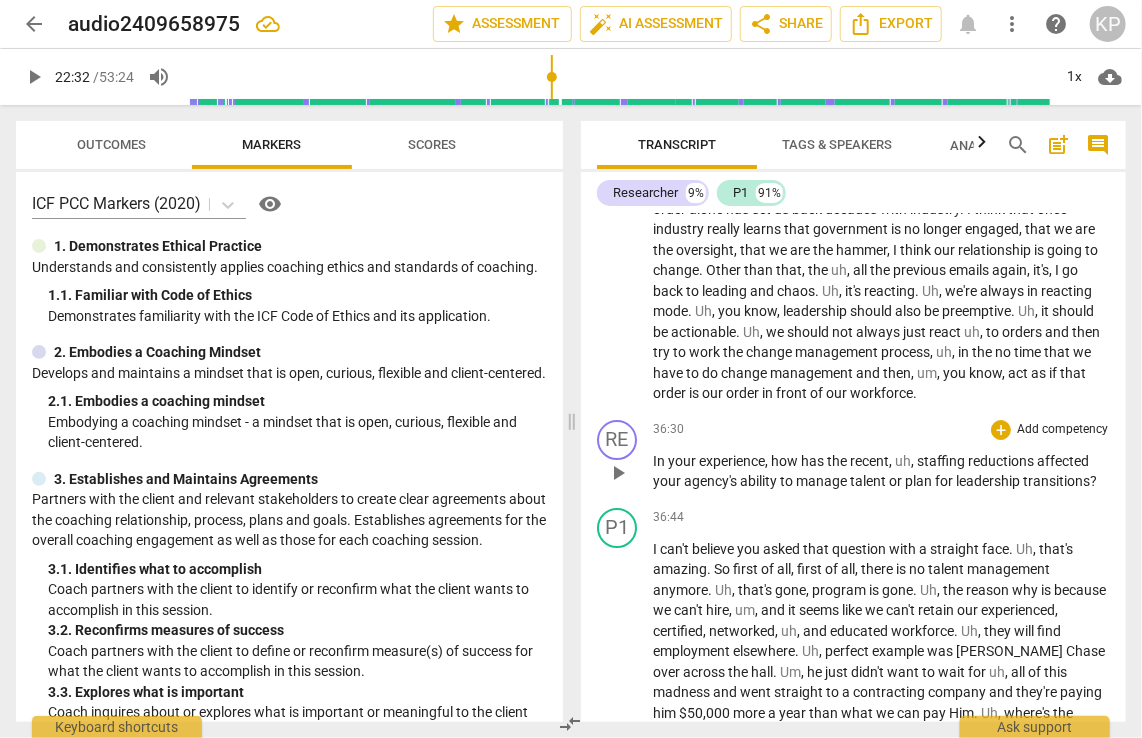 click on "In" at bounding box center (660, 461) 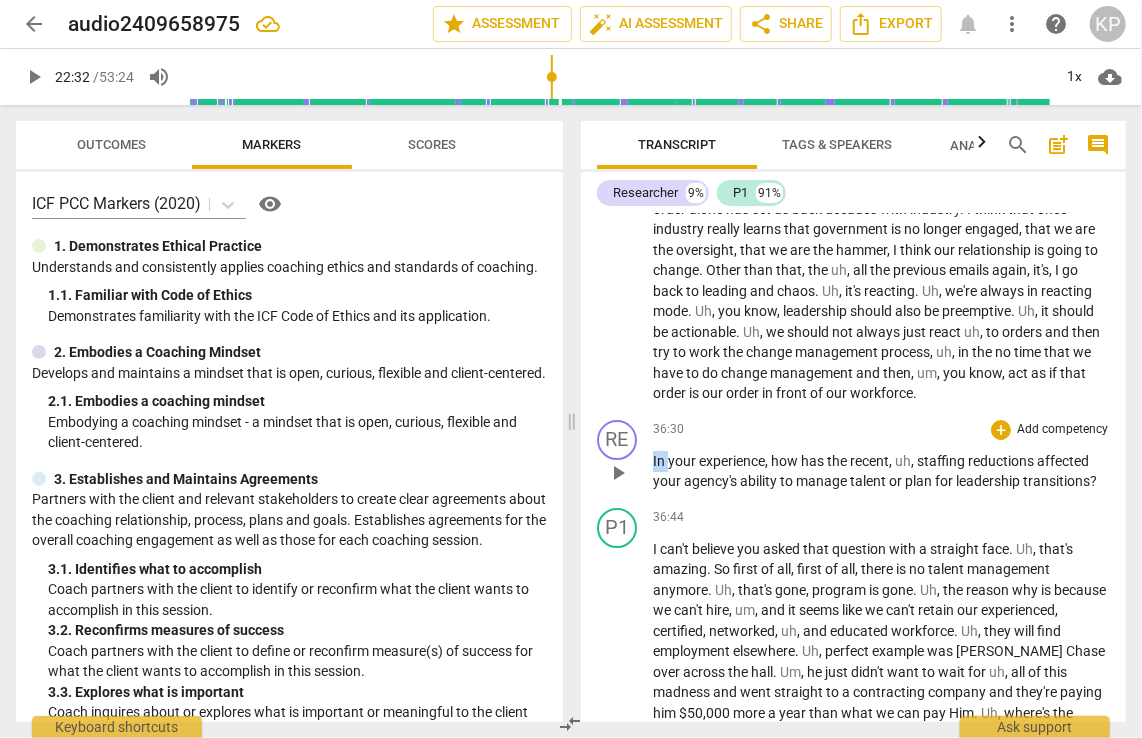 click on "In" at bounding box center [660, 461] 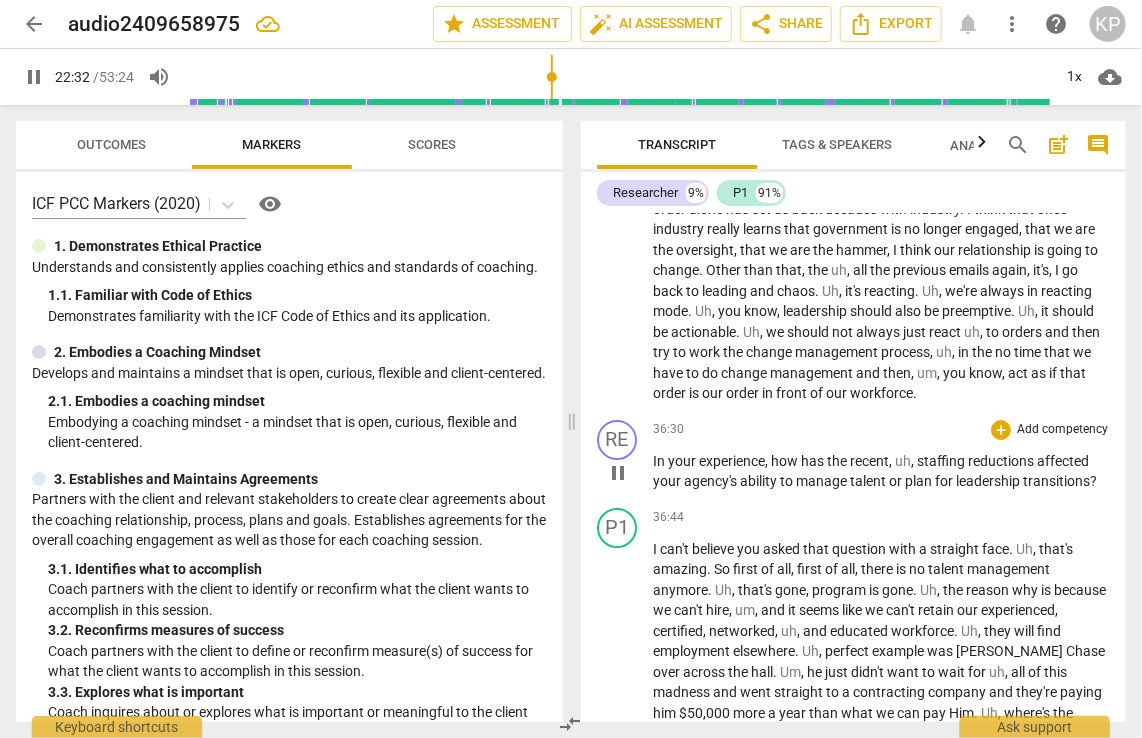 click on "In" at bounding box center (660, 461) 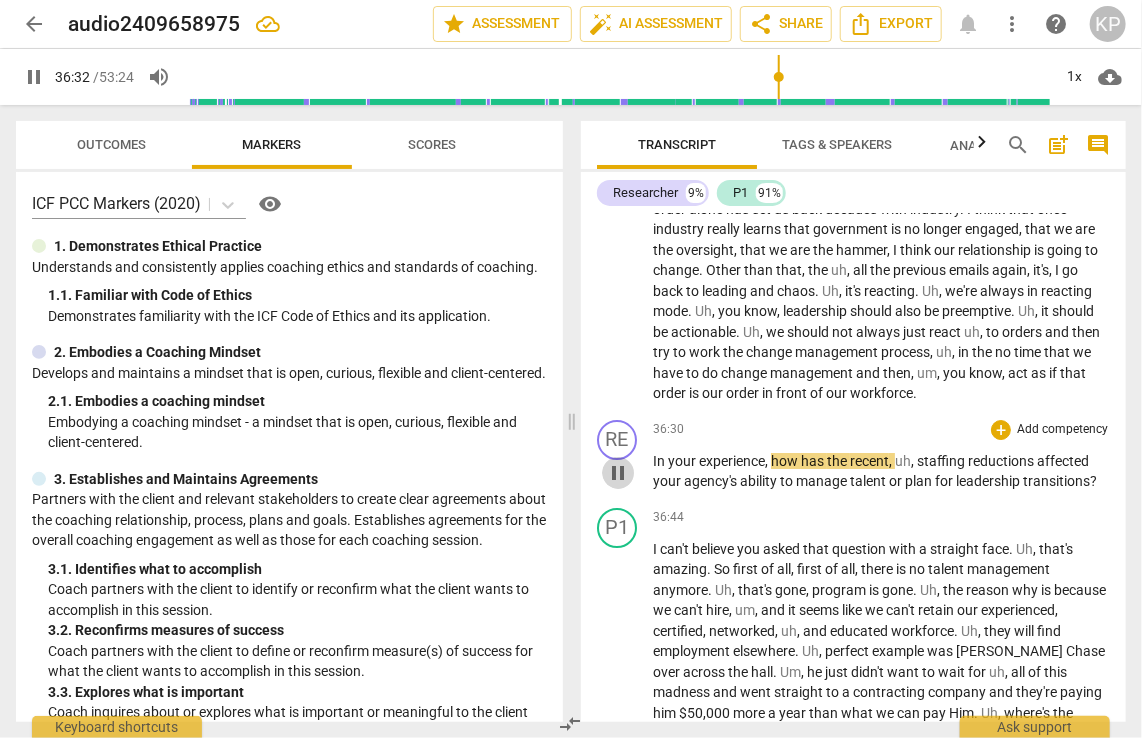 click on "pause" at bounding box center [618, 473] 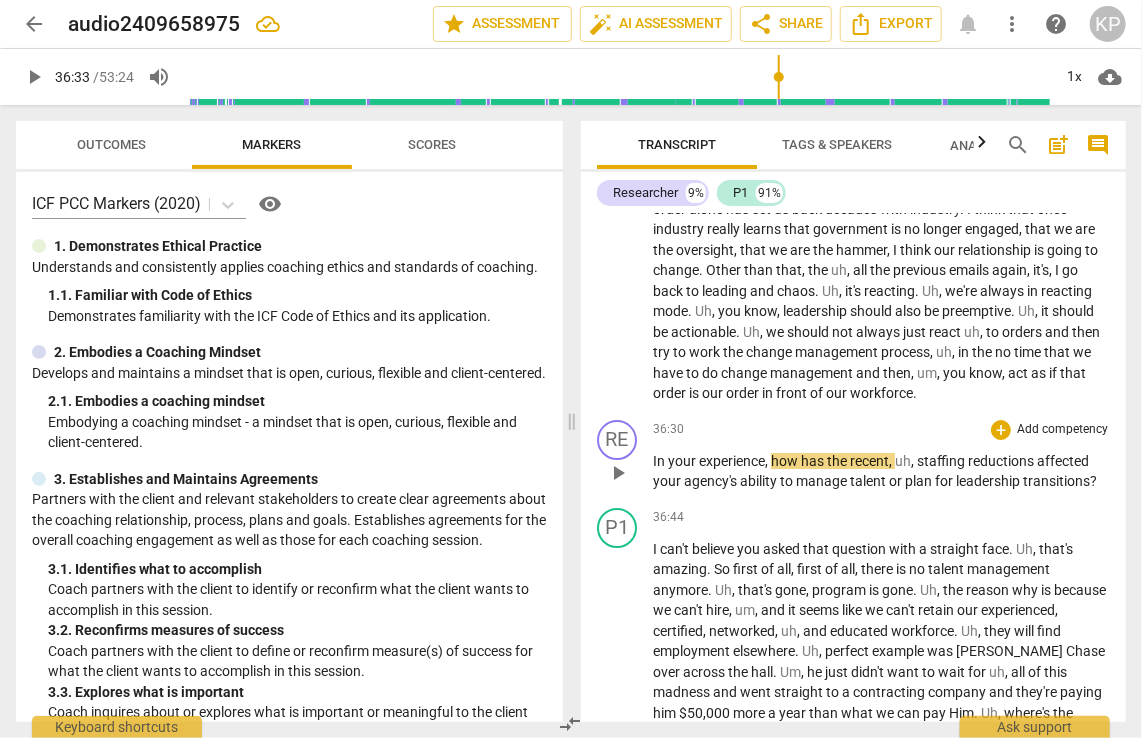 click on "In" at bounding box center [660, 461] 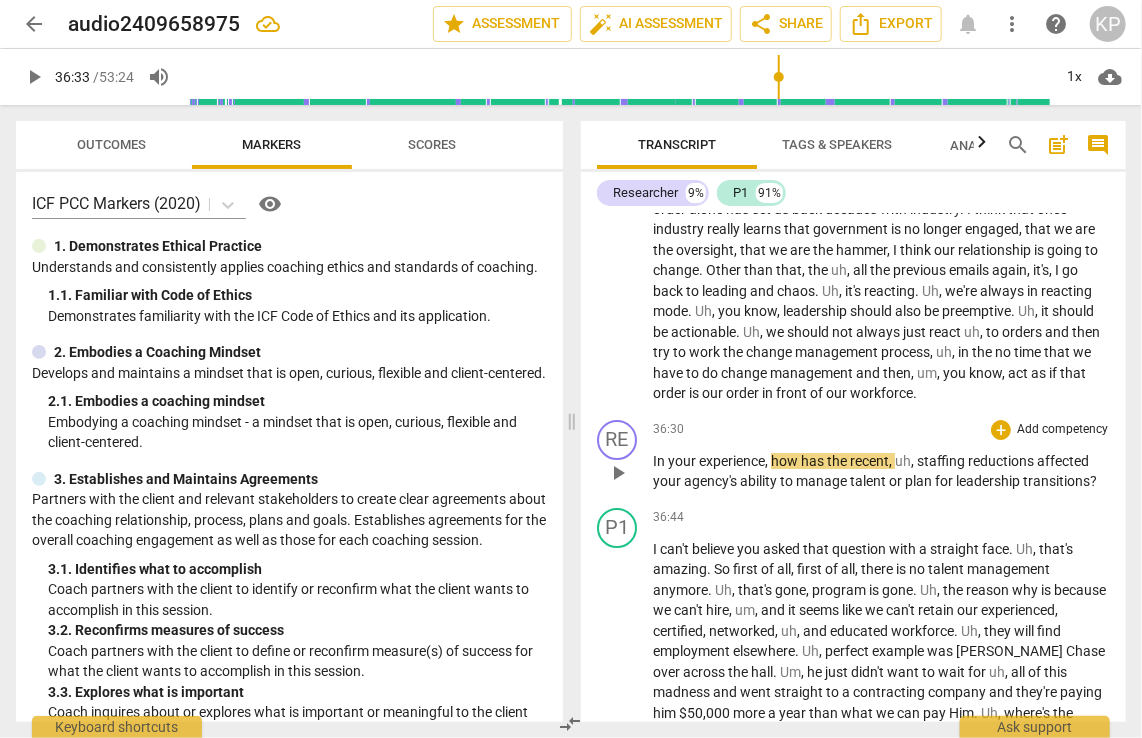 type 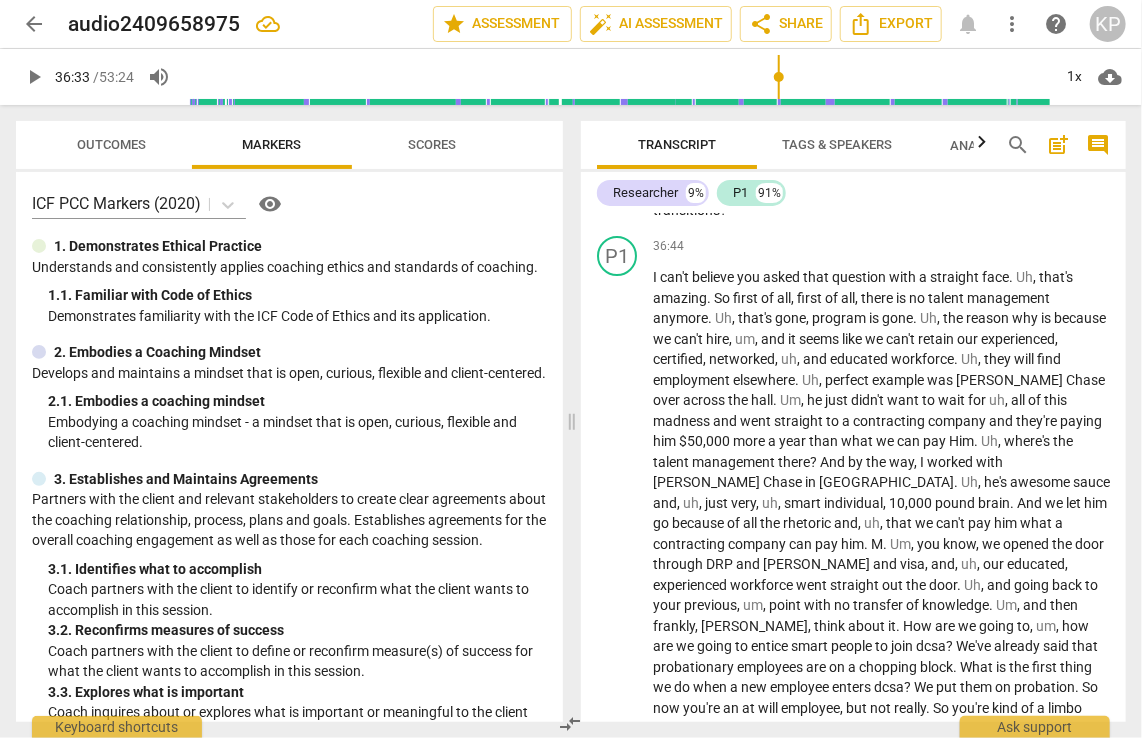 scroll, scrollTop: 11429, scrollLeft: 0, axis: vertical 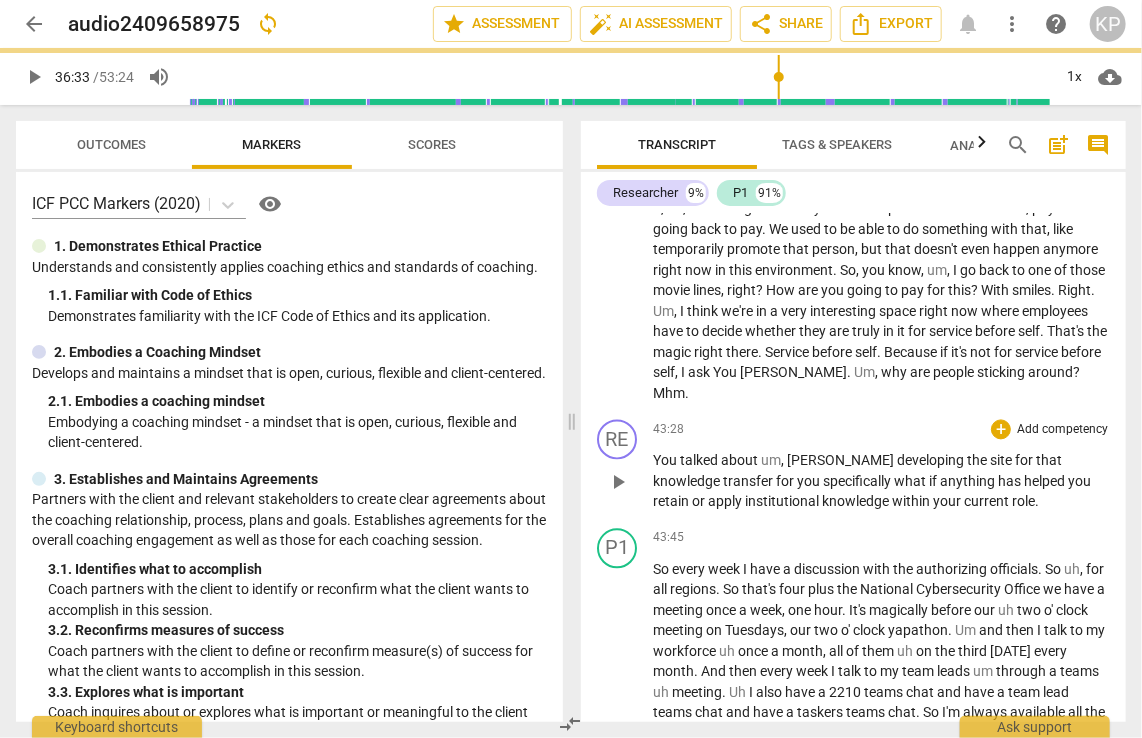 click on "You" at bounding box center (666, 461) 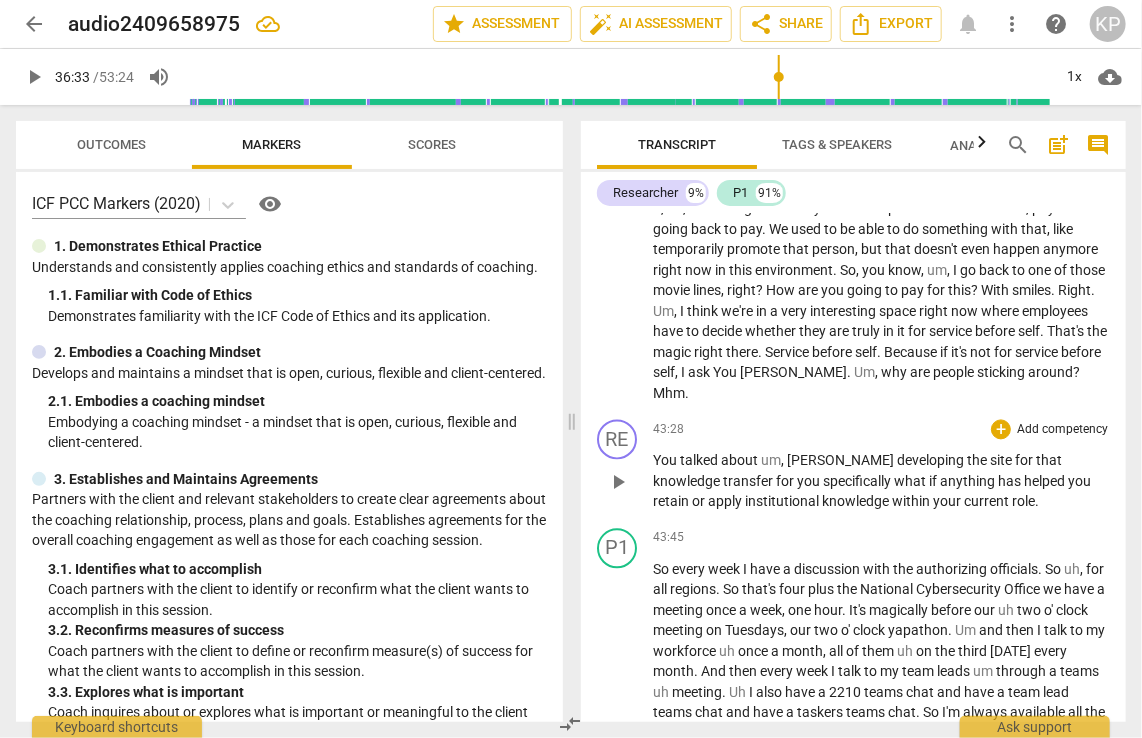 type 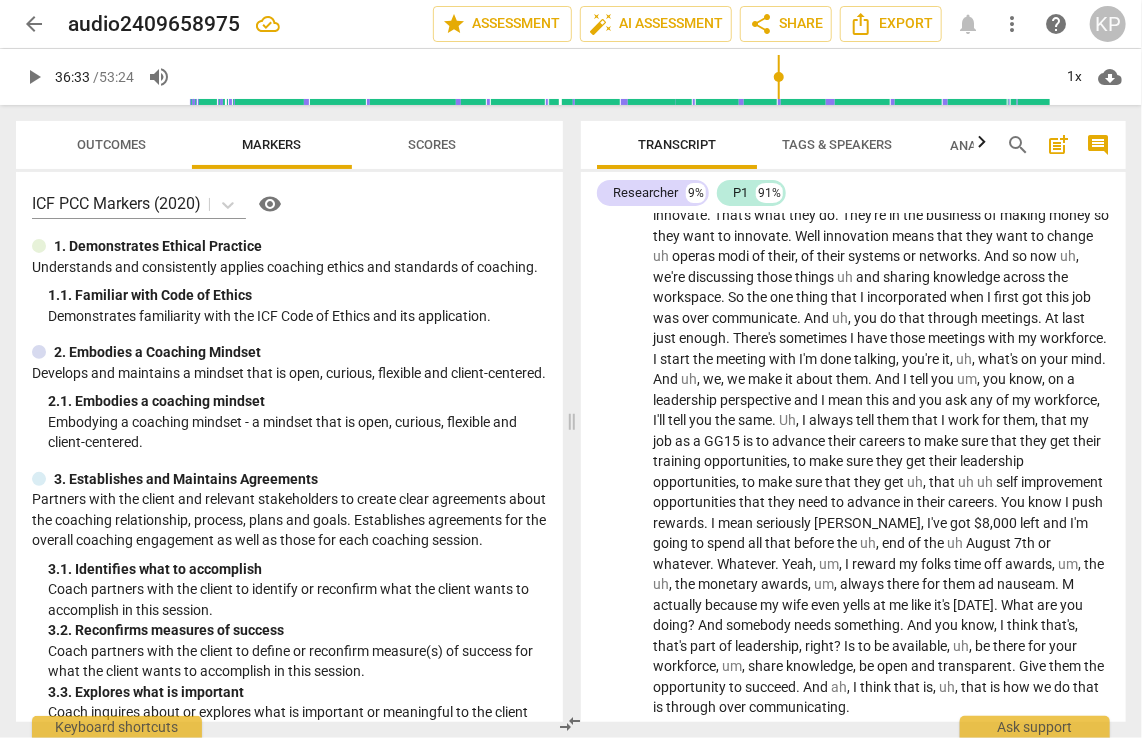 scroll, scrollTop: 13857, scrollLeft: 0, axis: vertical 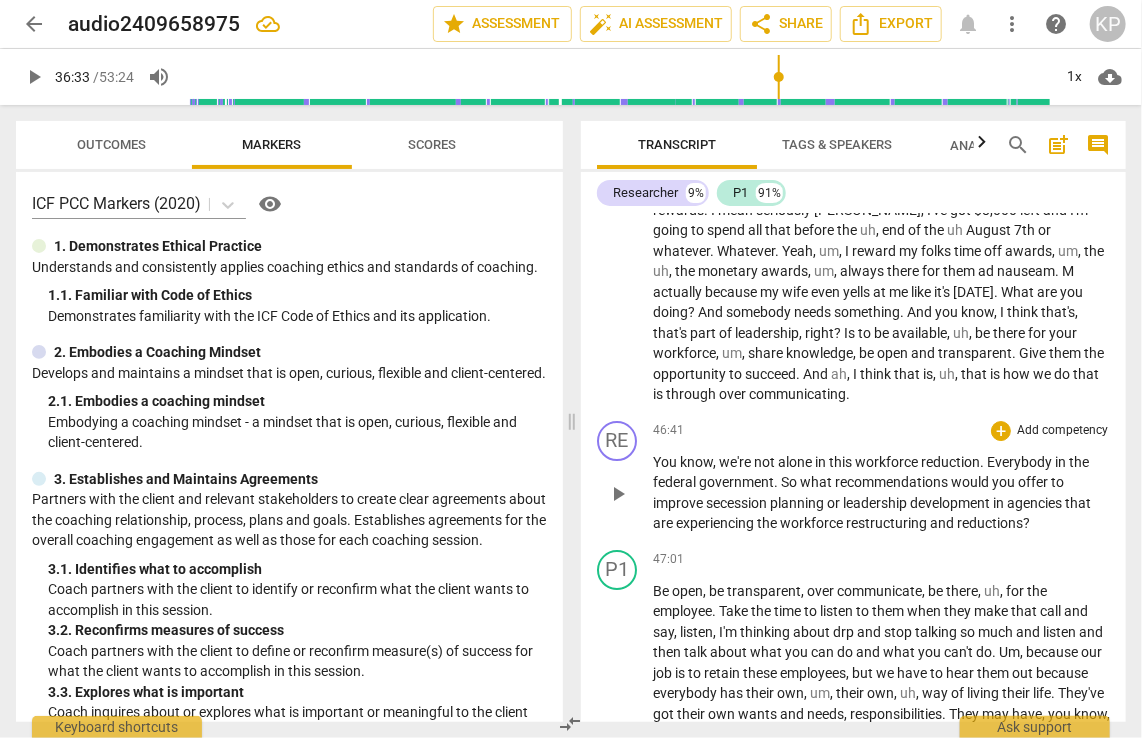 type 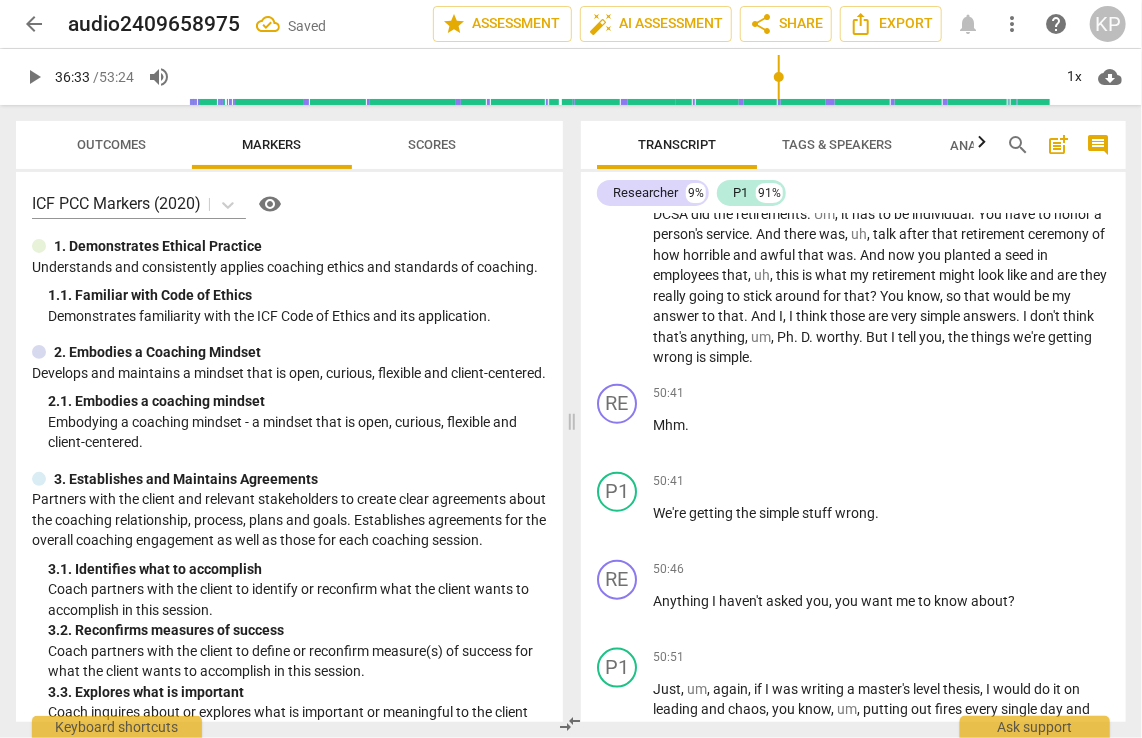 scroll, scrollTop: 14952, scrollLeft: 0, axis: vertical 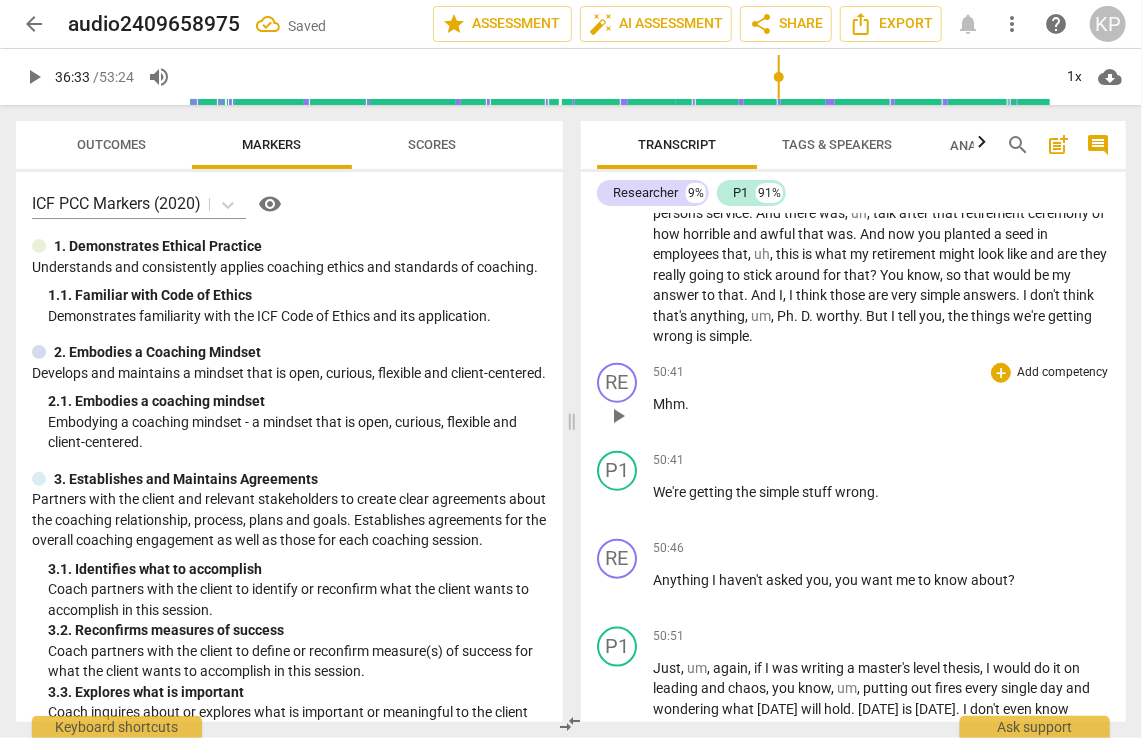 click on "Mhm ." at bounding box center [881, 404] 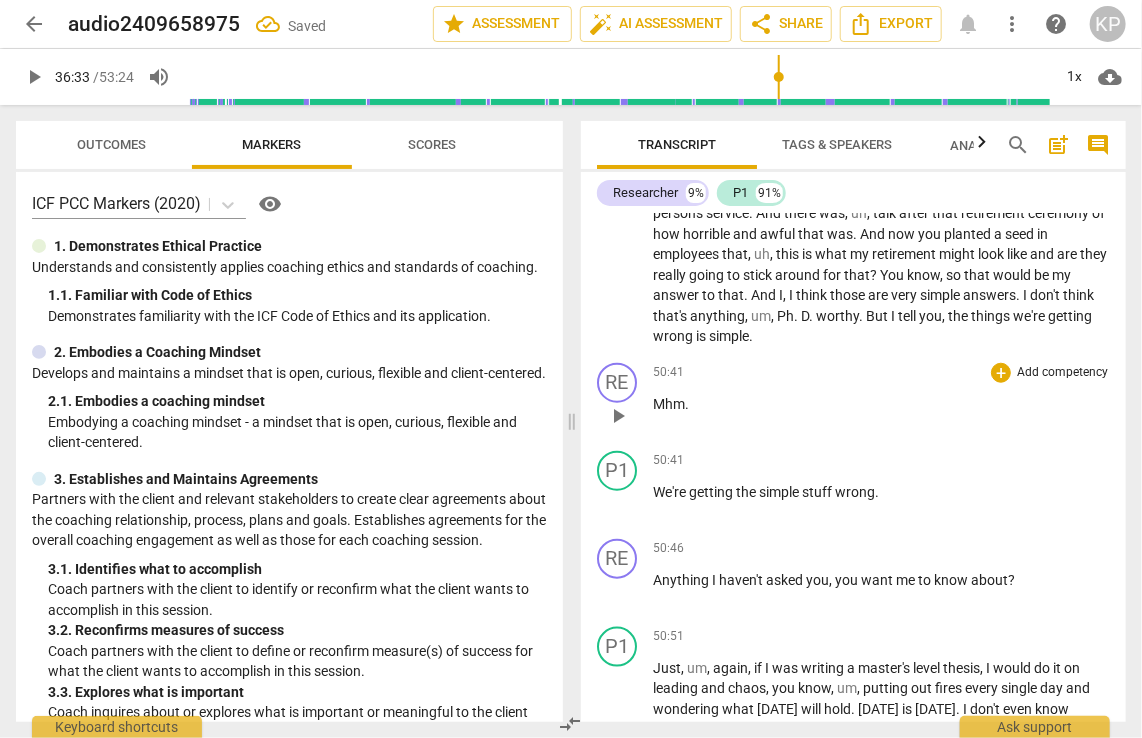type 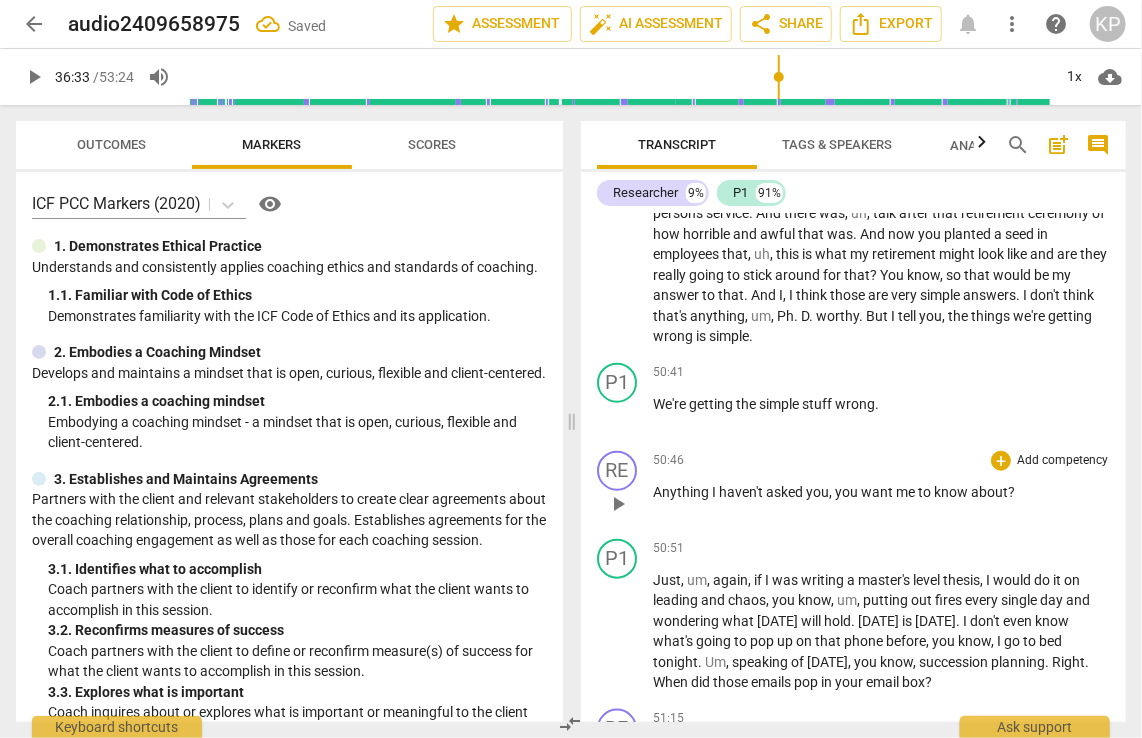 click on "Anything" at bounding box center [682, 492] 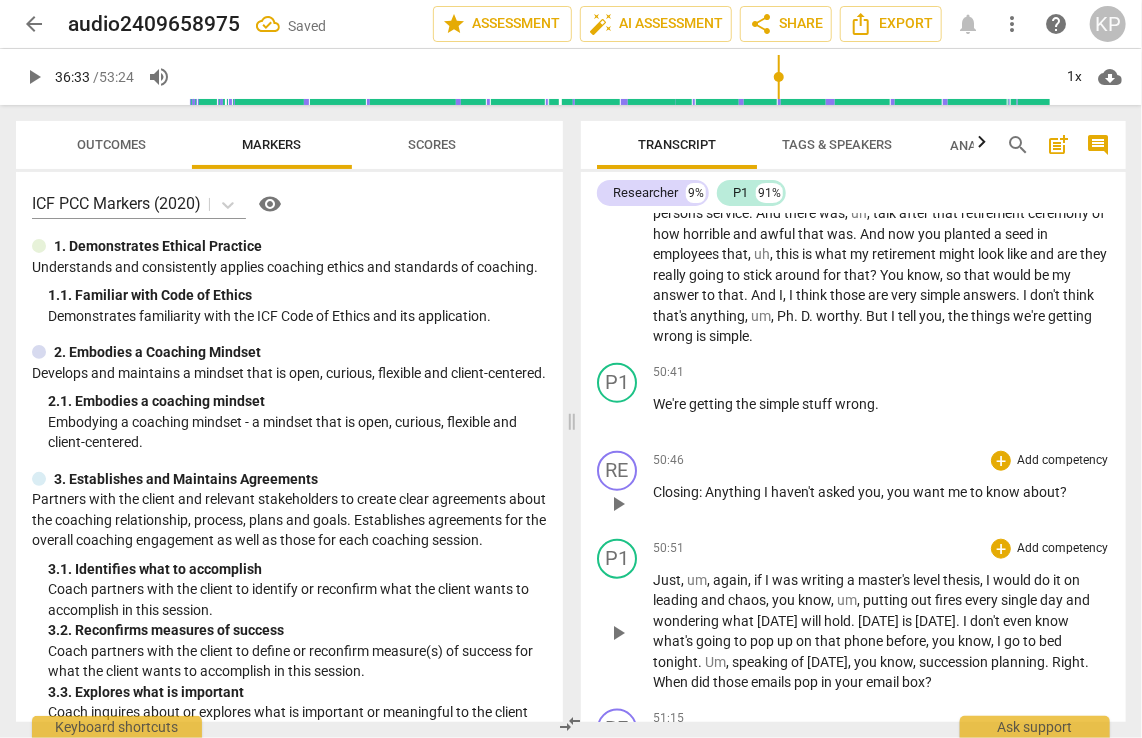 drag, startPoint x: 655, startPoint y: 498, endPoint x: 925, endPoint y: 562, distance: 277.48154 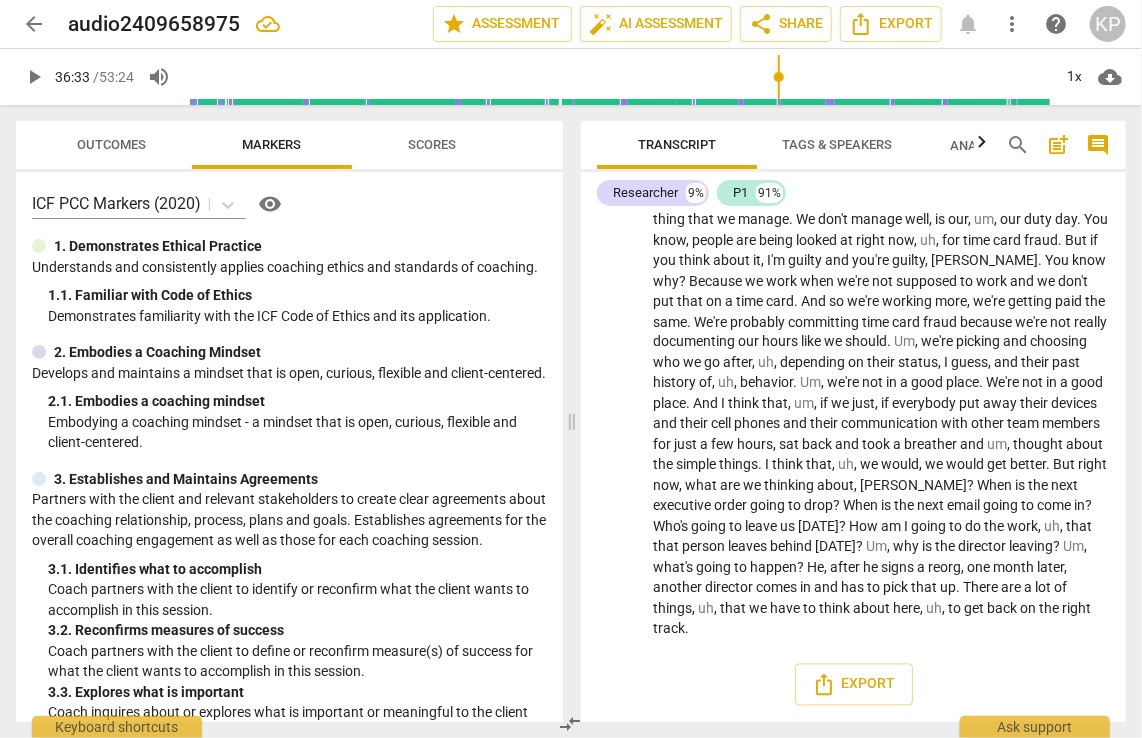 scroll, scrollTop: 15594, scrollLeft: 0, axis: vertical 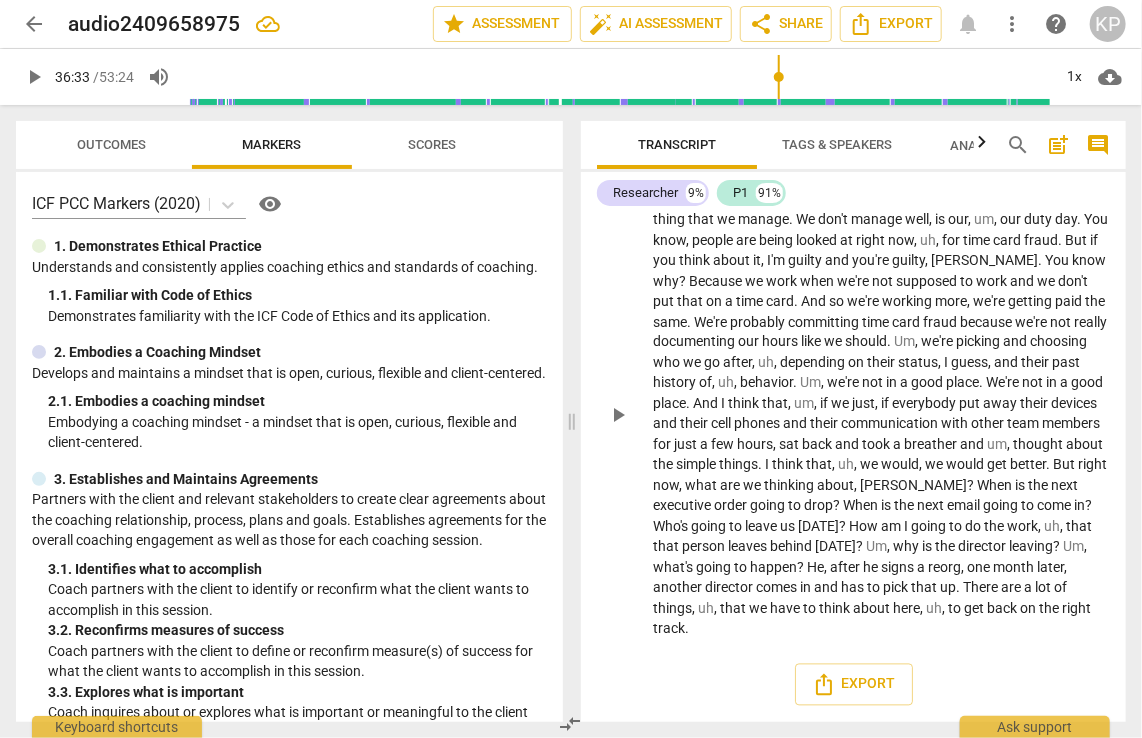click on "No   one   is   watching   the   store   supposedly .   Right .   And   you   know ,   it's   another   thing   that   we   manage .   We   don't   manage   well ,   is   our ,   um ,   our   duty   day .   You   know ,   people   are   being   looked   at   right   now ,   uh ,   for   time   card   fraud .   But   if   you   think   about   it ,   I'm   guilty   and   you're   guilty ,   [PERSON_NAME] .   You   know   why ?   Because   we   work   when   we're   not   supposed   to   work   and   we   don't   put   that   on   a   time   card .   And   so   we're   working   more ,   we're   getting   paid   the   same .   We're   probably   committing   time   card   fraud   because   we're   not   really   documenting   our   hours   like   we   should .   Um ,   we're   picking   and   choosing   who   we   go   after ,   uh ,   depending   on   their   status ,   I   guess ,   and   their   past   history   of ,   uh ,   behavior .   Um ,   we're   not   in   a   good   place .   We're   not   in   a   good   ." at bounding box center [881, 414] 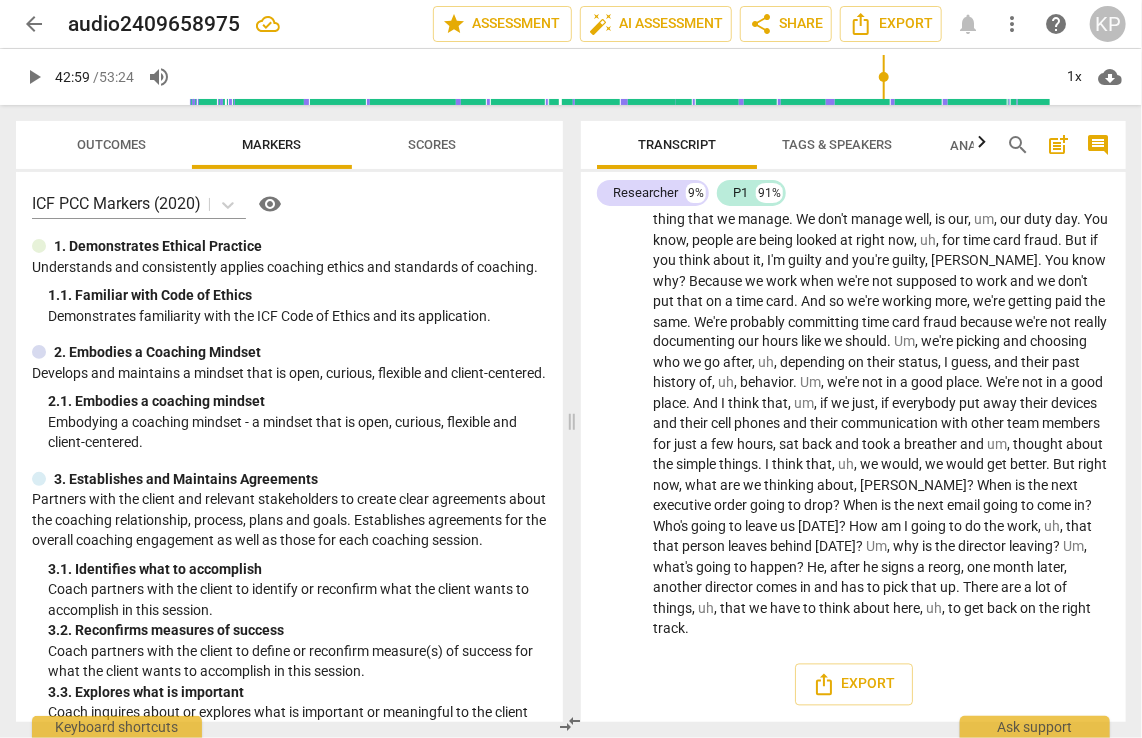 click at bounding box center [618, 77] 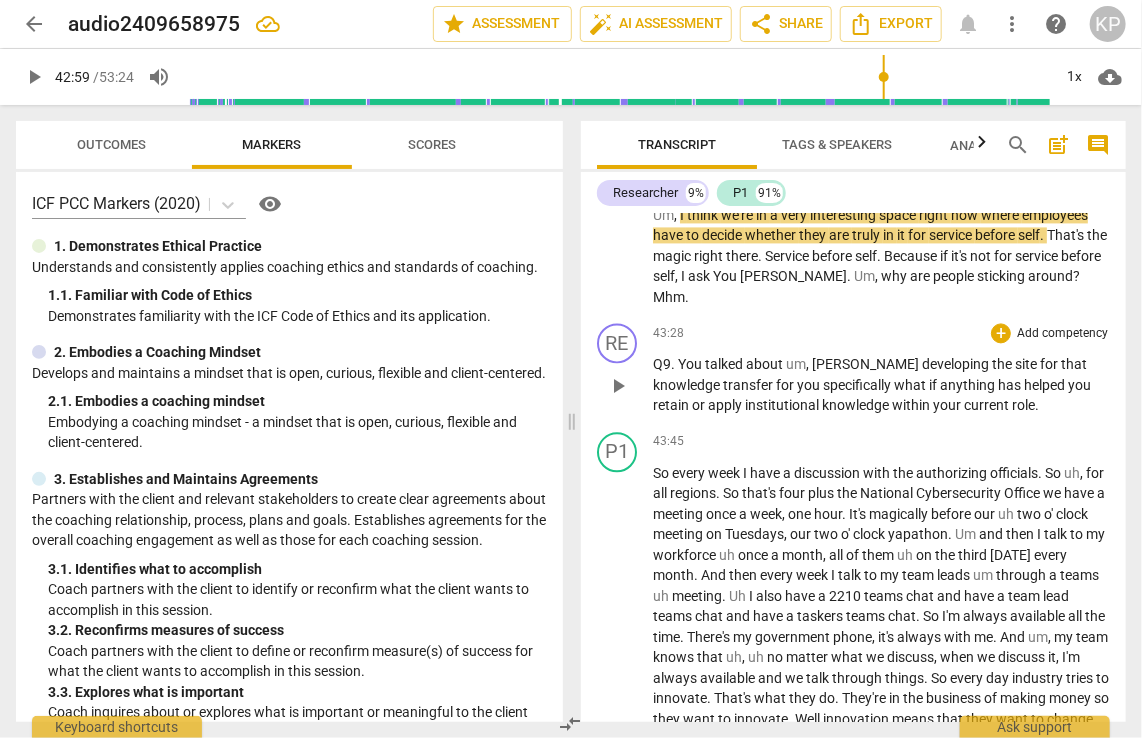 click at bounding box center (618, 77) 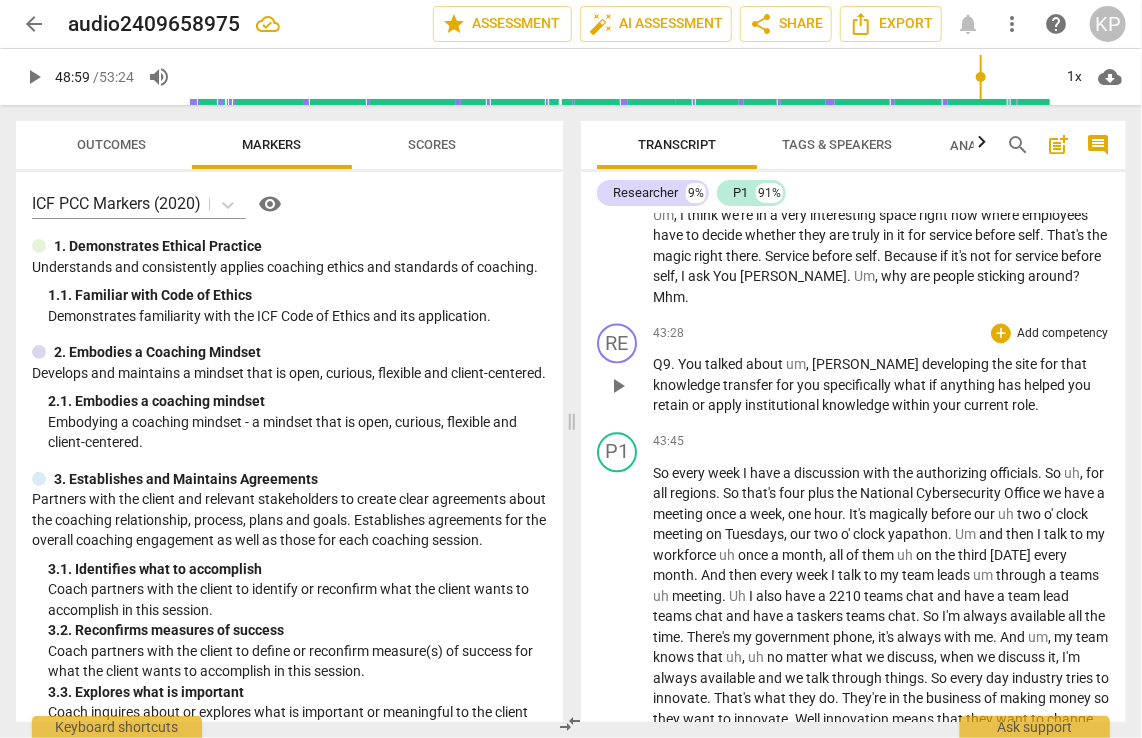 click at bounding box center (618, 77) 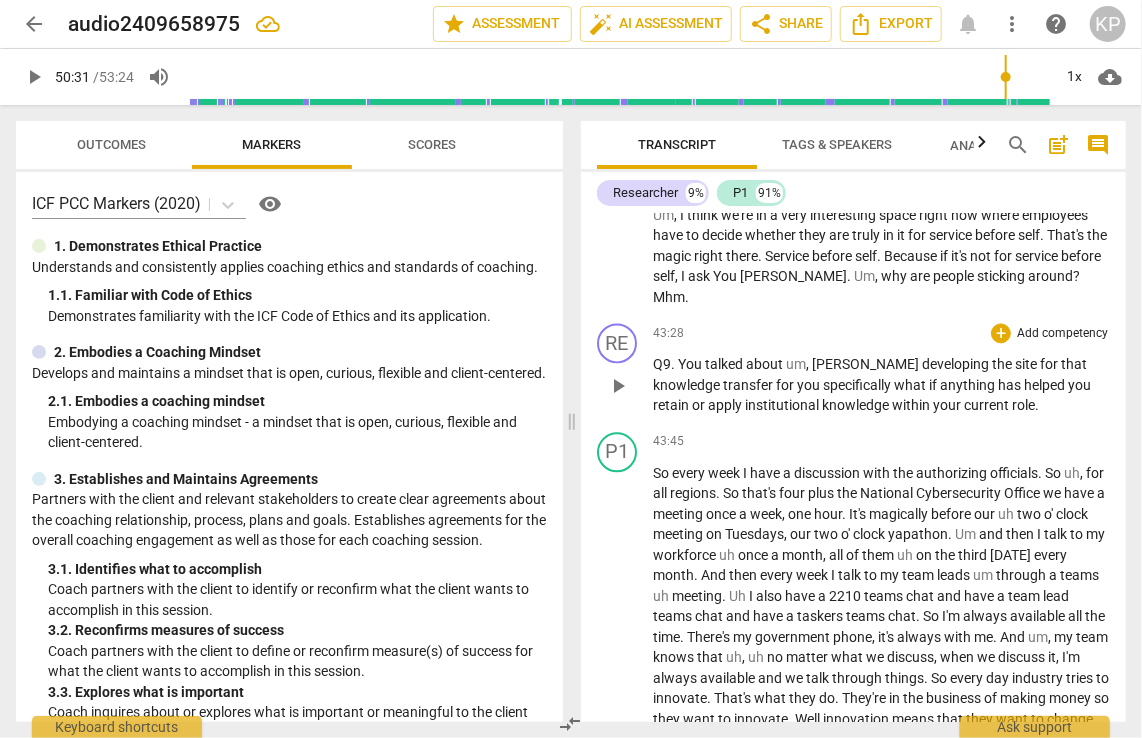 type on "3031" 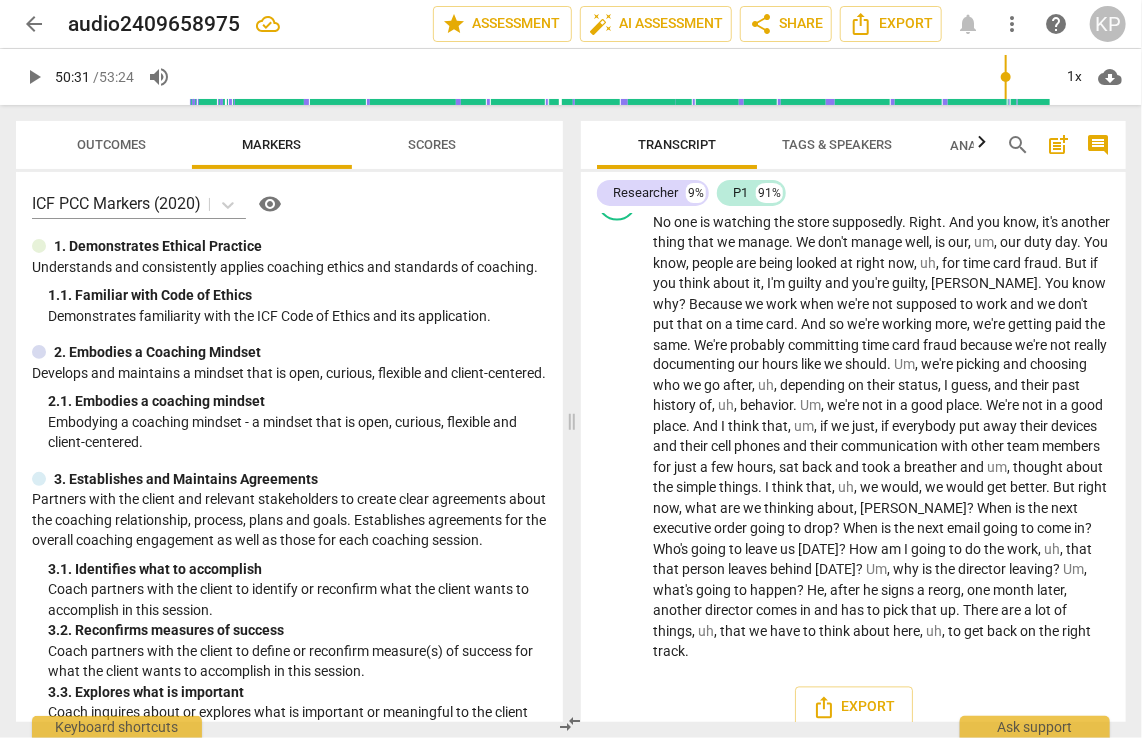 scroll, scrollTop: 15594, scrollLeft: 0, axis: vertical 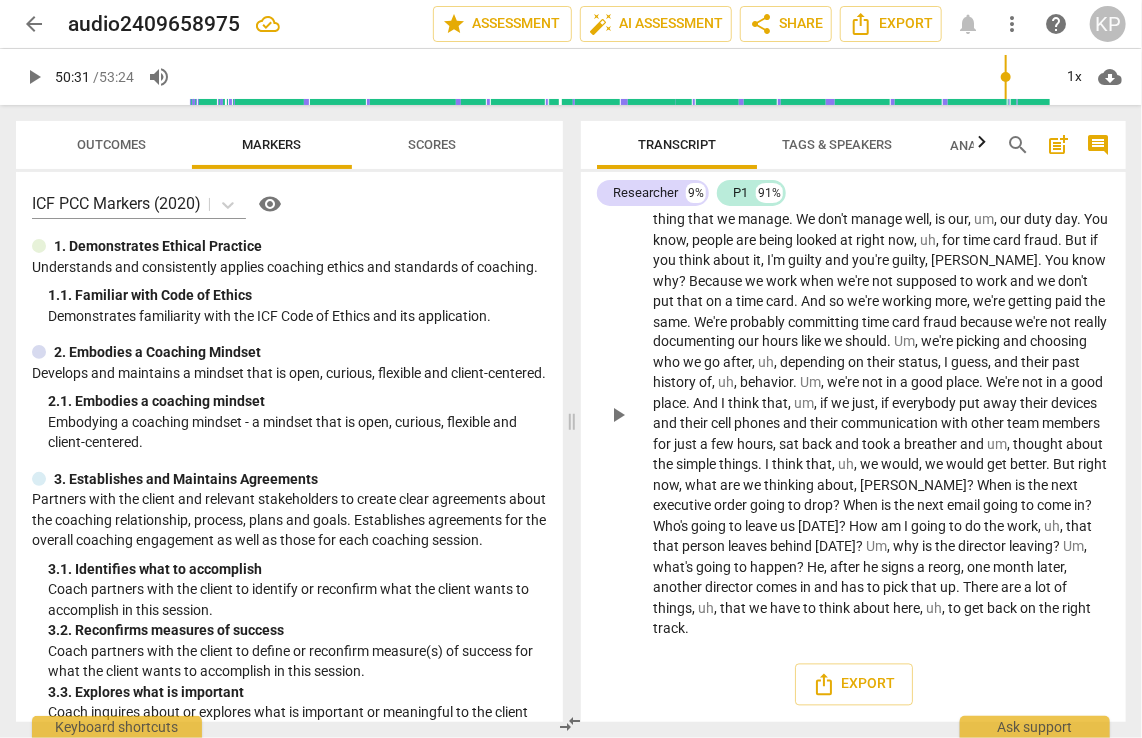 click on "about" at bounding box center [873, 609] 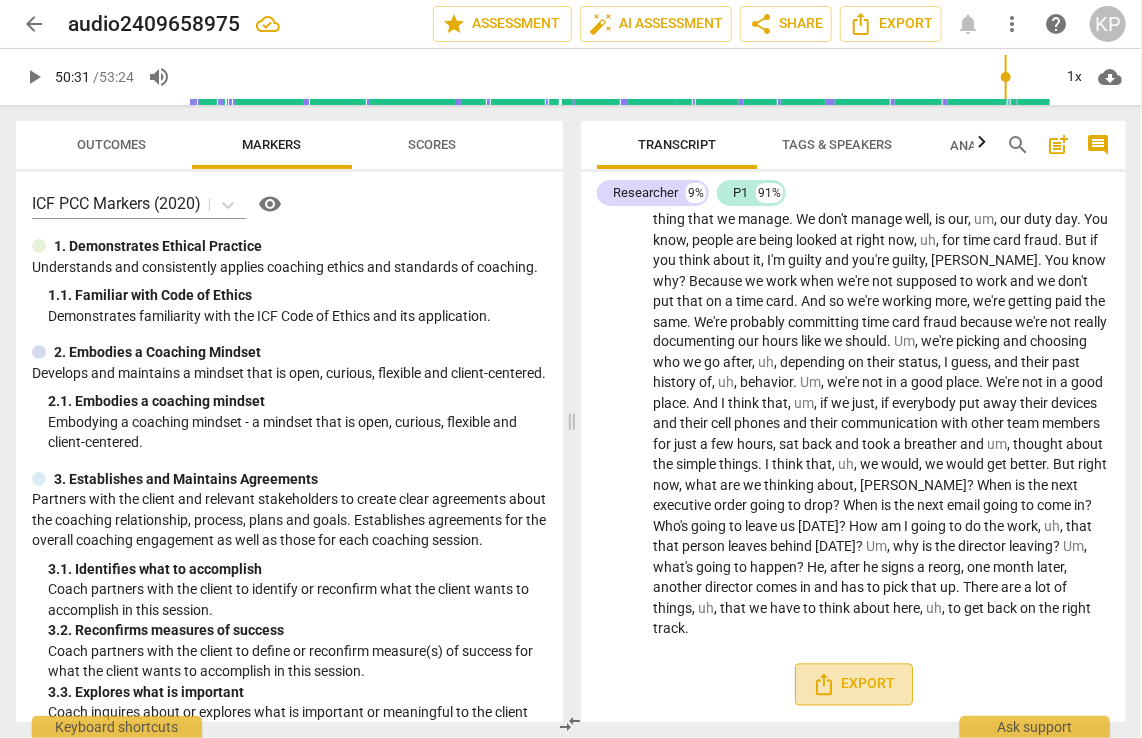 click on "Export" at bounding box center [854, 685] 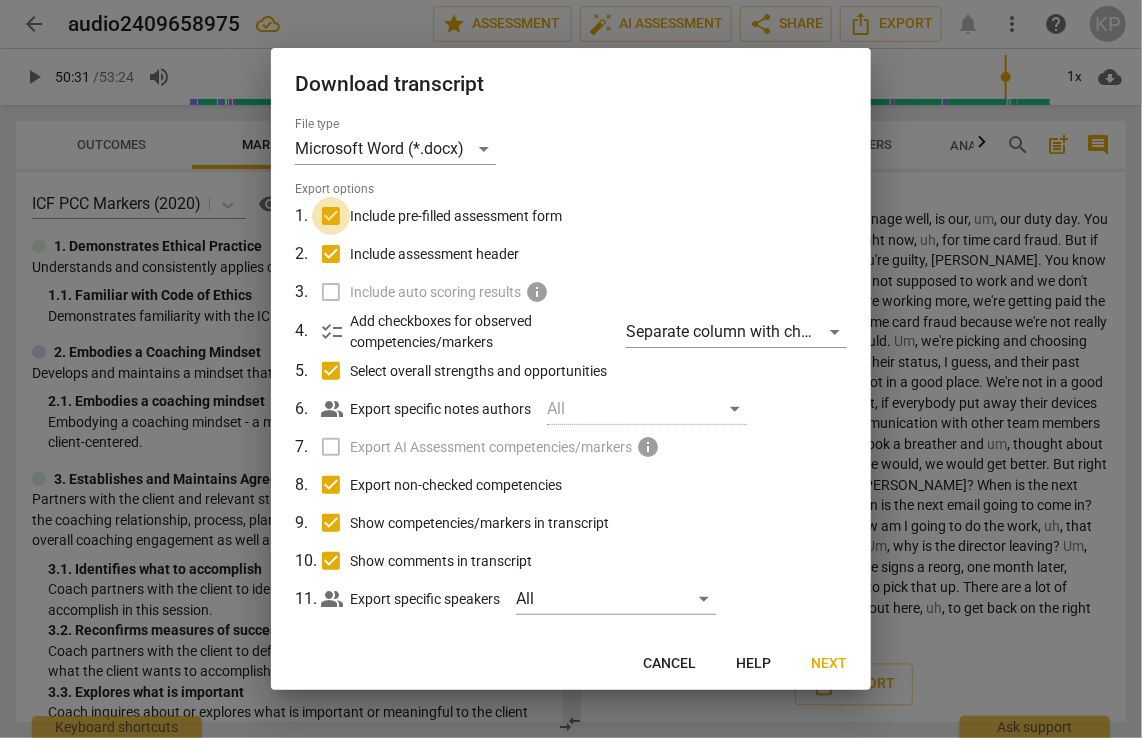 click on "Include pre-filled assessment form" at bounding box center [331, 216] 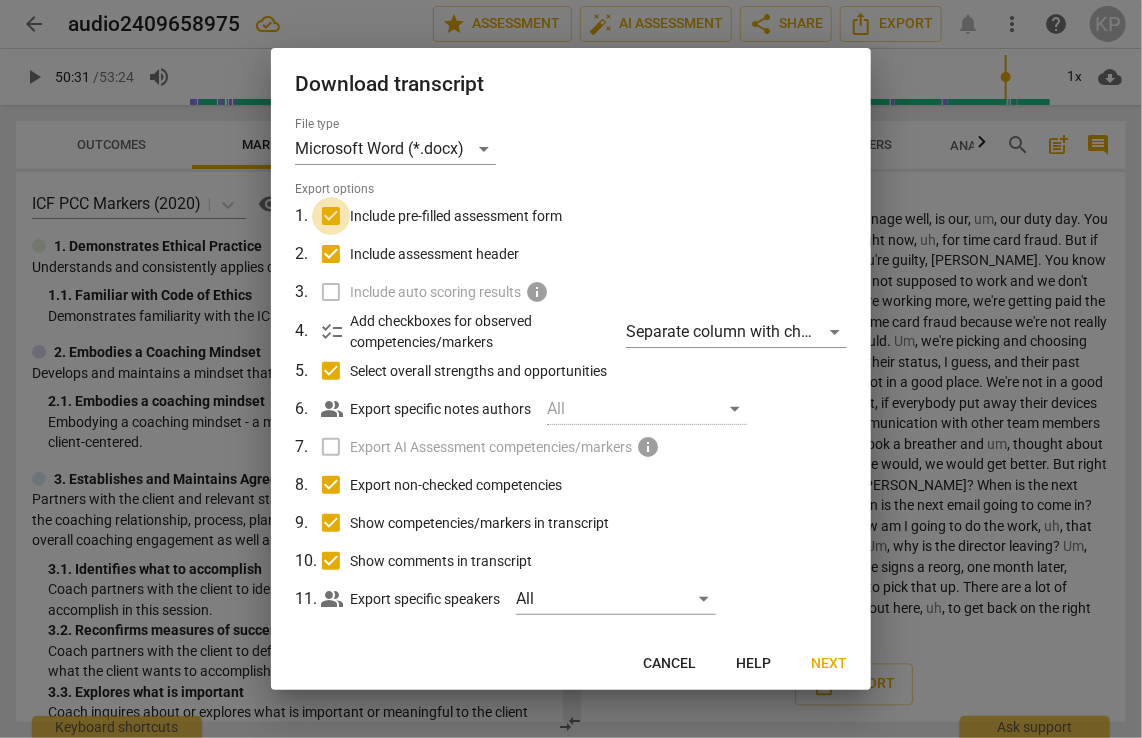 checkbox on "false" 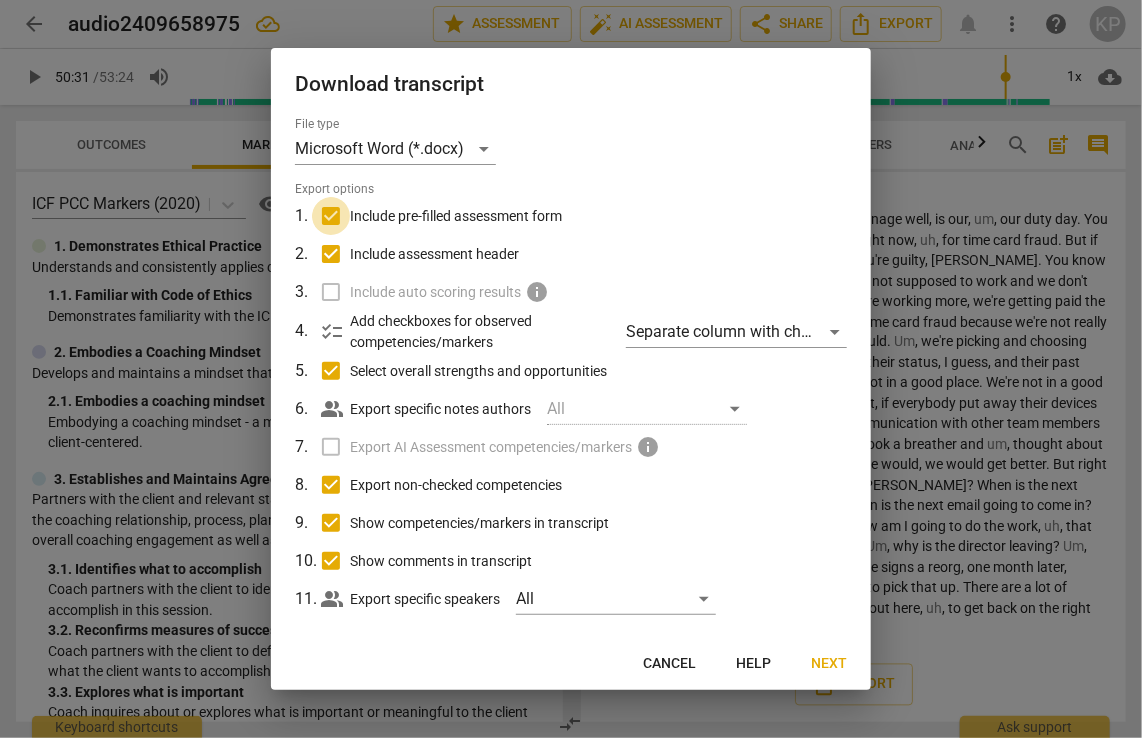 checkbox on "false" 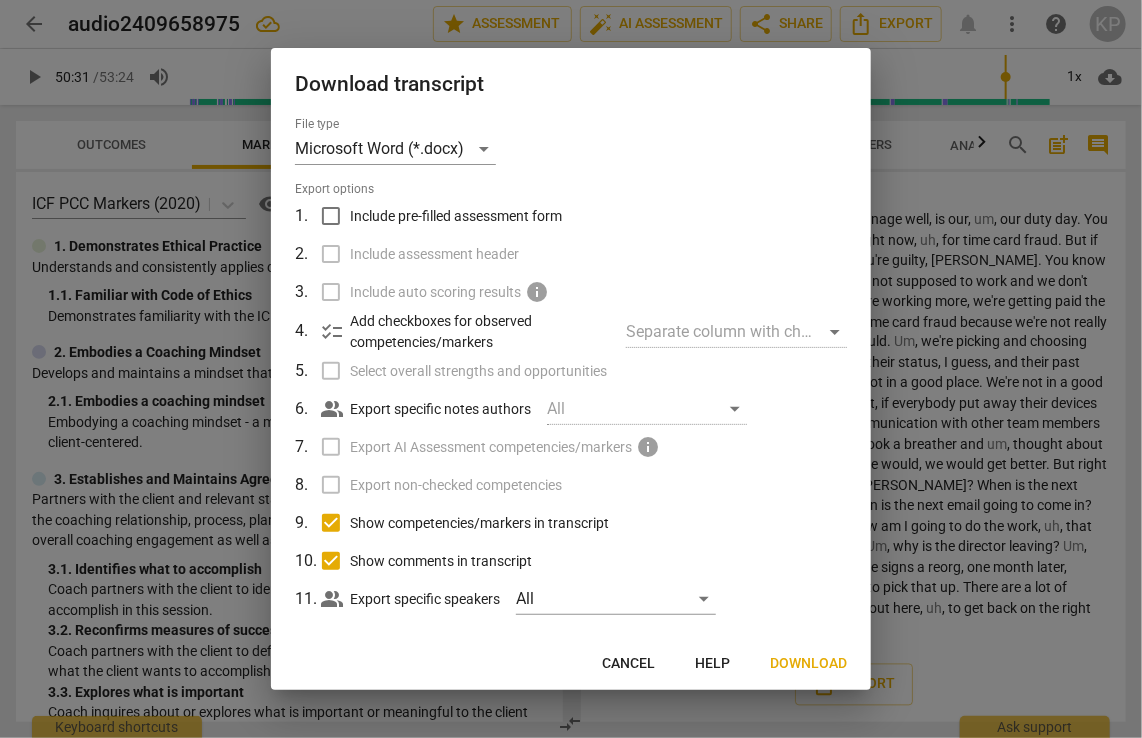 click on "All" at bounding box center (647, 409) 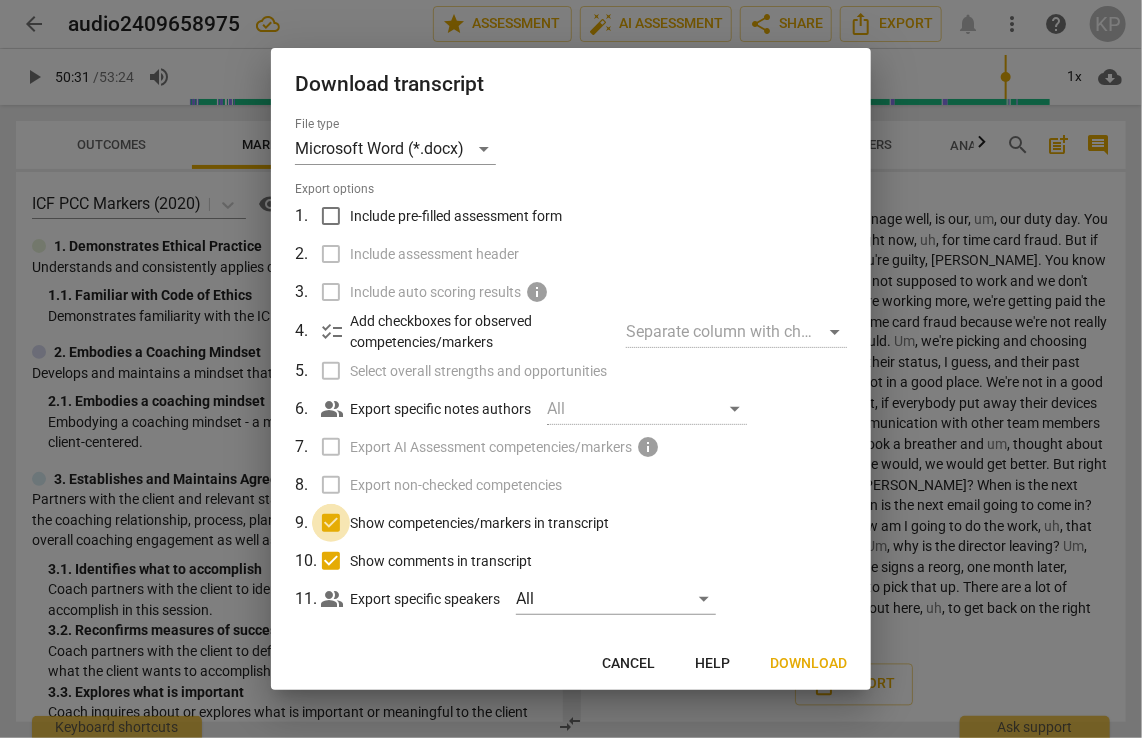click on "Show competencies/markers in transcript" at bounding box center (331, 523) 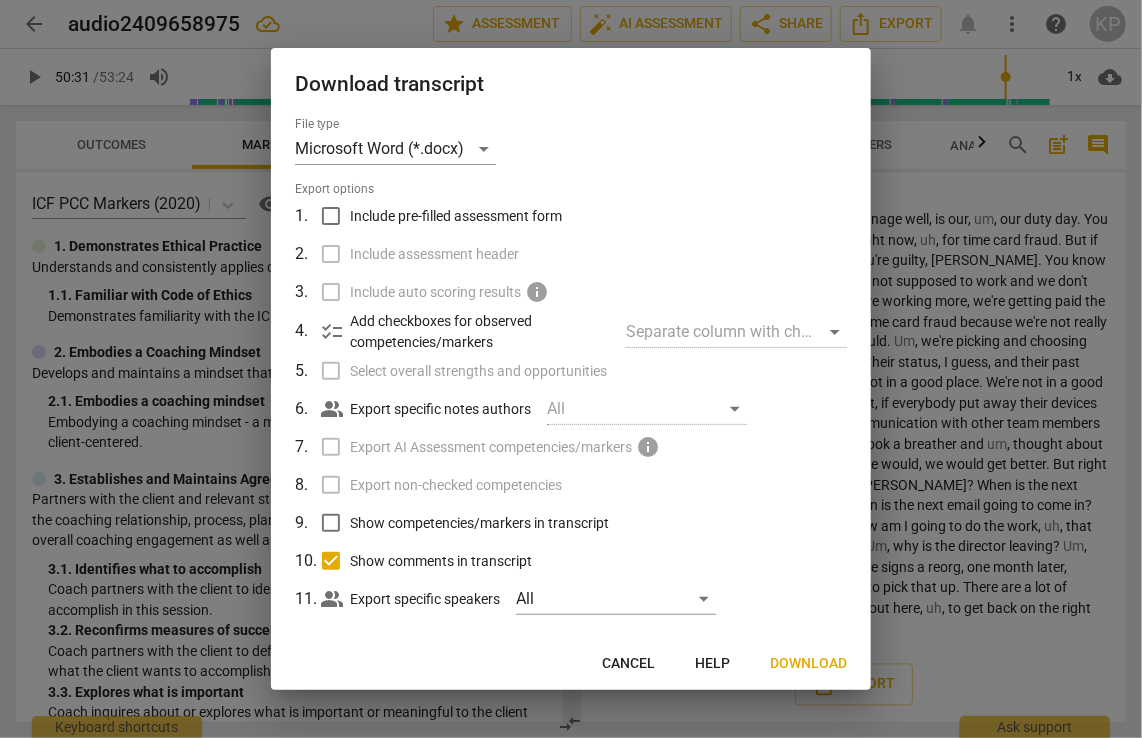 click on "Download transcript File type Microsoft Word (*.docx) Export options 1 . Include pre-filled assessment form 2 . Include assessment header 3 . Include auto scoring results info 4 . checklist Add checkboxes for observed competencies/markers Separate column with check marks 5 . Select overall strengths and opportunities 6 . people_alt Export specific notes authors All 7 . Export AI Assessment competencies/markers info 8 . Export non-checked competencies 9 . Show competencies/markers in transcript 10 . Show comments in transcript 11 . people_alt Export specific speakers All Cancel Help Download" at bounding box center [571, 369] 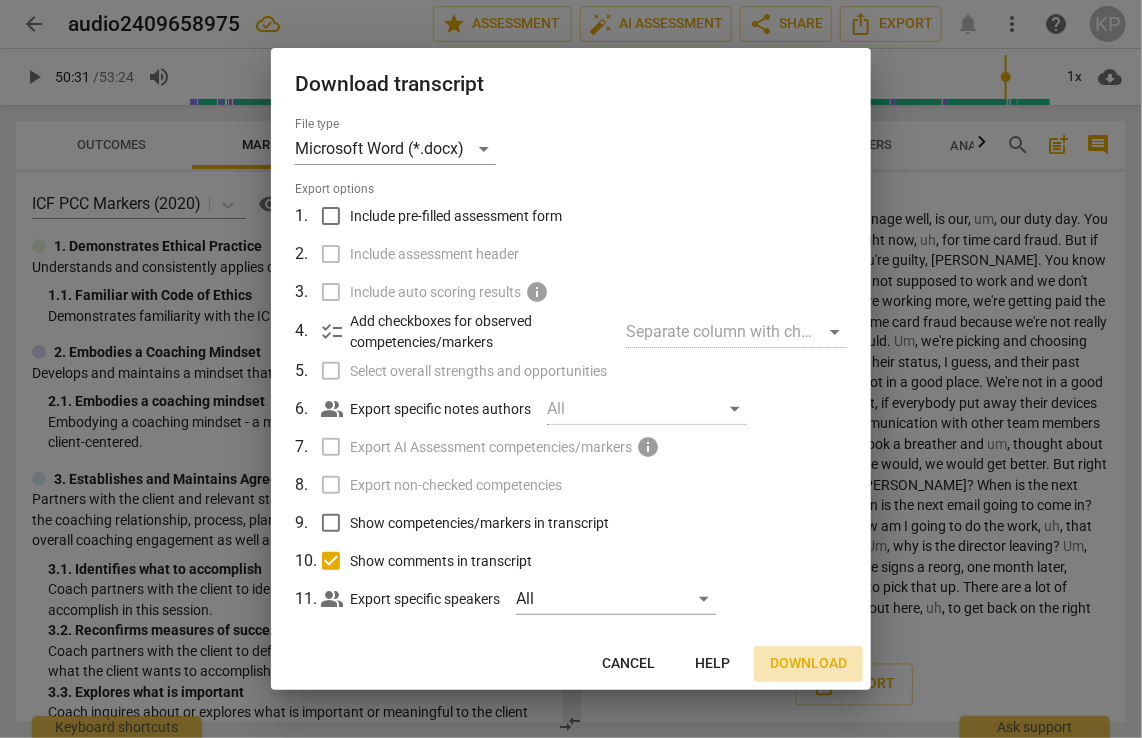 click on "Download" at bounding box center (808, 664) 